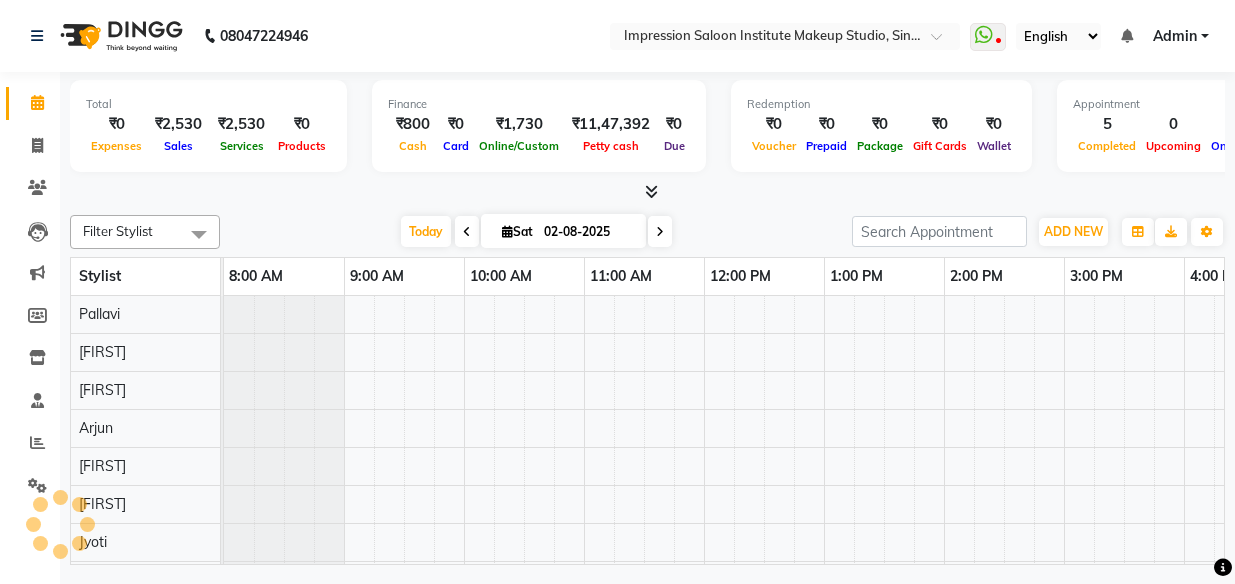 scroll, scrollTop: 0, scrollLeft: 0, axis: both 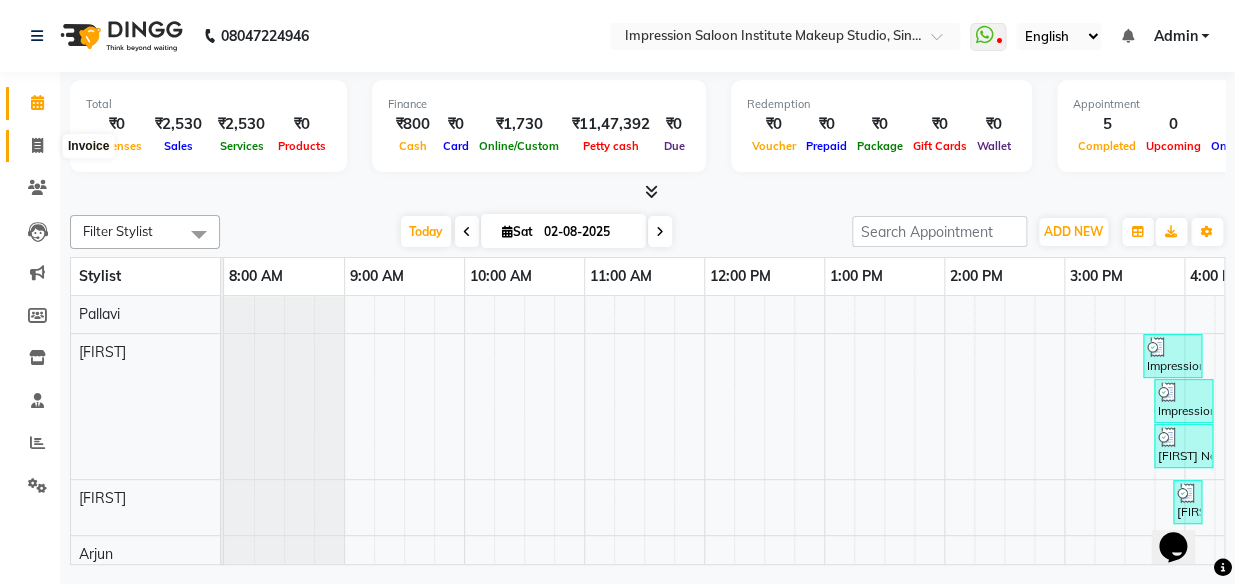 click 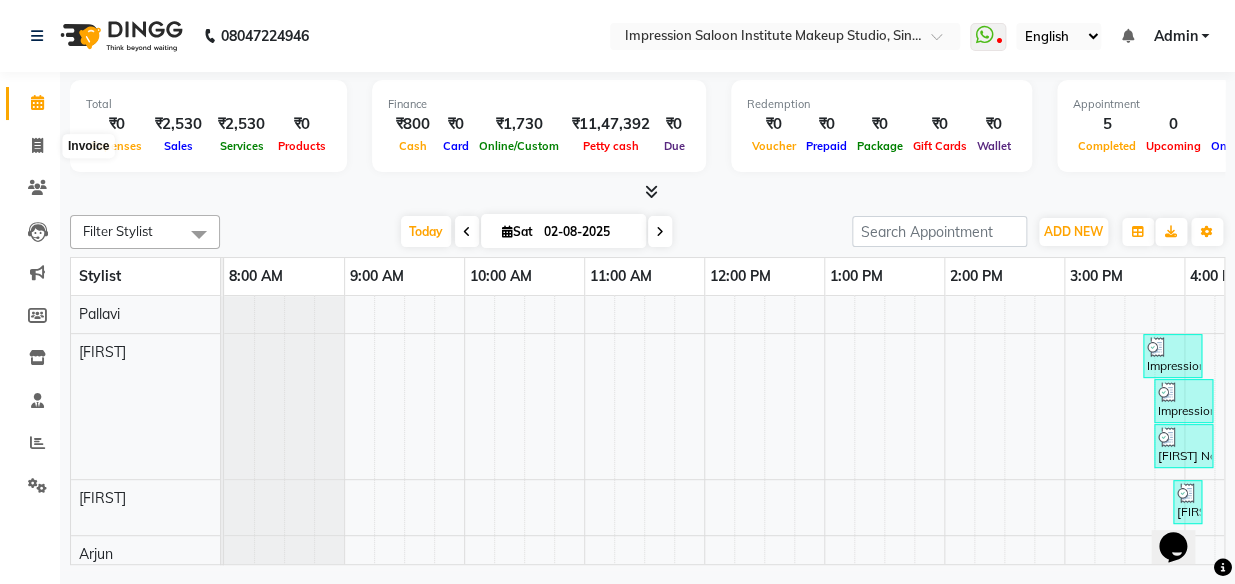 select on "service" 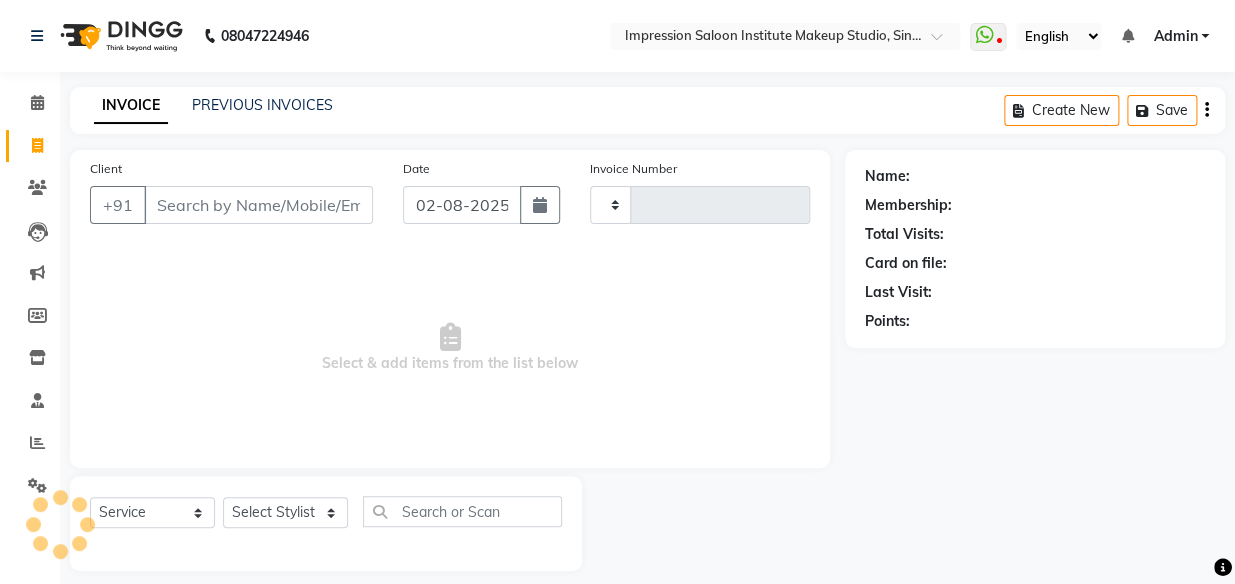 type on "1350" 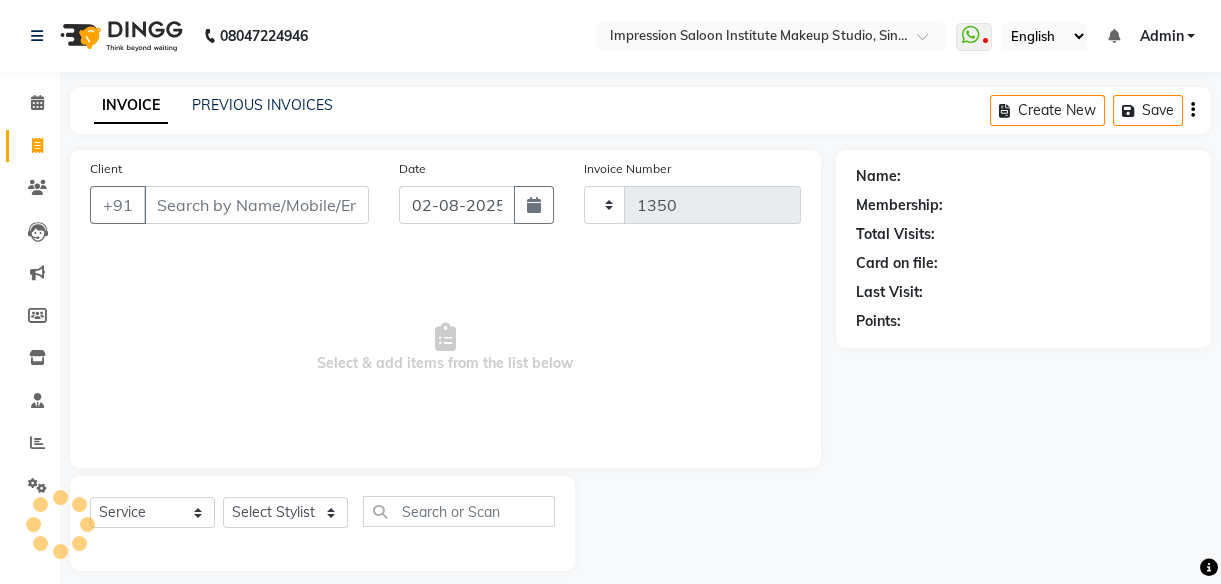 select on "437" 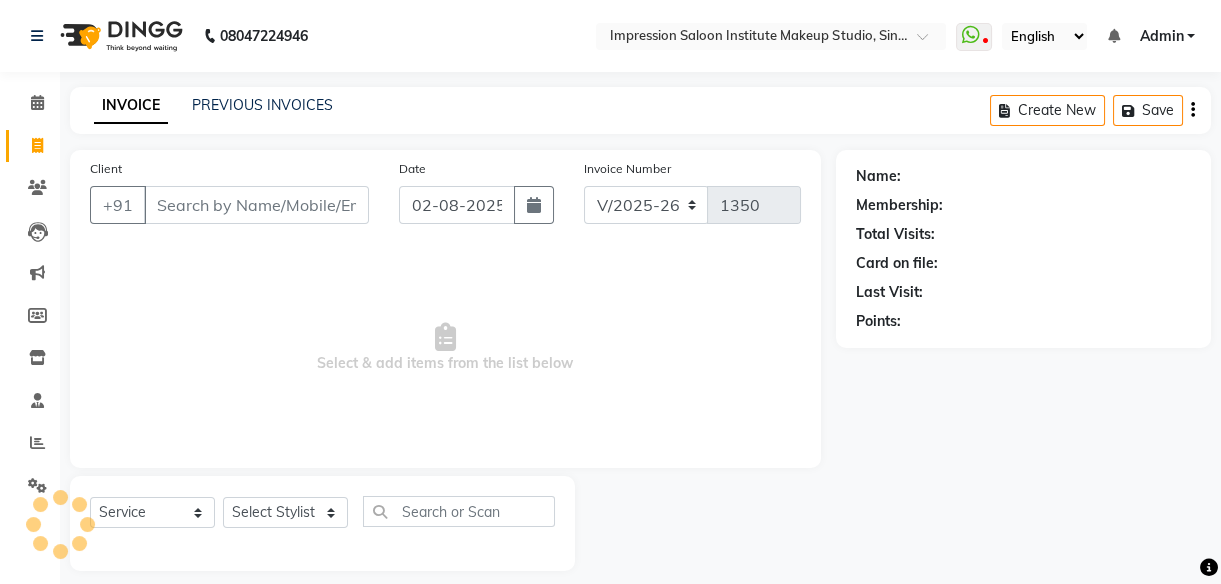 select on "product" 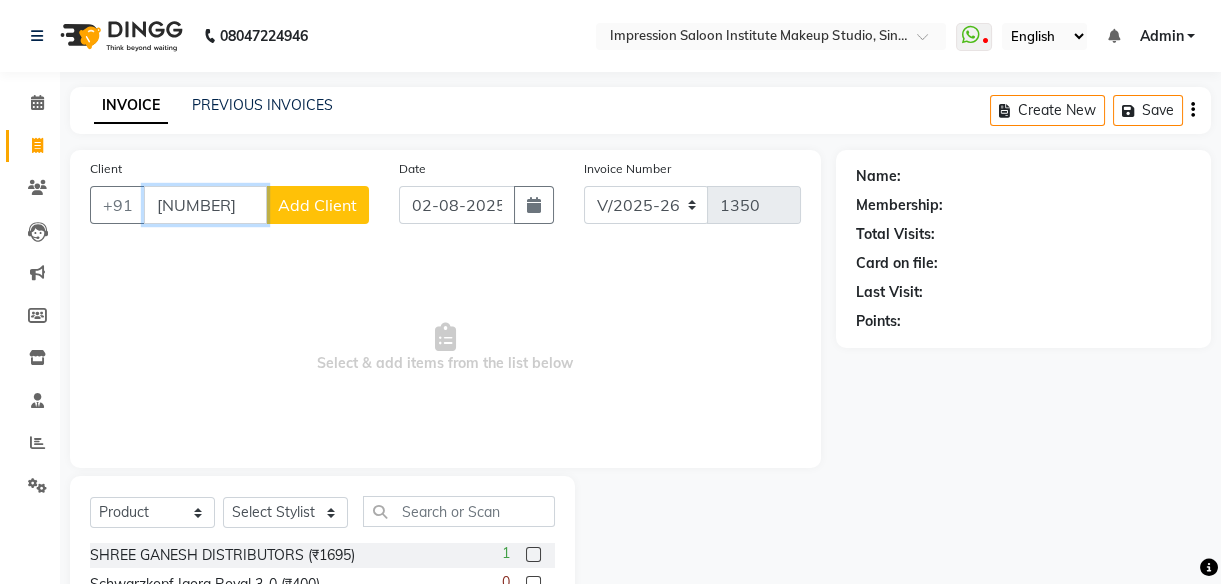 click on "[NUMBER]" at bounding box center (205, 205) 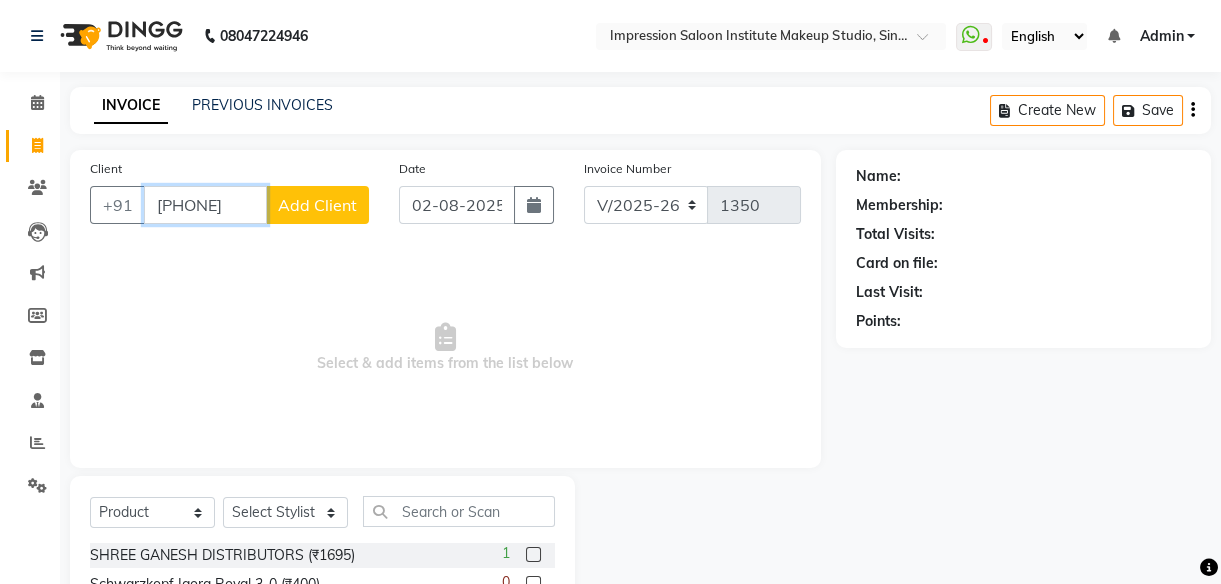 type on "[PHONE]" 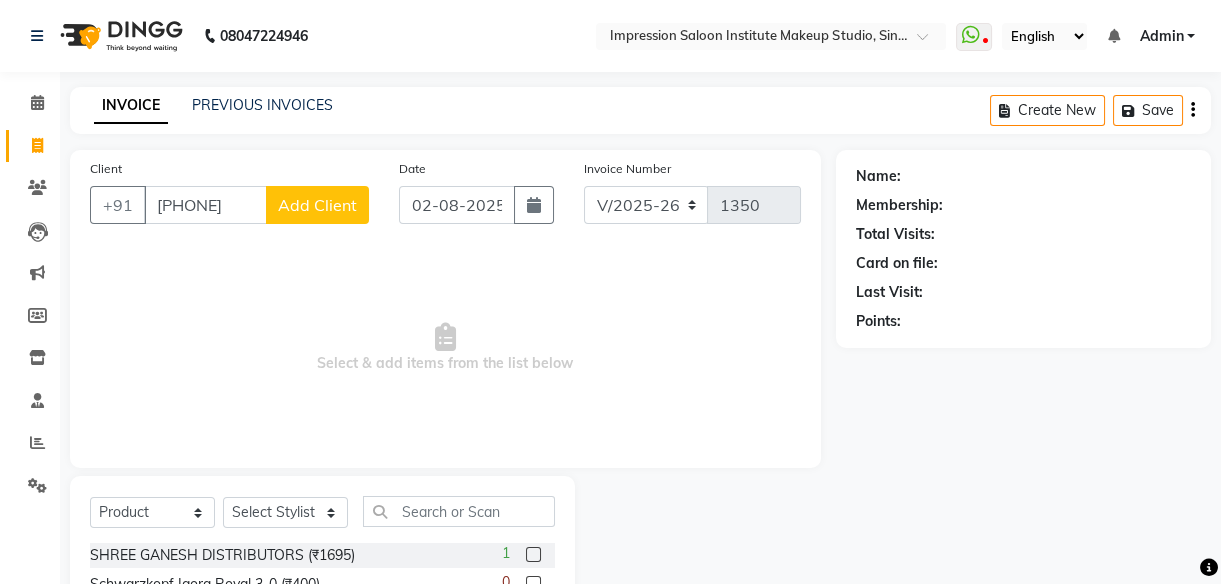 click on "Add Client" 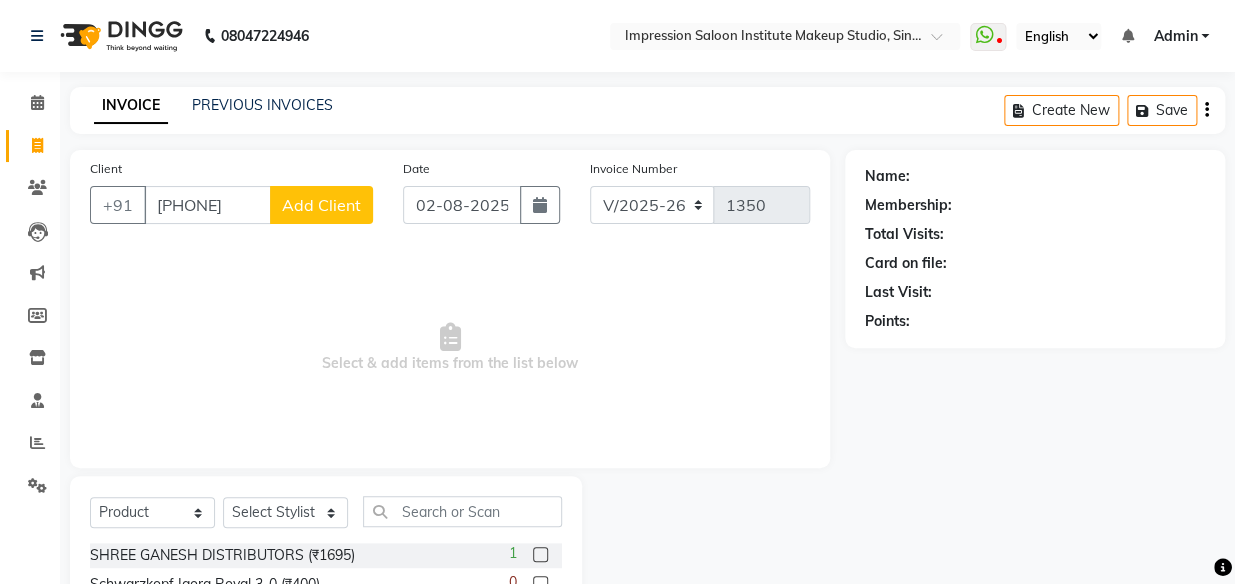 select on "22" 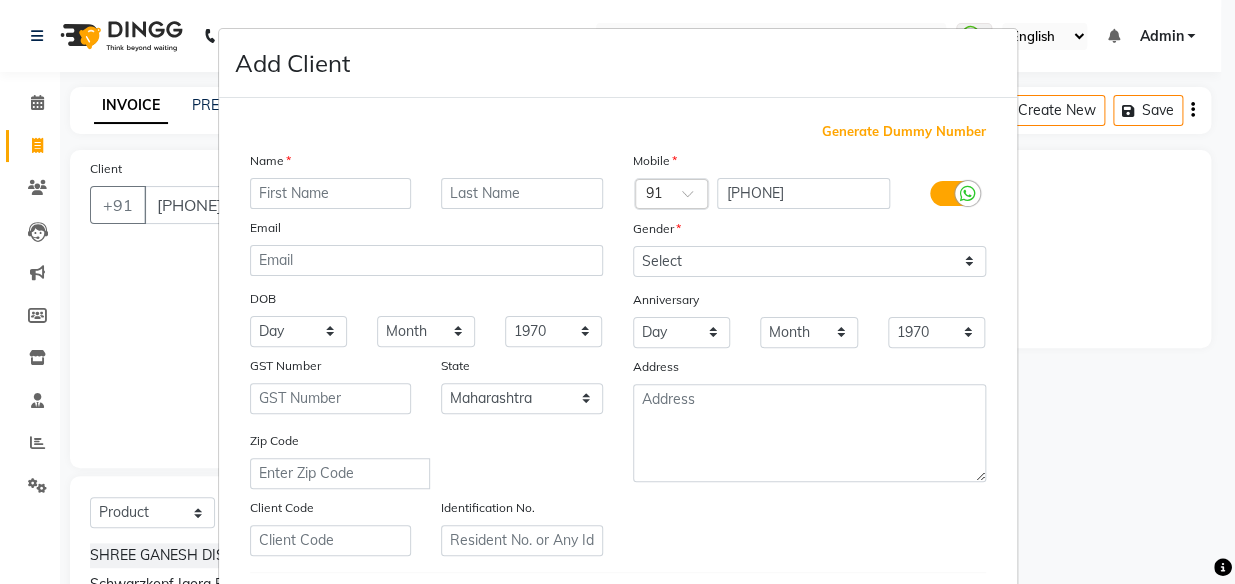 click at bounding box center (331, 193) 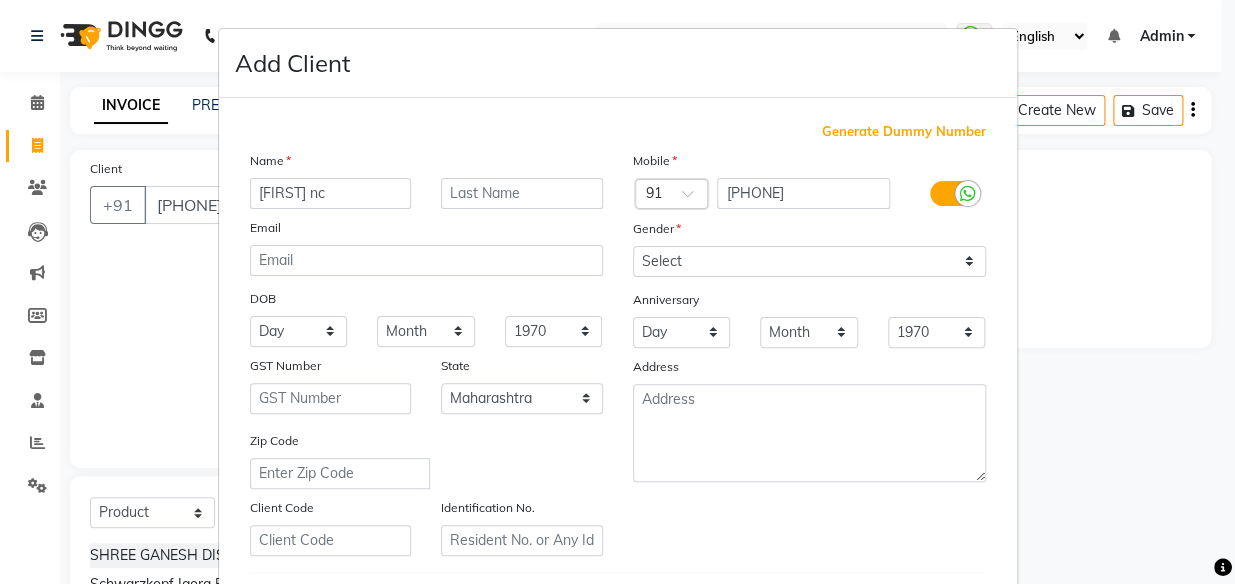 type on "[FIRST] nc" 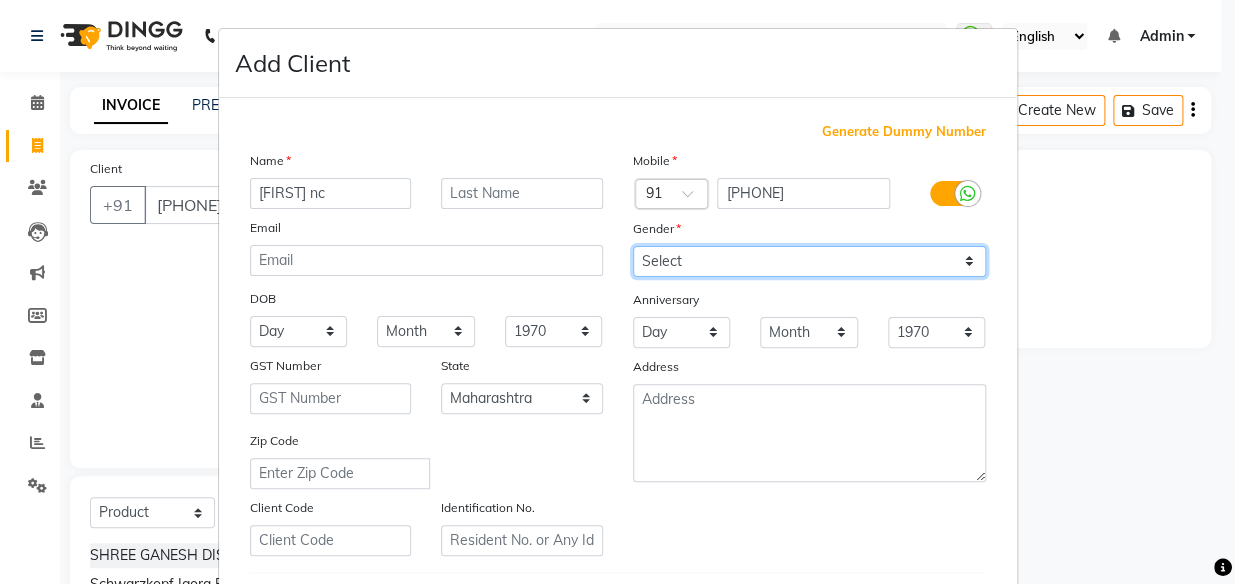 click on "Select Male Female Other Prefer Not To Say" at bounding box center [809, 261] 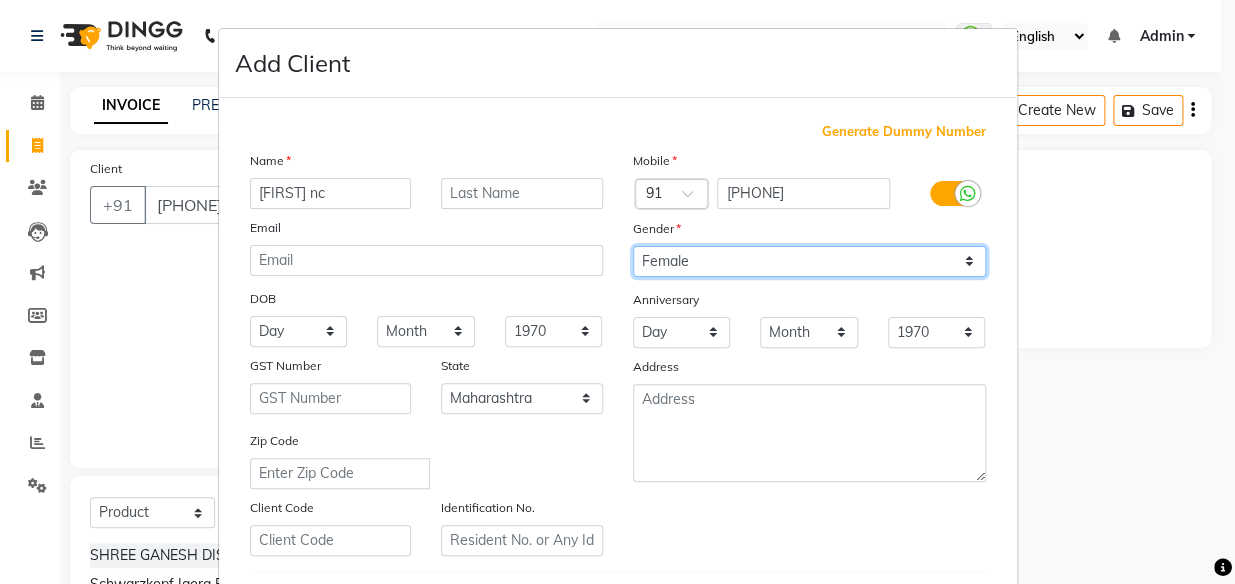 click on "Select Male Female Other Prefer Not To Say" at bounding box center (809, 261) 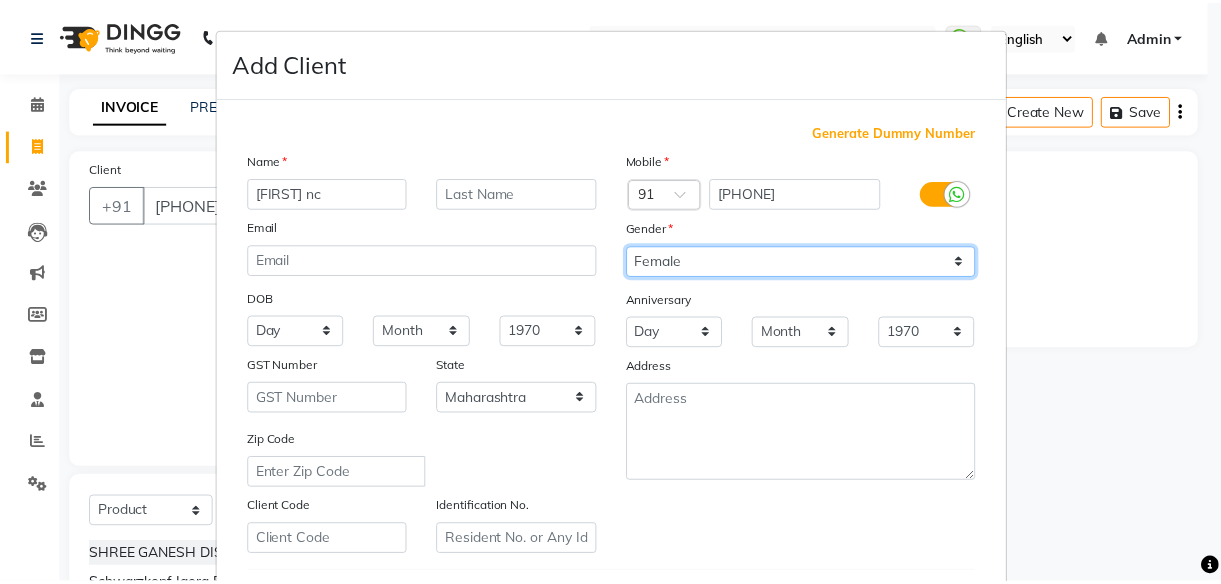 scroll, scrollTop: 345, scrollLeft: 0, axis: vertical 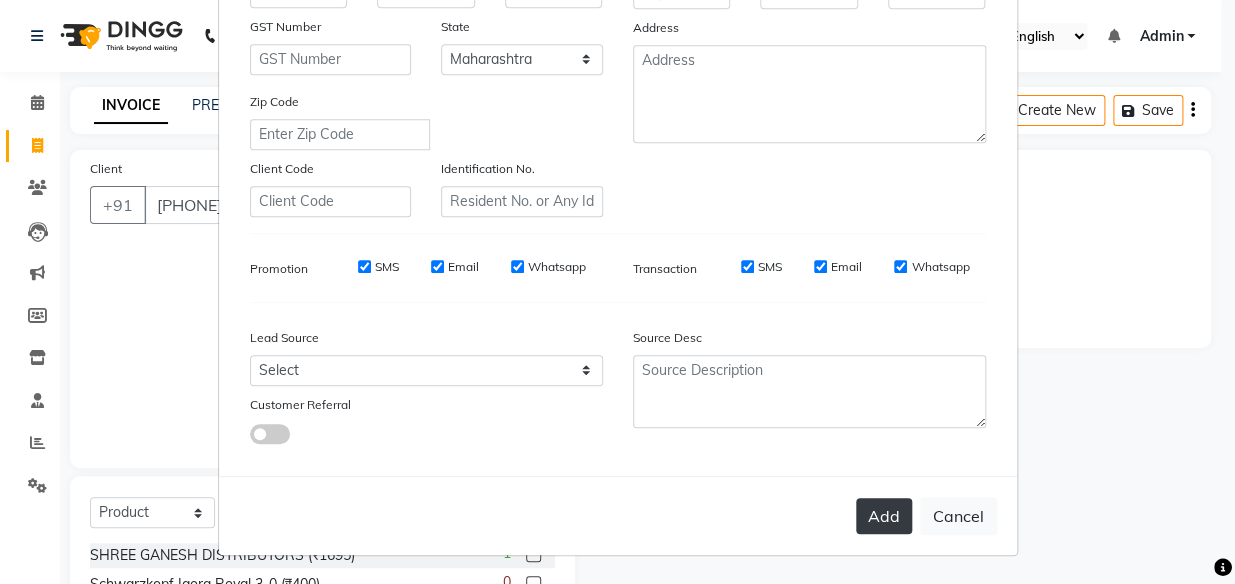 click on "Add" at bounding box center [884, 516] 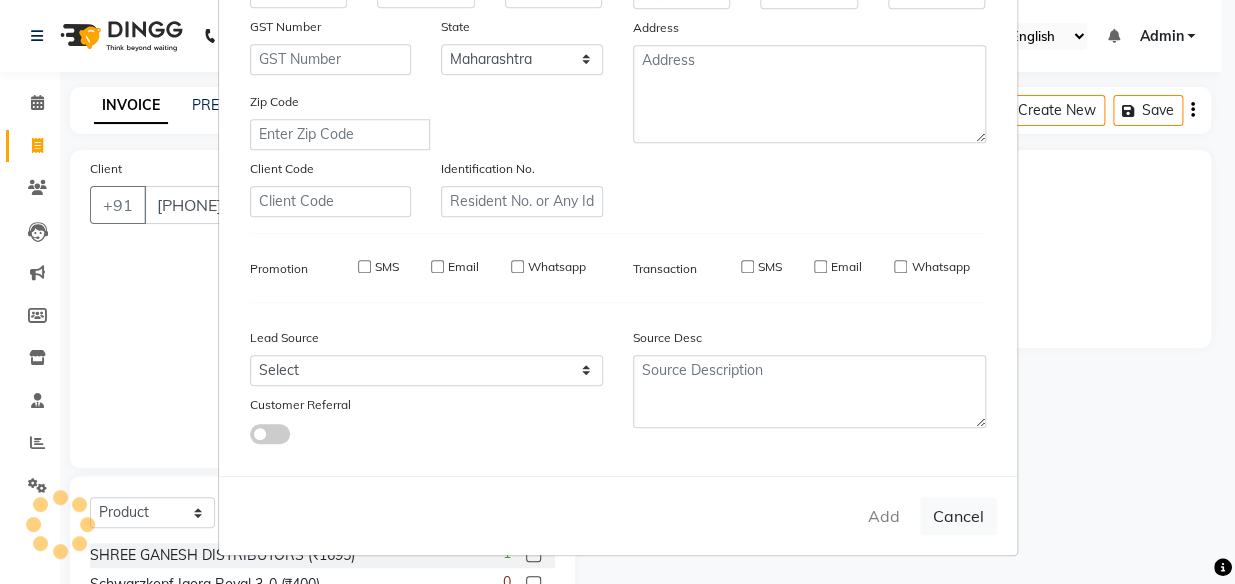 type 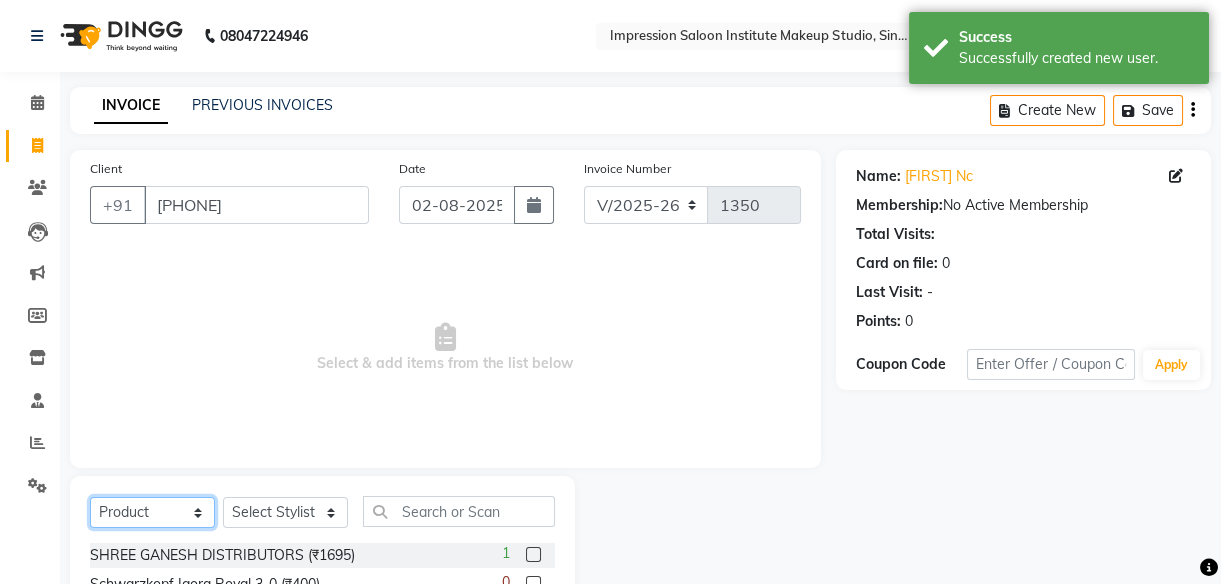 click on "Select  Service  Product  Membership  Package Voucher Prepaid Gift Card" 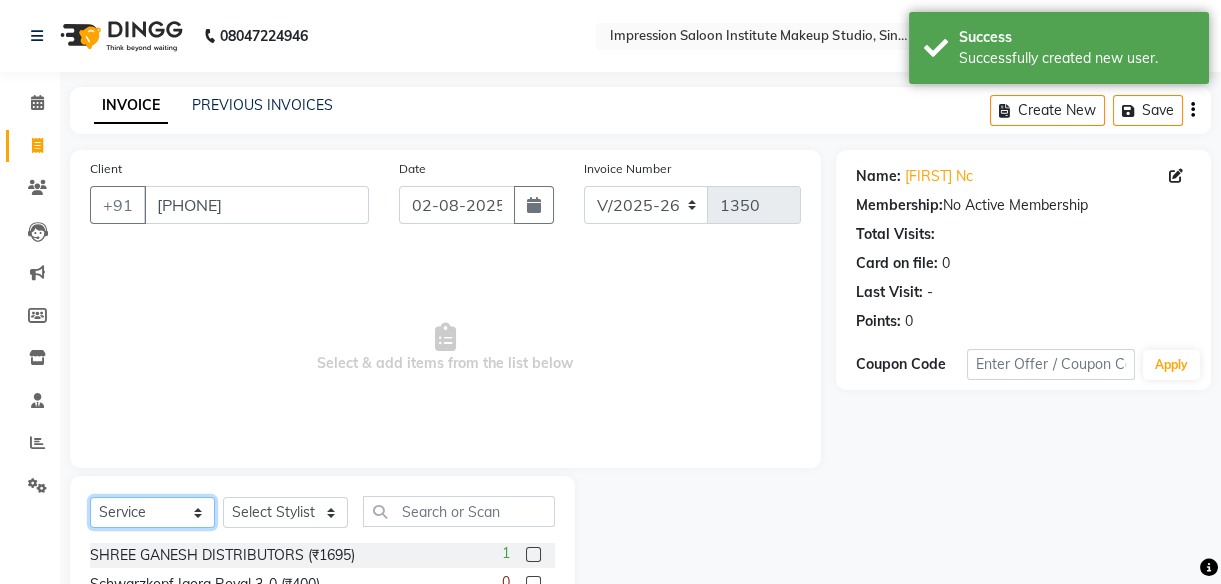 click on "Select  Service  Product  Membership  Package Voucher Prepaid Gift Card" 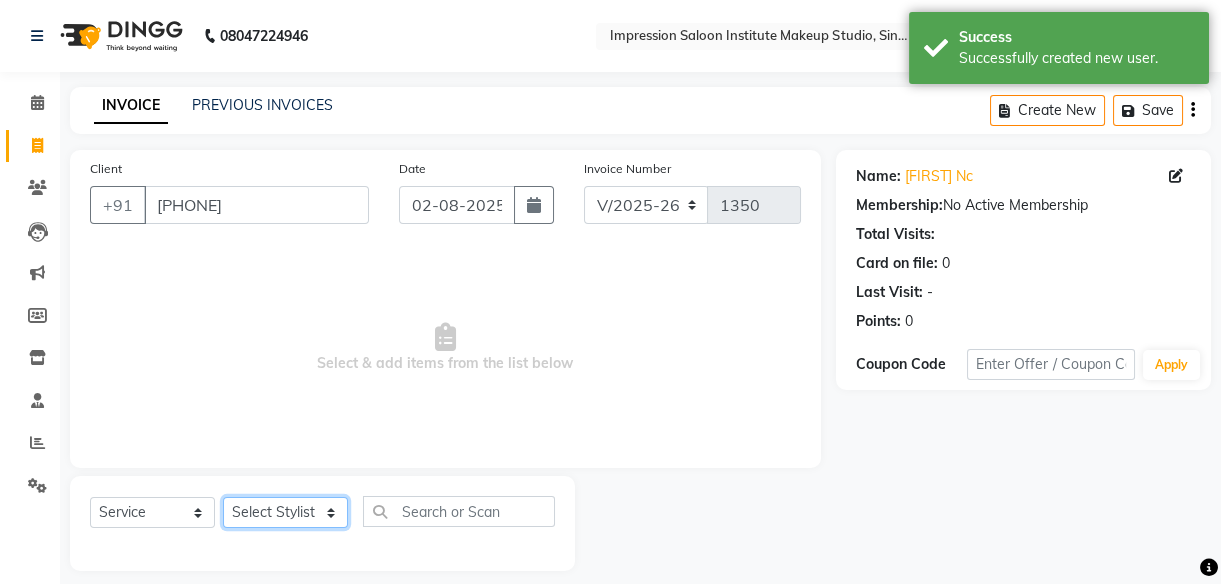 click on "Select Stylist [FIRST] Front Desk [FIRST] [FIRST] [FIRST] [FIRST] [FIRST] [FIRST] [FIRST]" 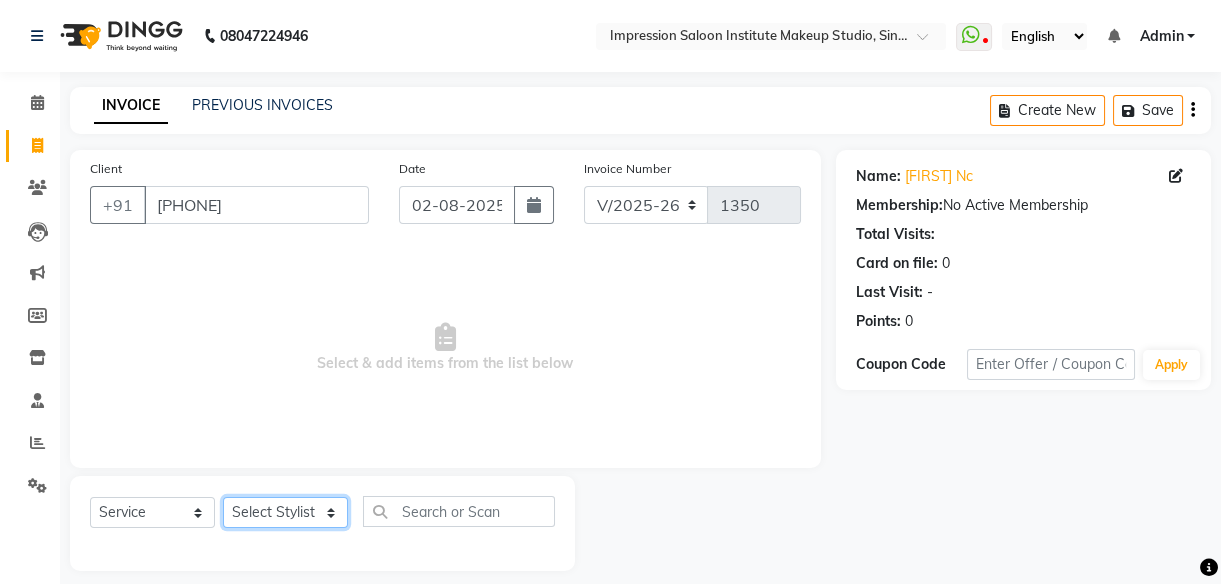 select on "66738" 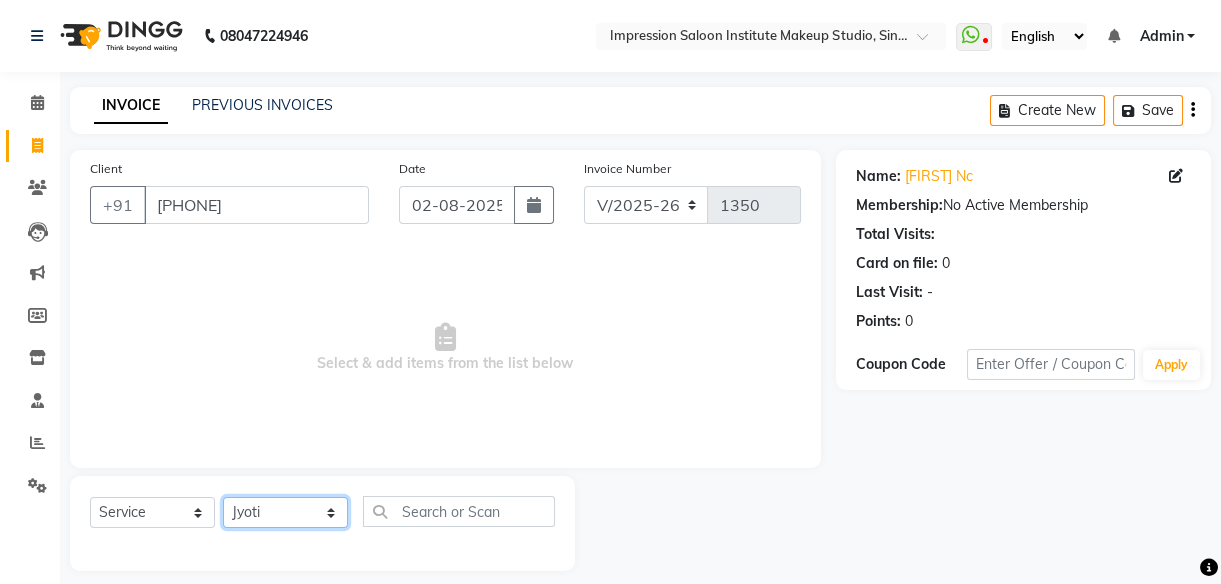 click on "Select Stylist [FIRST] Front Desk [FIRST] [FIRST] [FIRST] [FIRST] [FIRST] [FIRST] [FIRST]" 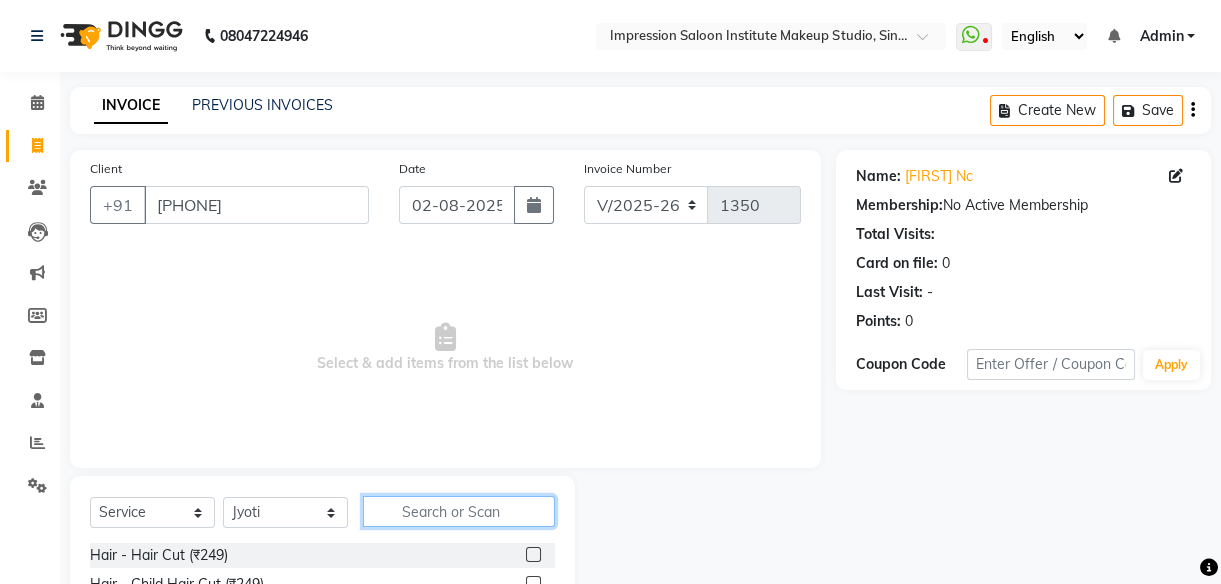 click 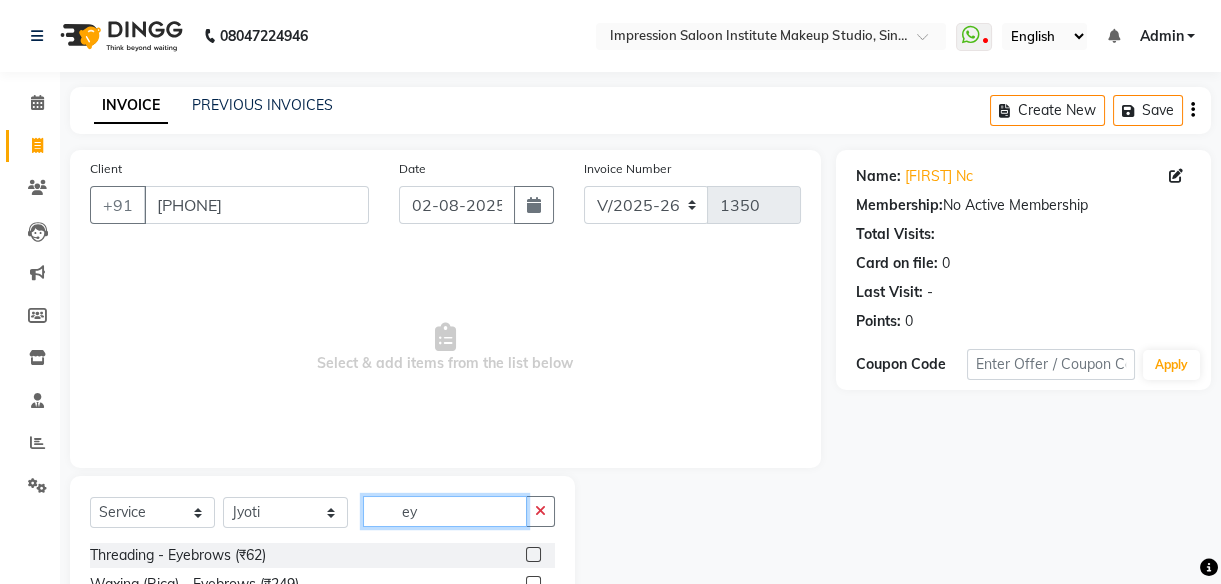 scroll, scrollTop: 104, scrollLeft: 0, axis: vertical 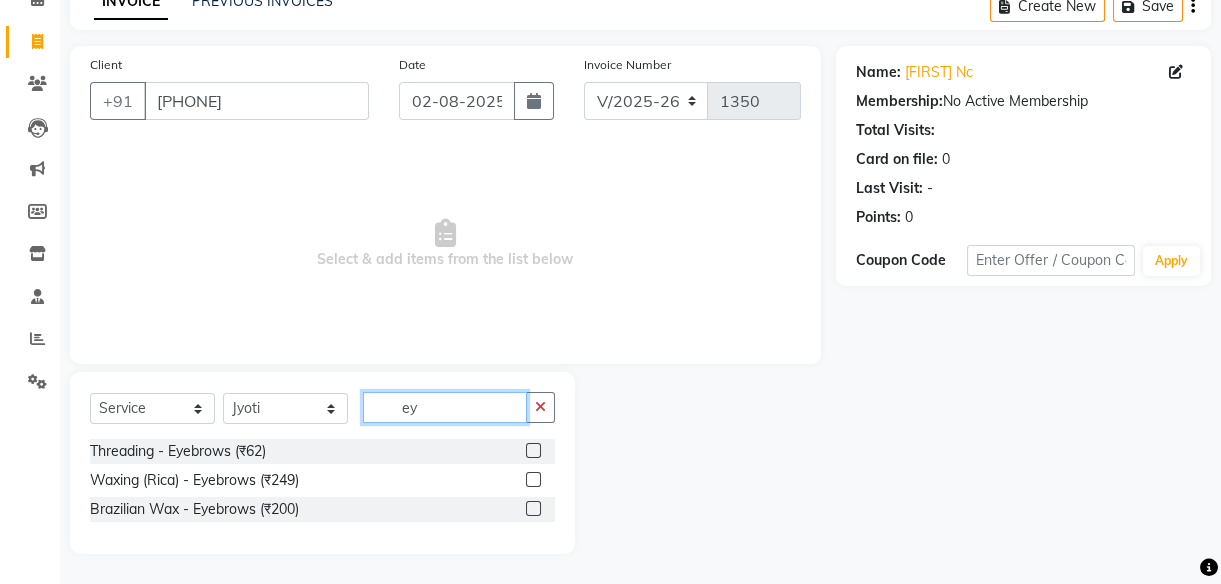type on "ey" 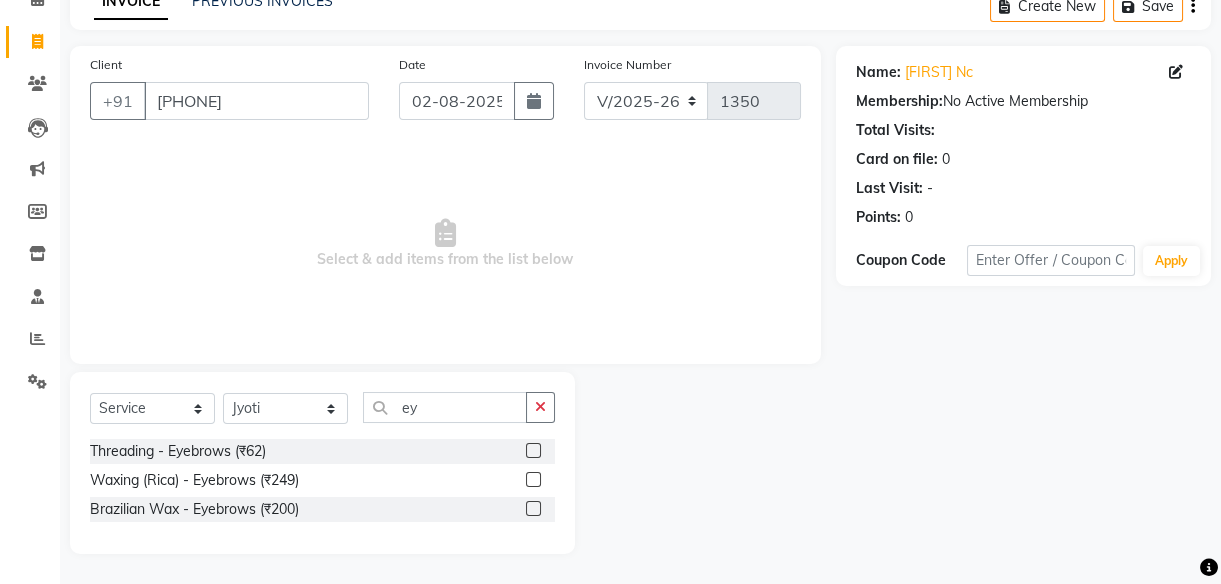 click 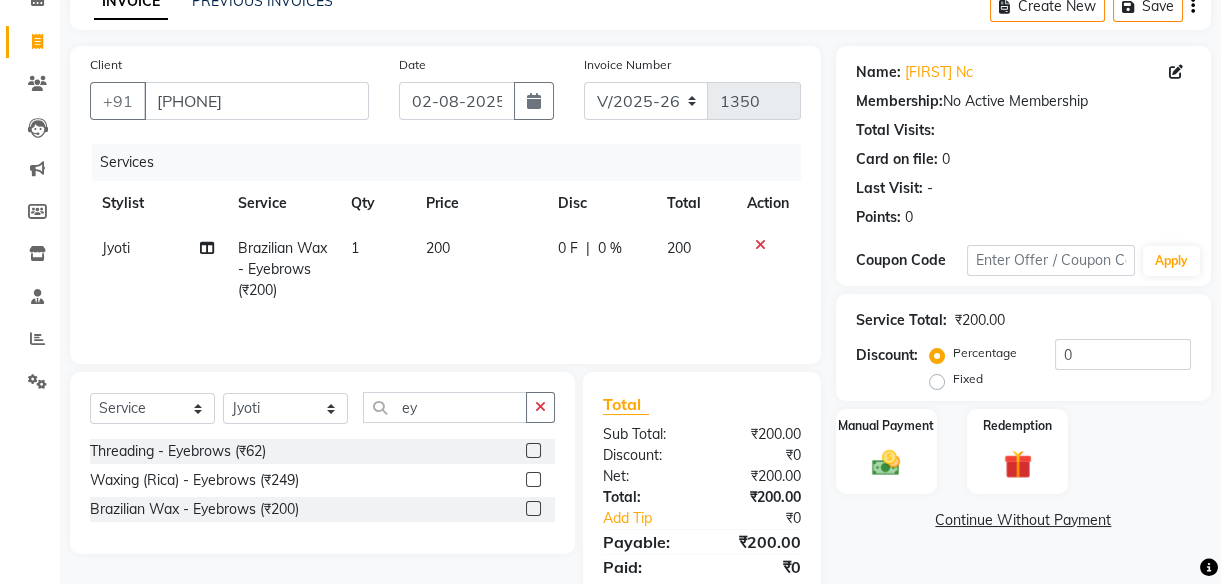 click 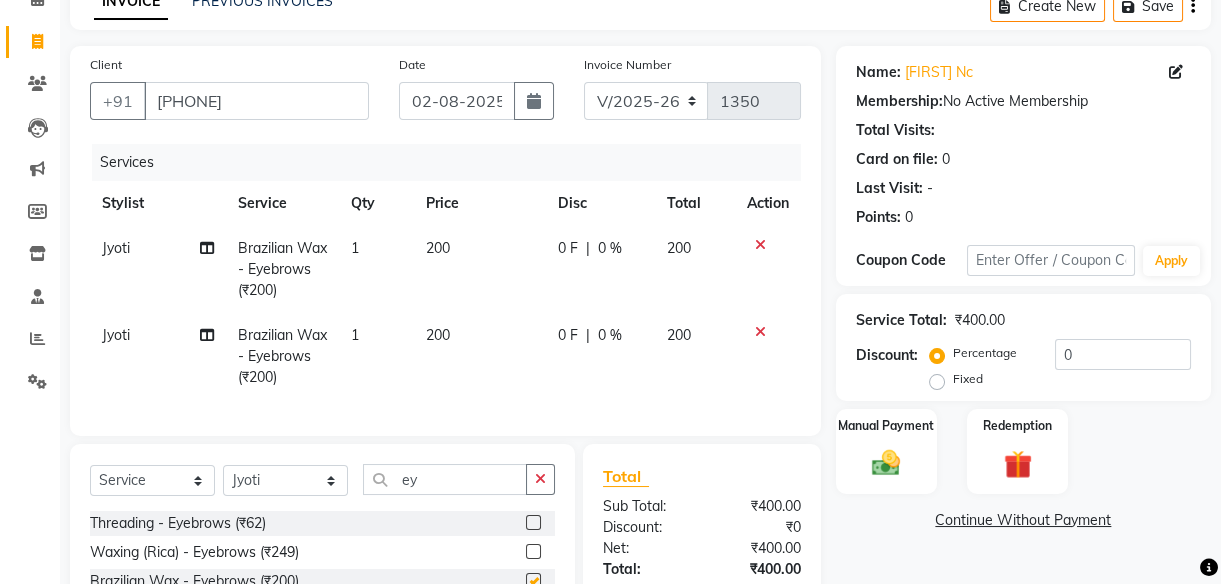 checkbox on "false" 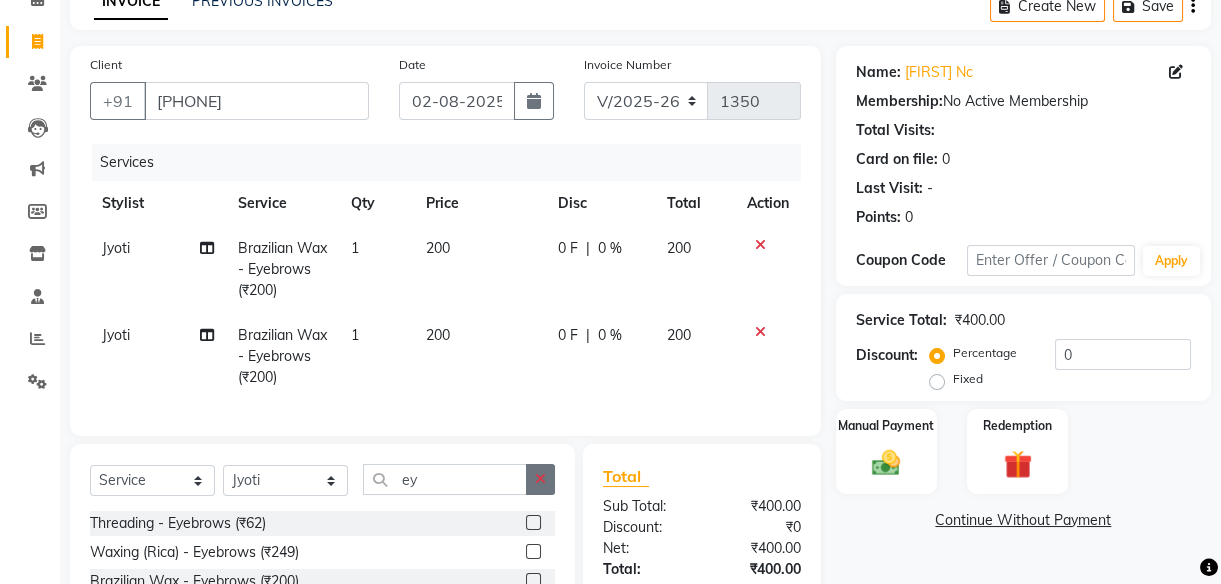 click 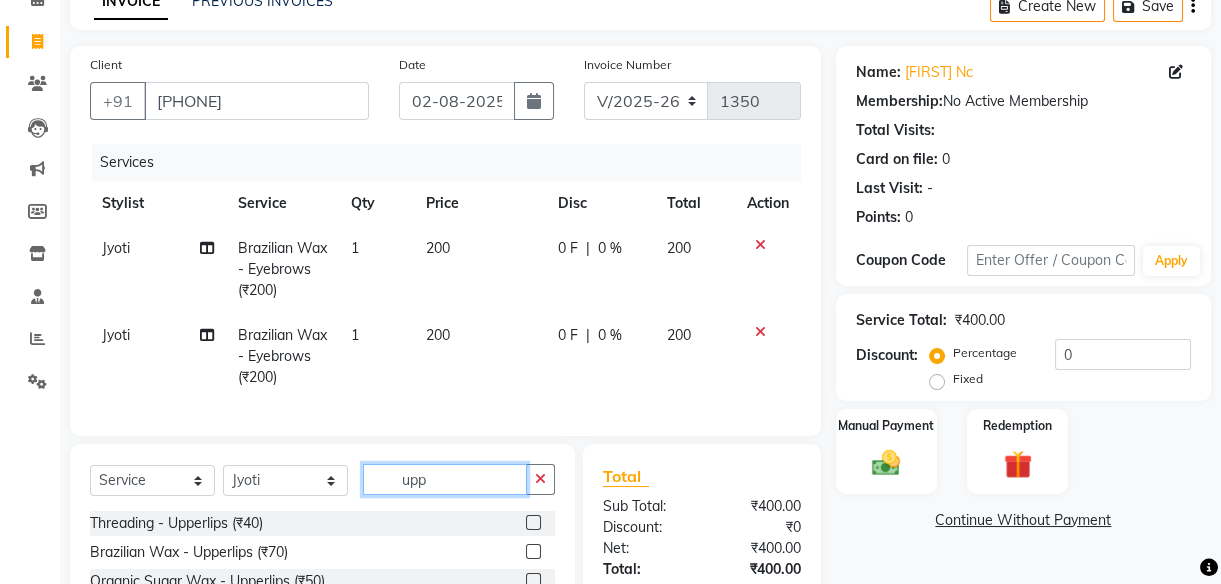 type on "upp" 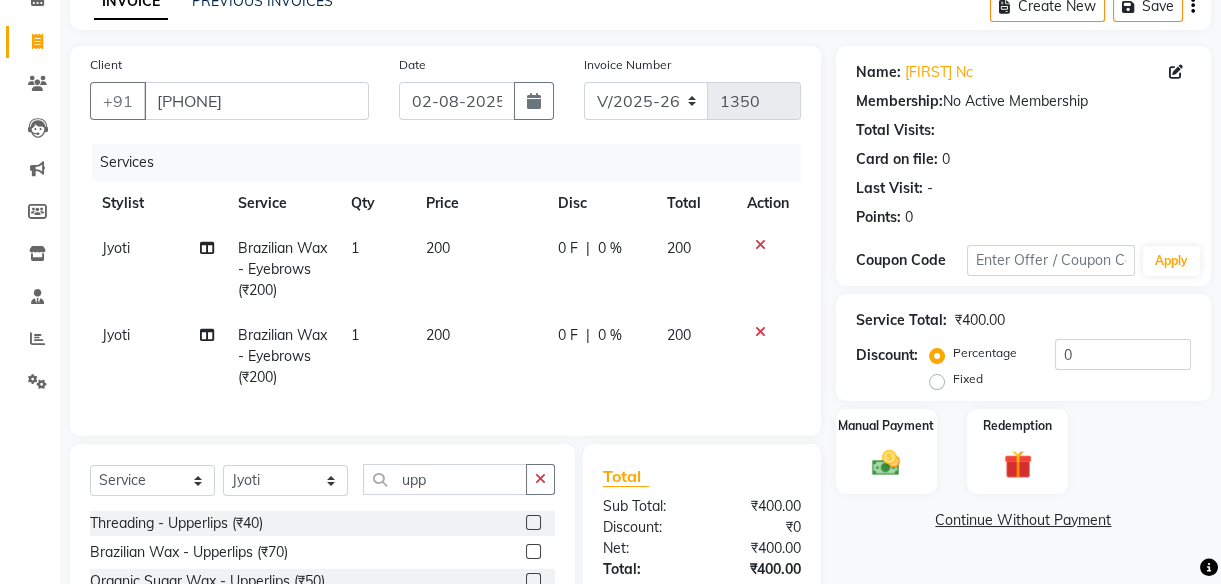 click 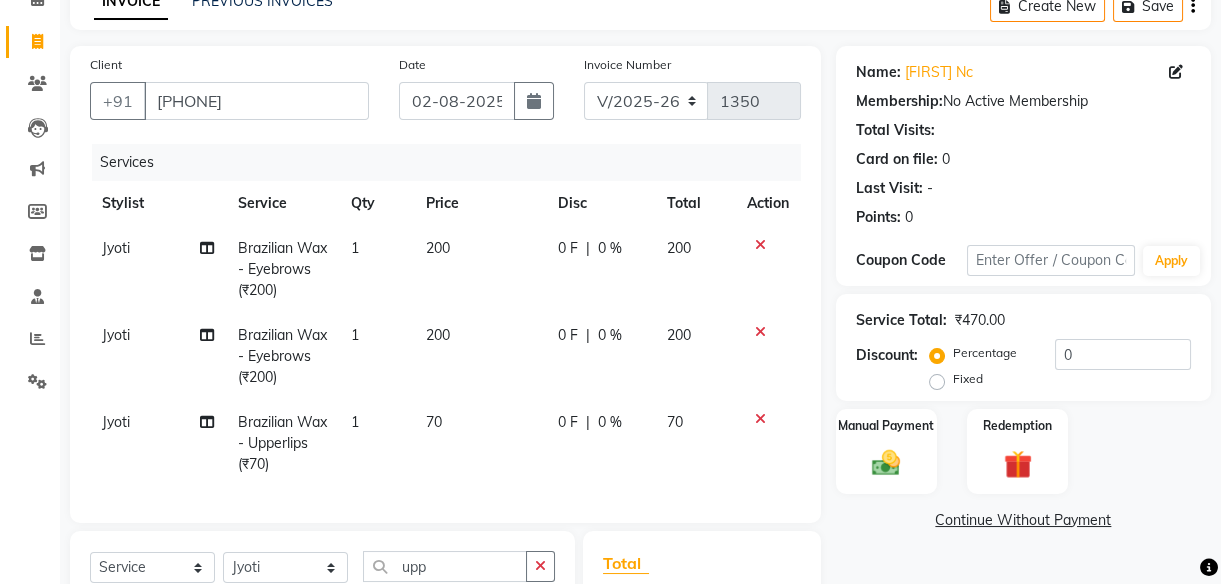 click on "Select Service Product Membership Package Voucher Prepaid Gift Card Select Stylist [FIRST] Front Desk [FIRST] [FIRST] [FIRST] [FIRST] [FIRST] [FIRST] [FIRST] upp Threading - Upperlips (₹40) Brazilian Wax - Upperlips (₹70) Organic Sugar Wax - Upperlips (₹50) Rica Wax - Upperlips (₹140) Chocolate Wax - Upperlips (₹50) Cream Wax - Upperlips (₹100) Classic Bleach - Upperlips (₹90) Gold Bleach - Upperlips (₹150)" 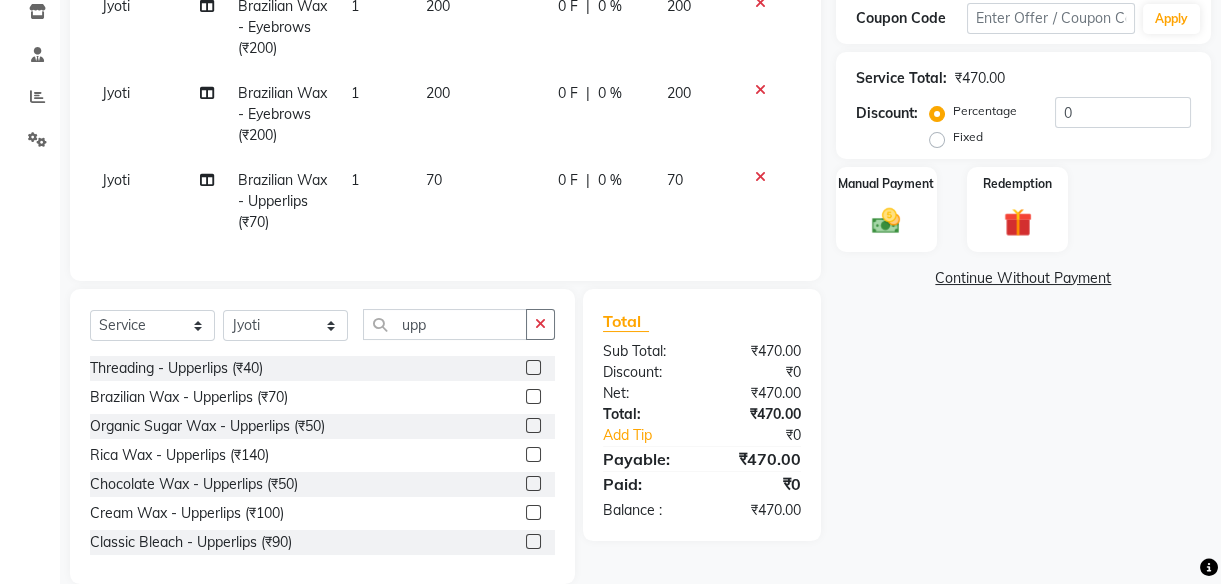 scroll, scrollTop: 348, scrollLeft: 0, axis: vertical 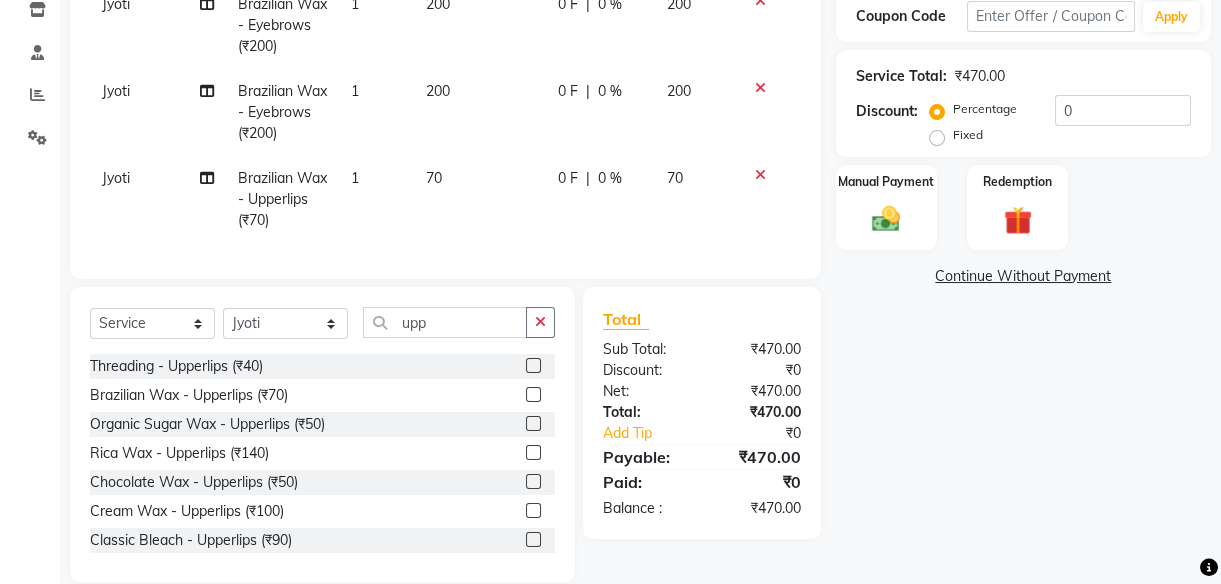 click 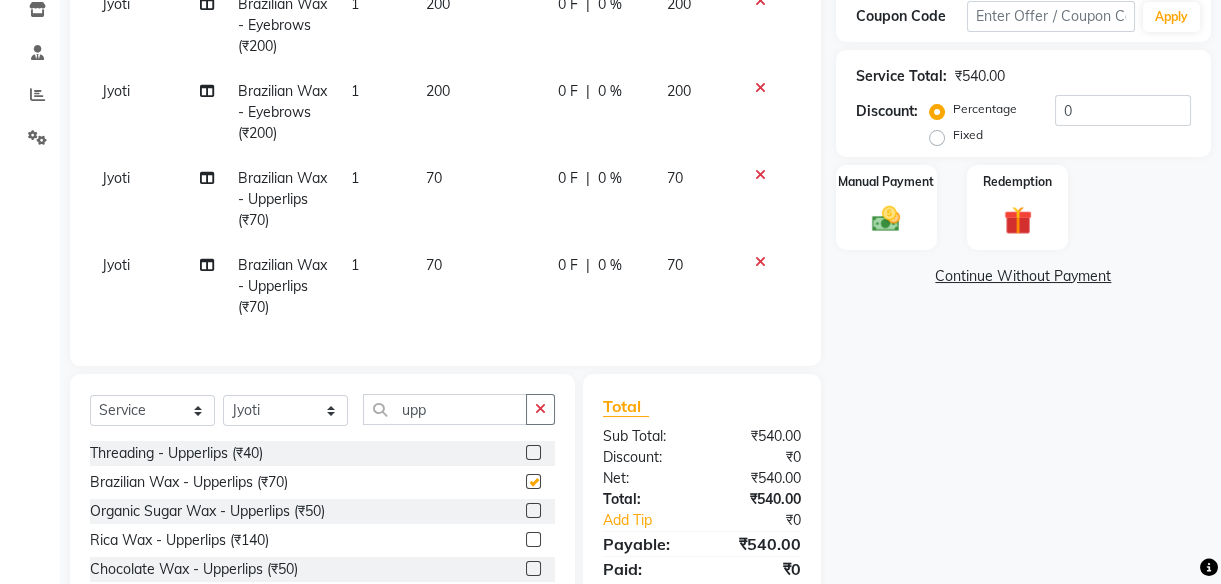 checkbox on "false" 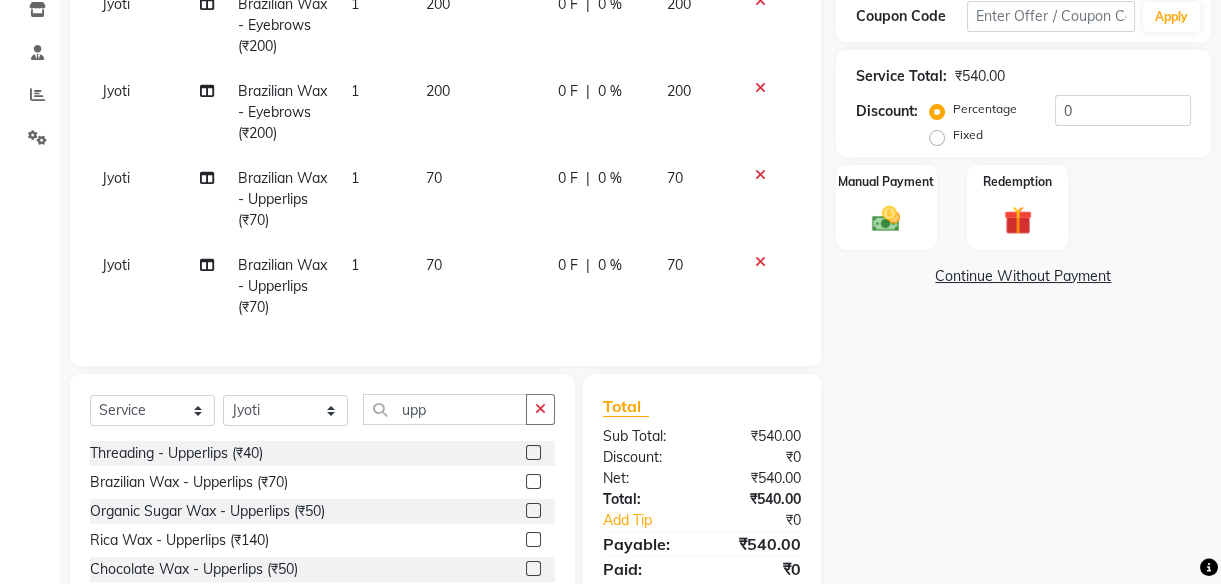 click on "200" 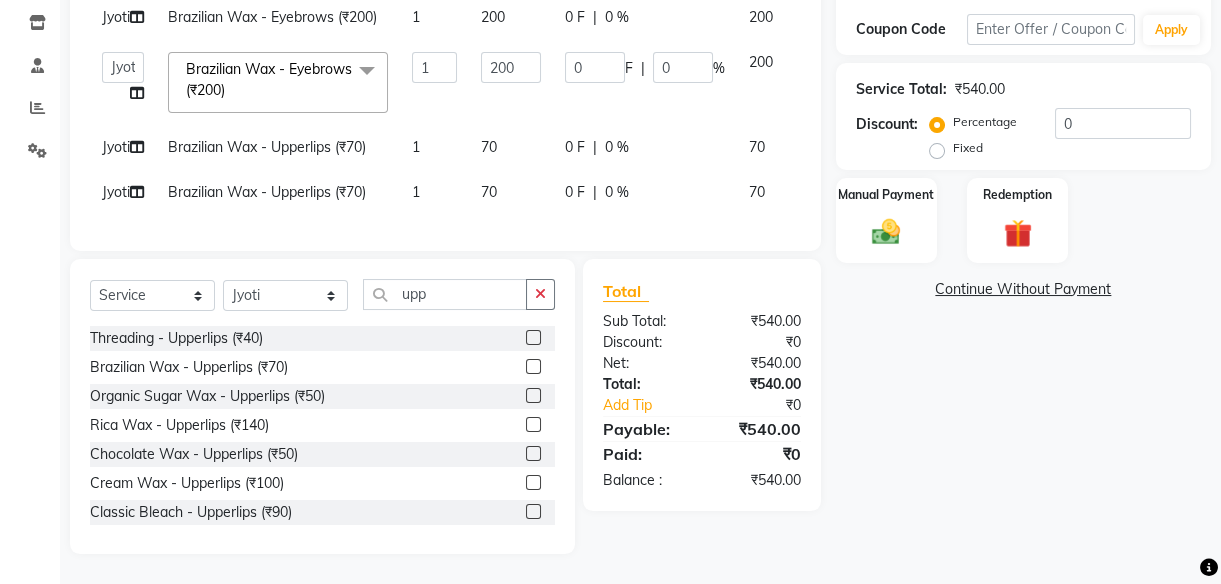 click on "70" 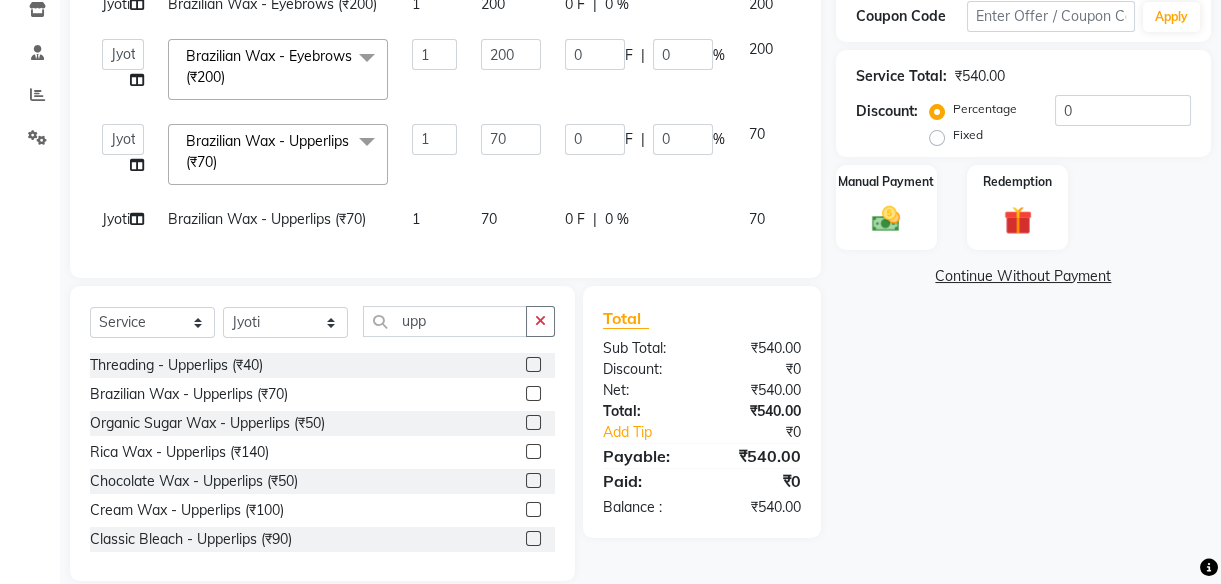 click on "70" 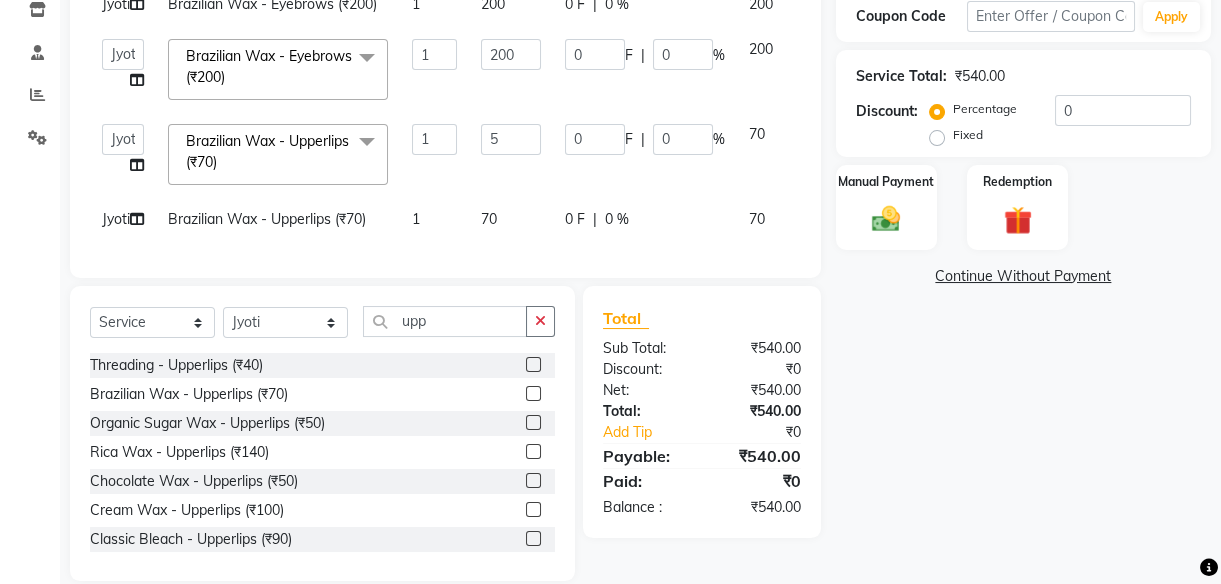 type on "50" 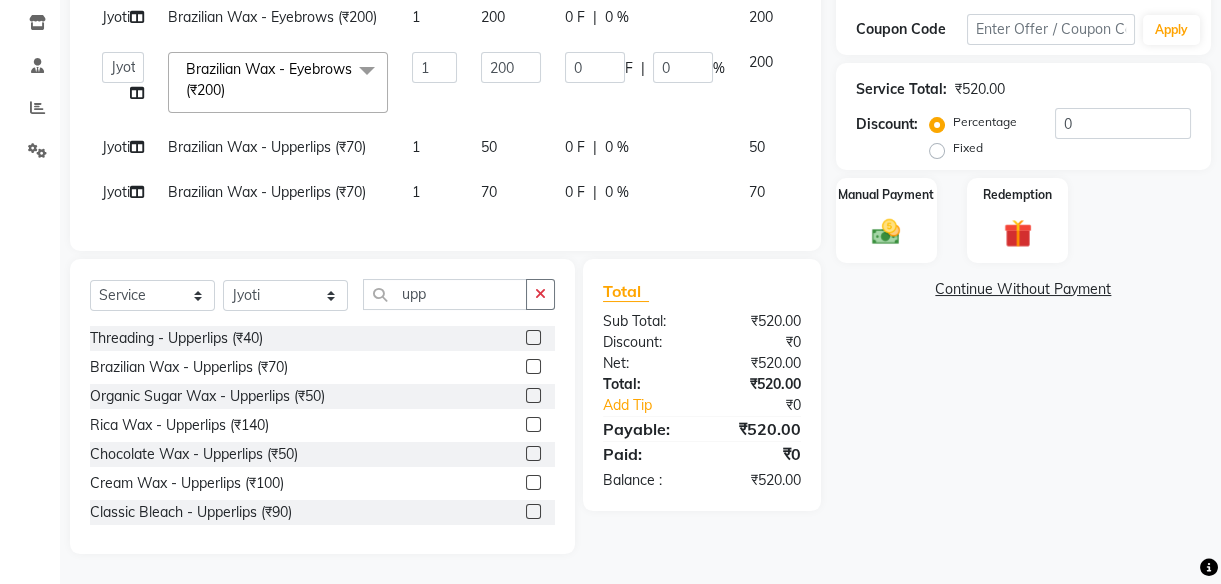 click on "70" 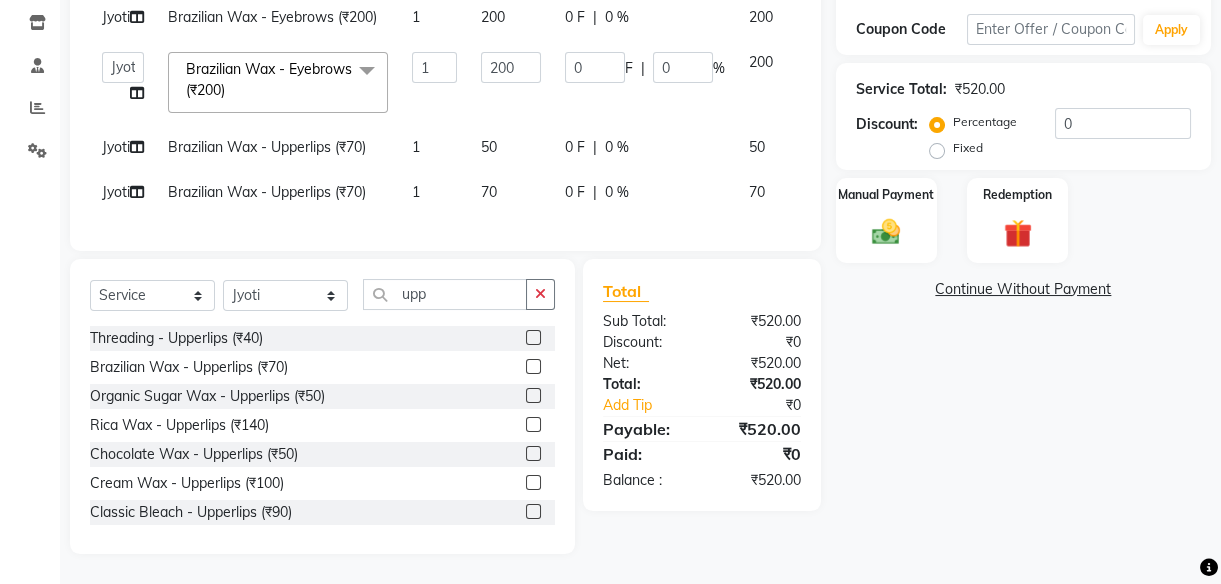 select on "66738" 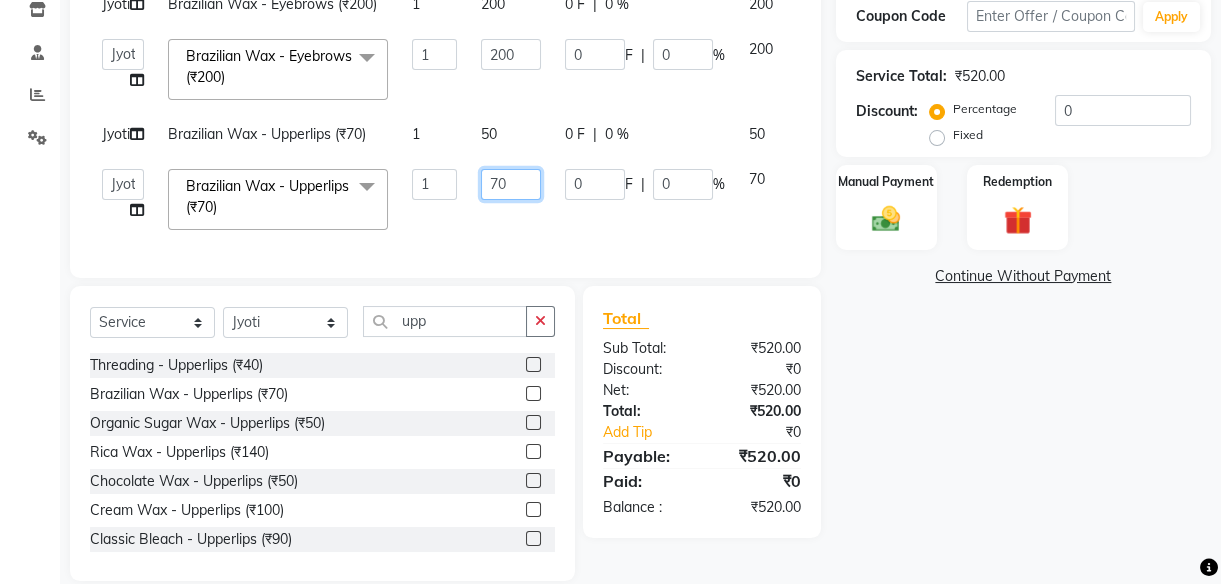 click on "70" 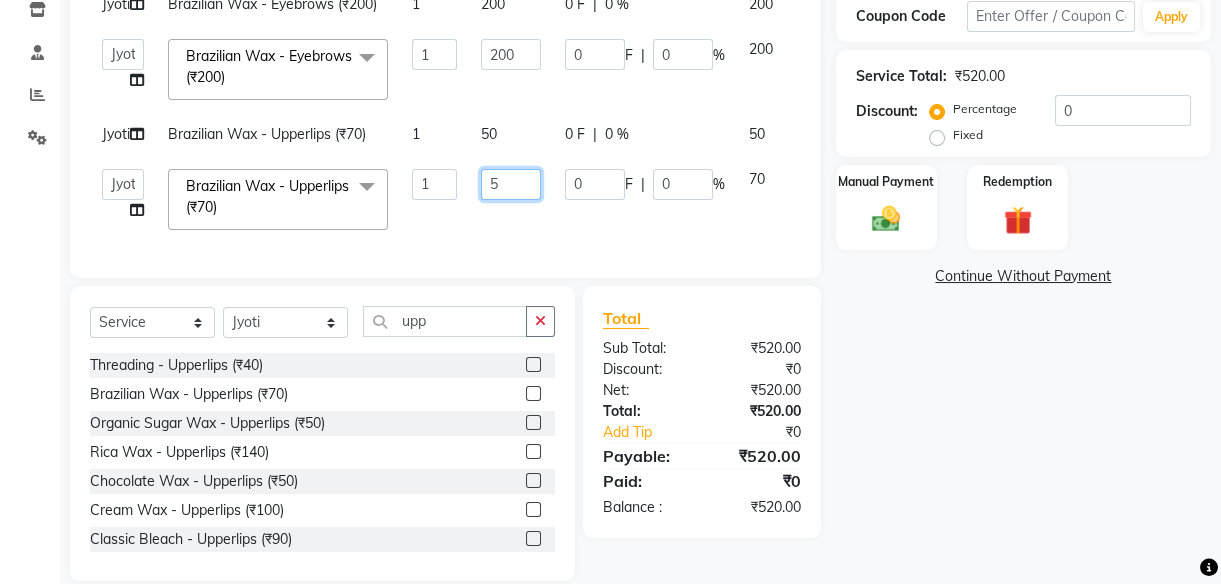 type on "50" 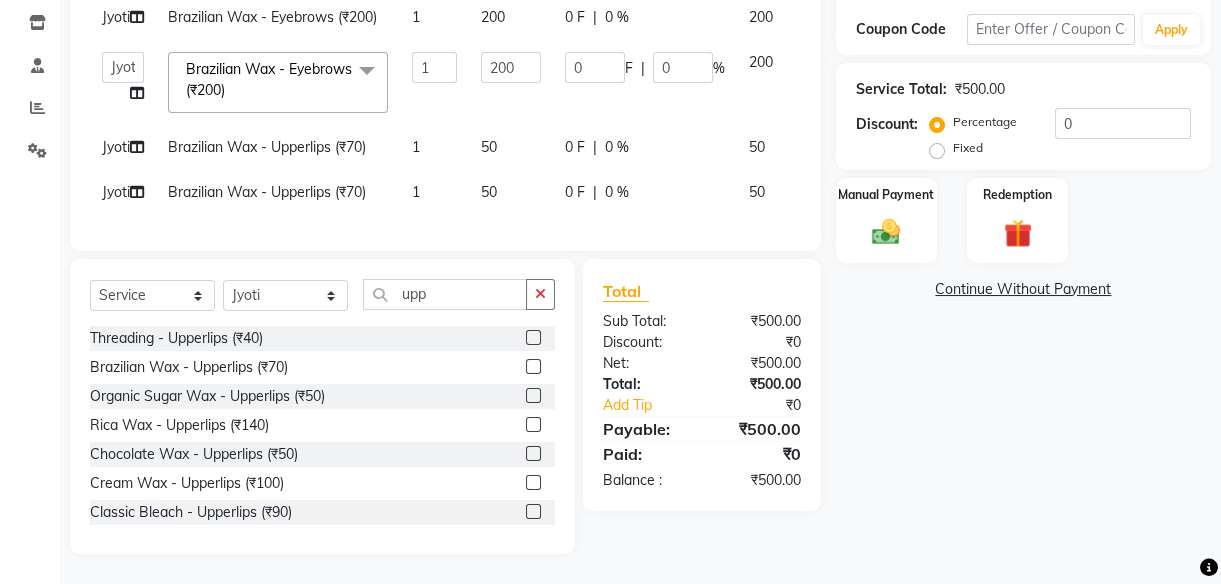 click on "Services Stylist Service Qty Price Disc Total Action [FIRST] Brazilian Wax - Eyebrows (₹200) 1 200 0 F | 0 % 200 [FIRST] Front Desk [FIRST] [FIRST] [FIRST] [FIRST] [FIRST] [FIRST] [FIRST] Brazilian Wax - Eyebrows (₹200) x Hair - Hair Cut (₹249) Hair - Child Hair Cut (₹249) Hair - Hair Wash (₹199) Hair - Women Hair wash (₹400) Hair Wash+Hair Cut+Beard (₹400) Women-Hair Wash+Hair Cut (₹500) Shaving - Trimming (₹199) Shaving - Regular Shaving (₹225) Shaving - Beard Styling (₹299) Colour - Beard Colour (₹449) Colour - Majirel (Short) (₹799) Colour - Majirel (₹1099) Colour - Inoa (₹1299) Colour - Schwarzkopf (₹1399) Colour - Highlights (₹1699) Spa - Loreal (Short) (₹699) Spa - Loreal Spa (₹1199) Spa - Dandruff + Treatment (₹1399) Spa - Hairfall Treatment (₹1399) Spa - Treatment Spa (₹1799) Spa - Beard Spa (Short) (₹289) Spa - Beard Spa (Medium) (₹399) Spa - Beard Spa (Long) (₹599) Keratin - Short (₹2999) Keratin - Medium (₹3449) 1 200 0 F | 0 %" 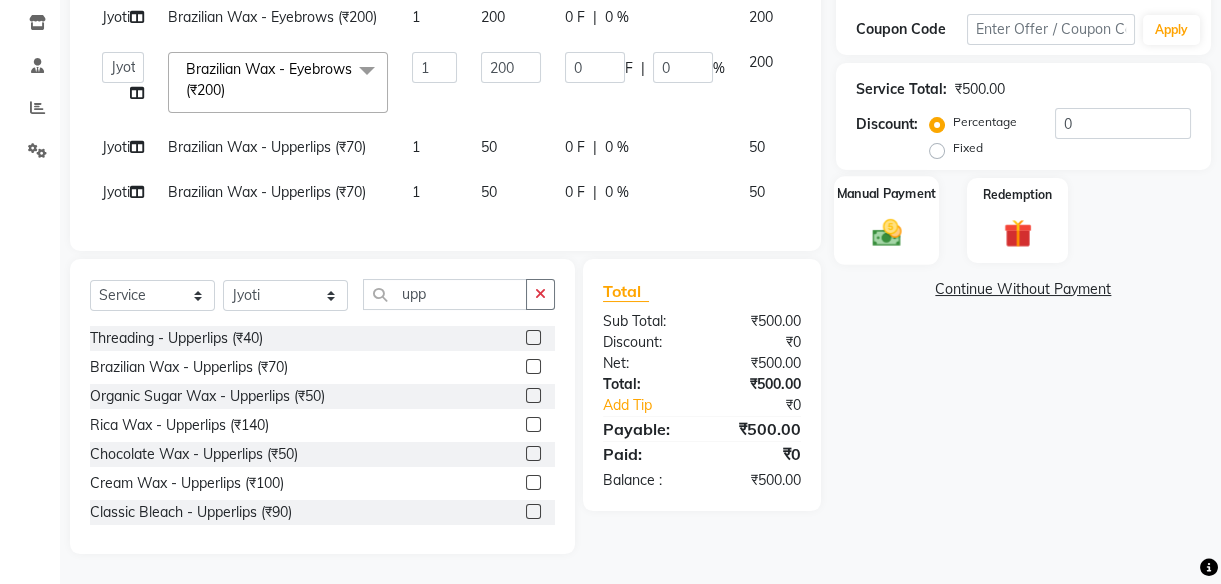 click 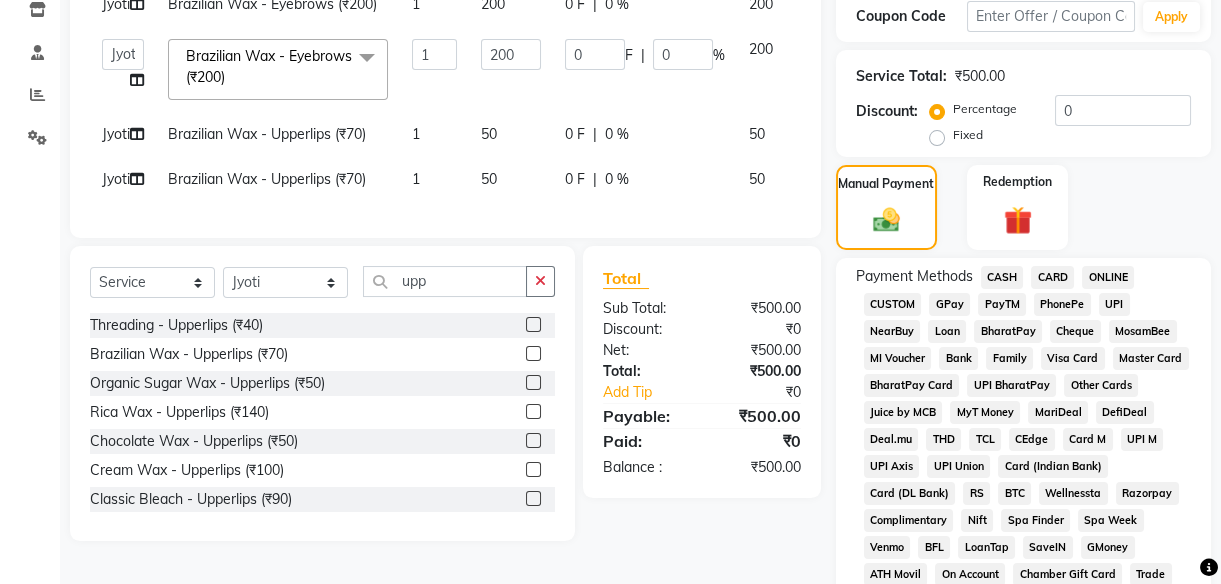 click on "UPI" 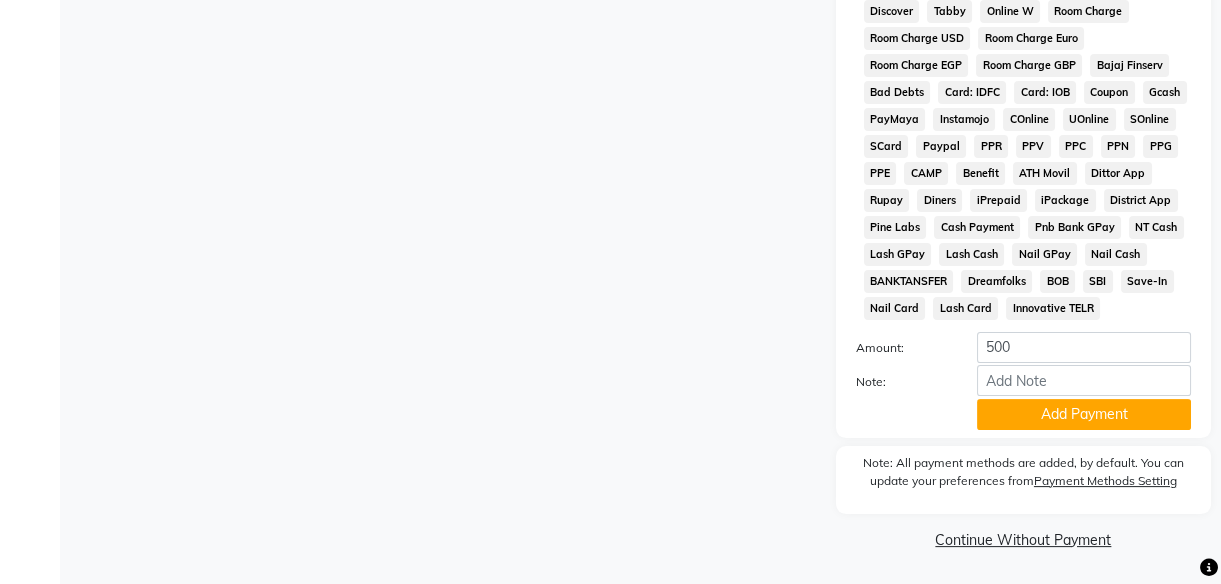 scroll, scrollTop: 1020, scrollLeft: 0, axis: vertical 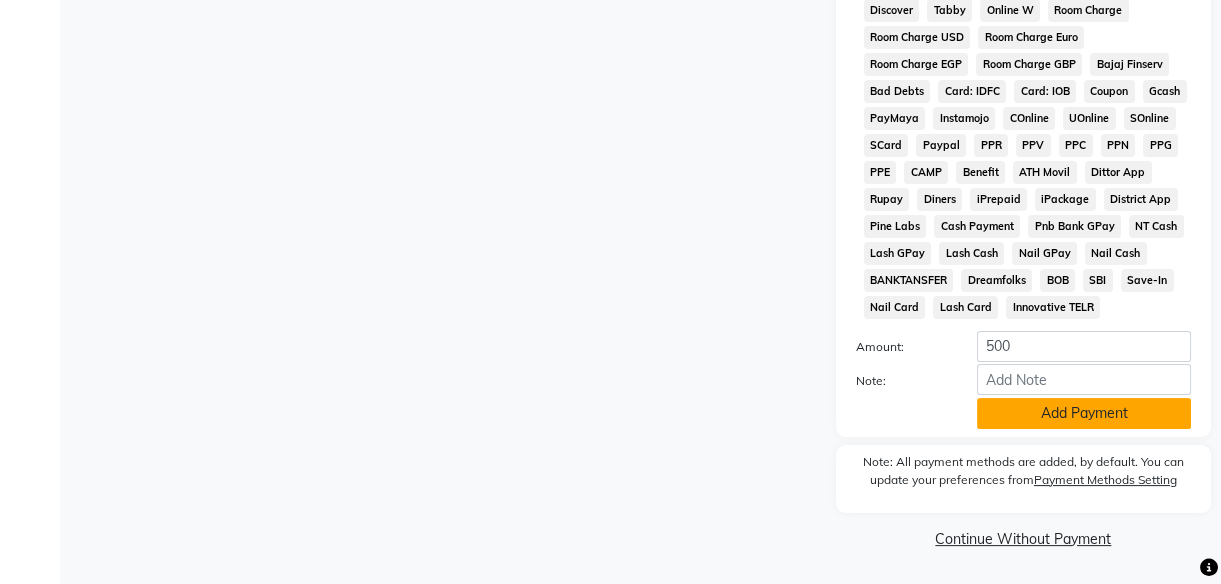 click on "Add Payment" 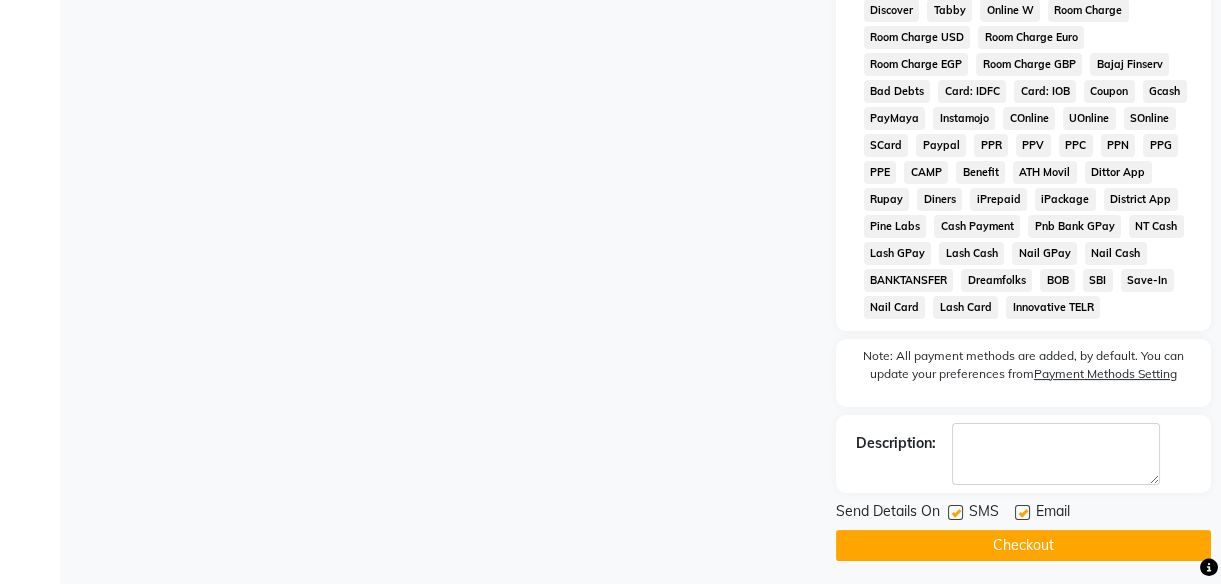 click 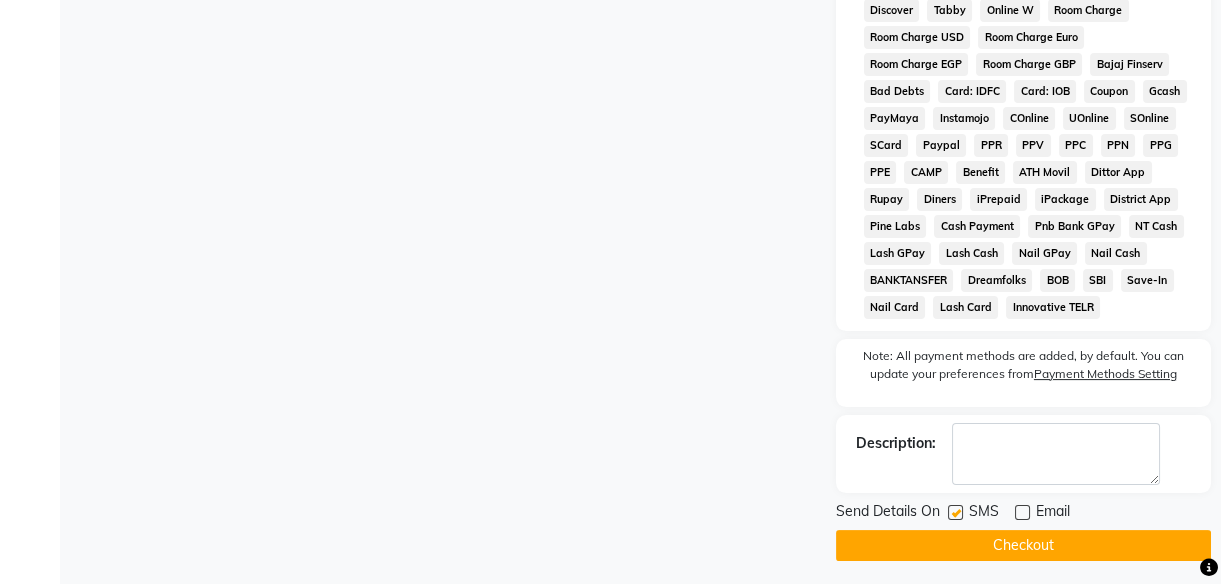 click 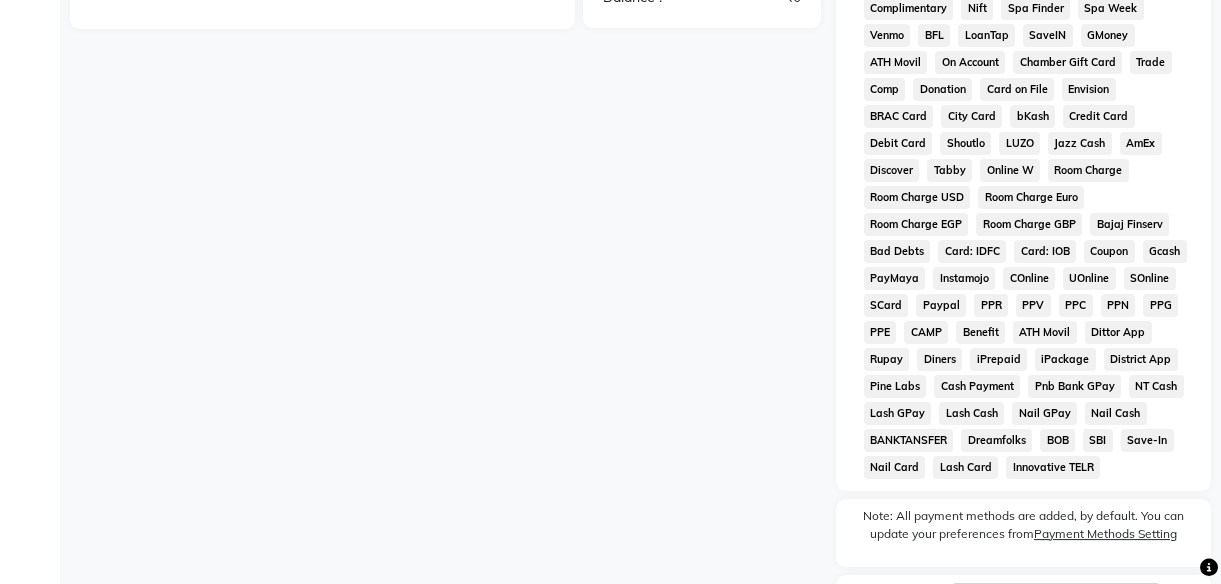 scroll, scrollTop: 1026, scrollLeft: 0, axis: vertical 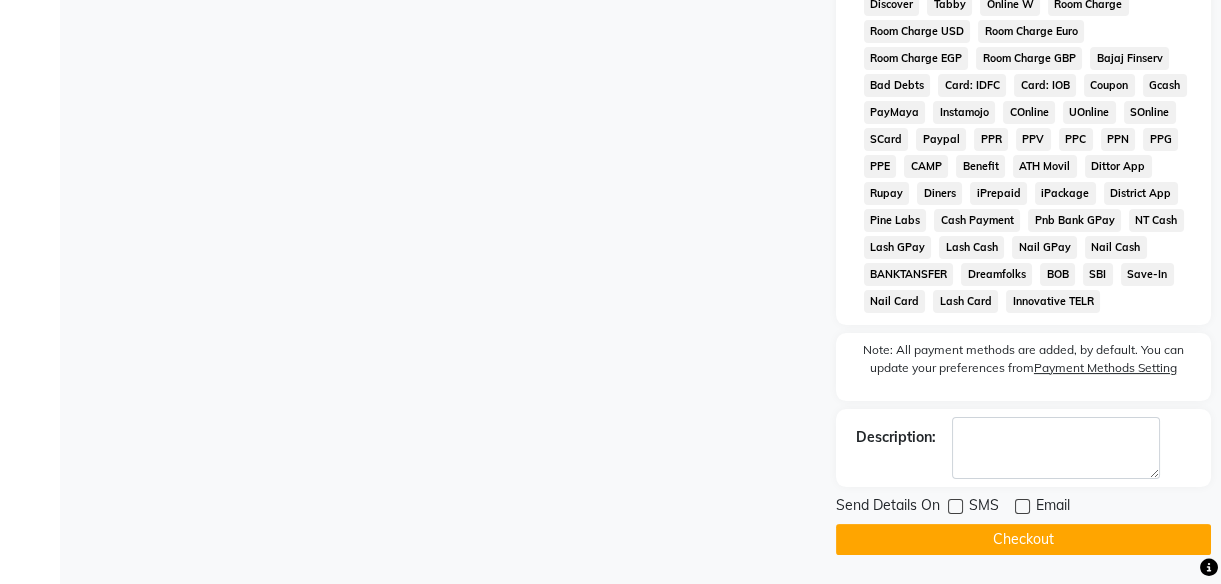 click on "Checkout" 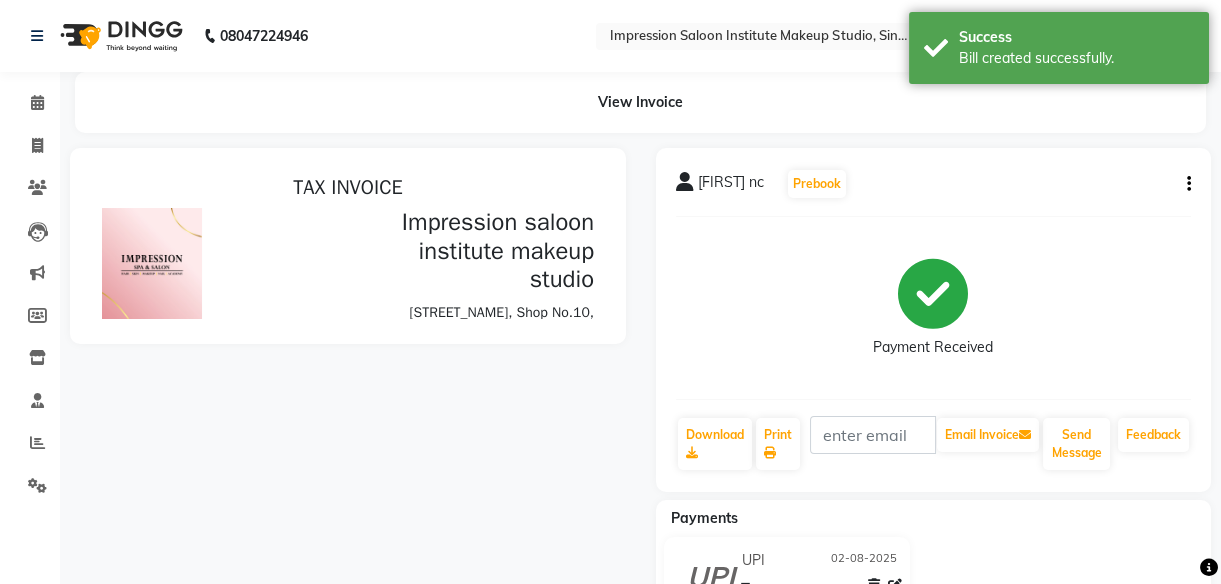 scroll, scrollTop: 0, scrollLeft: 0, axis: both 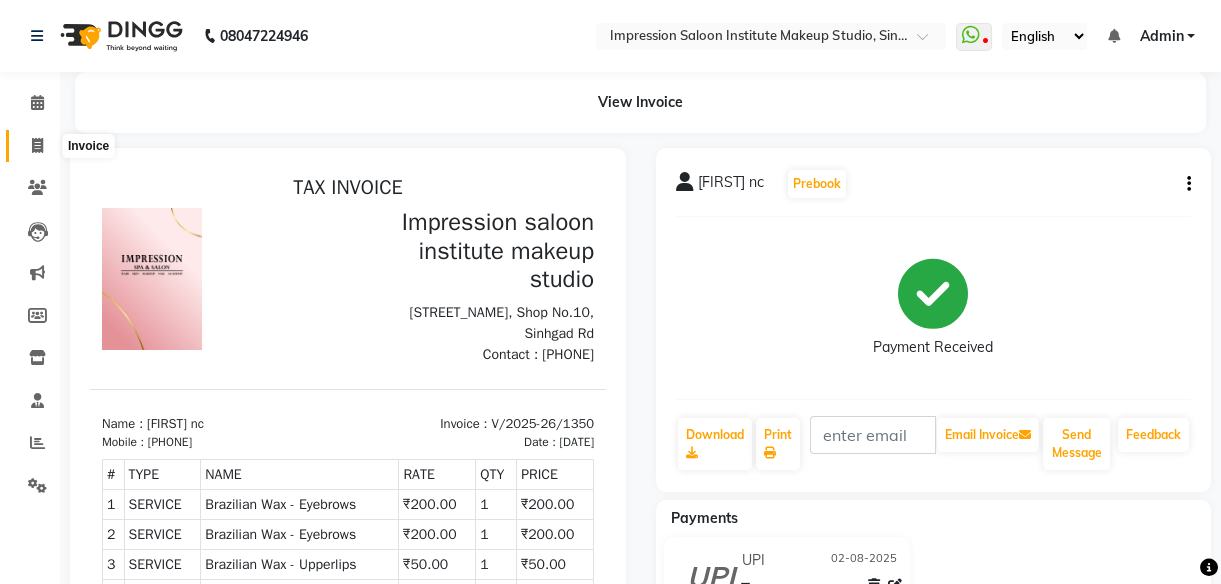 click 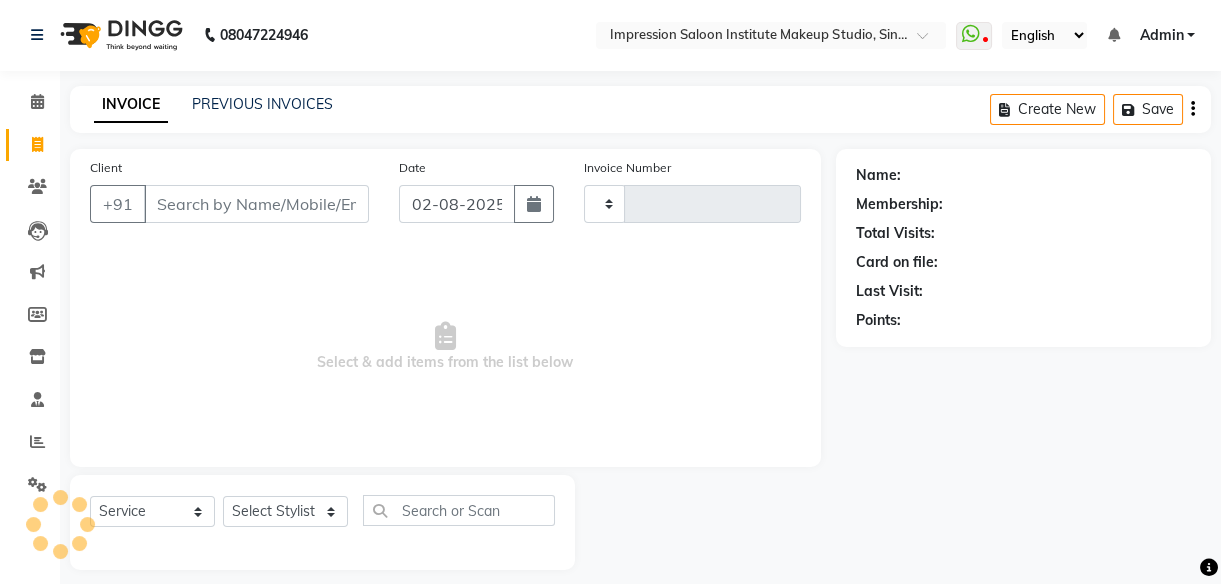 type on "1351" 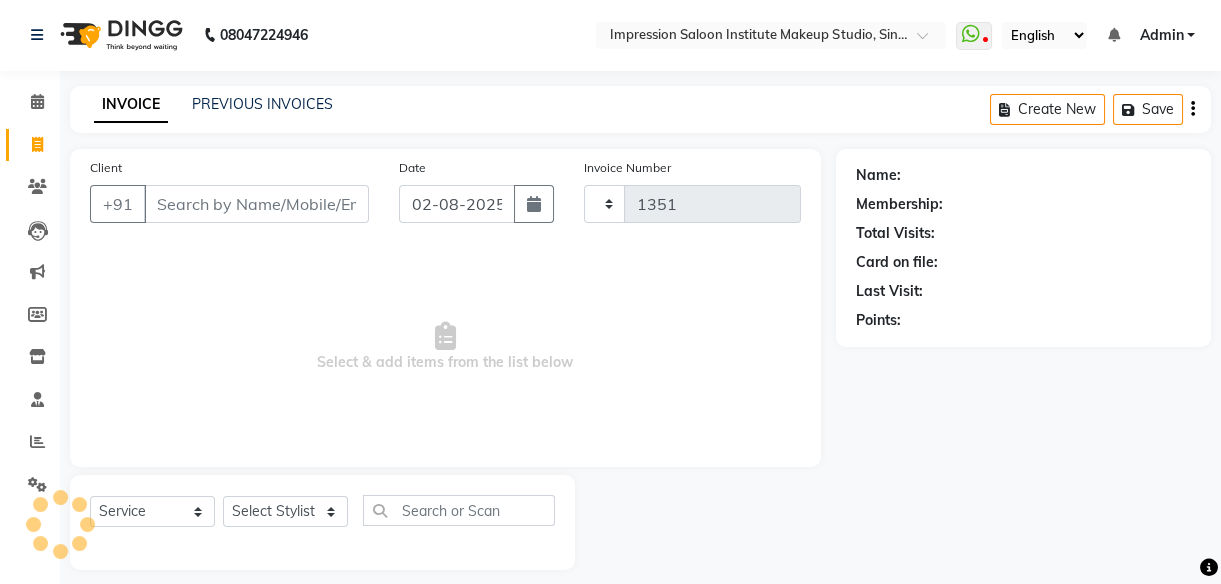 select on "437" 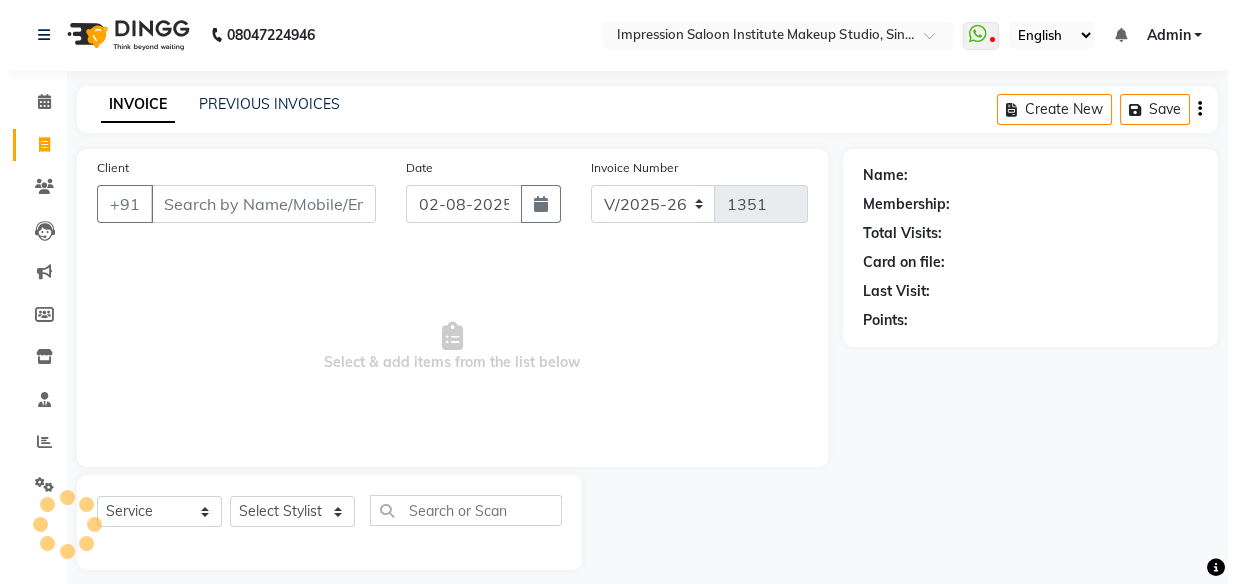 scroll, scrollTop: 18, scrollLeft: 0, axis: vertical 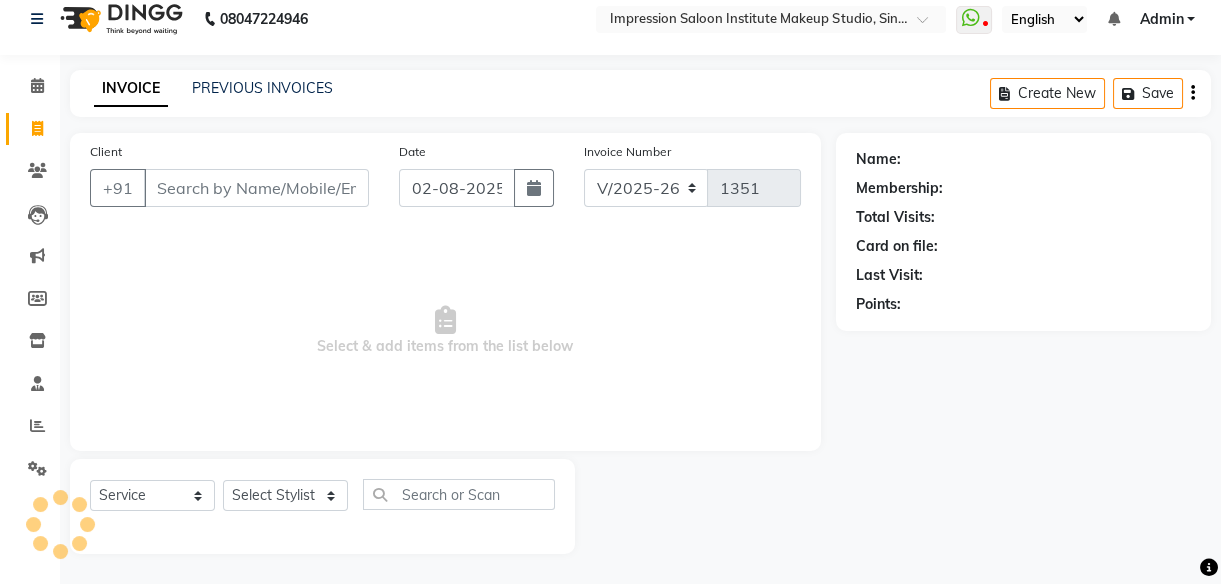 select on "product" 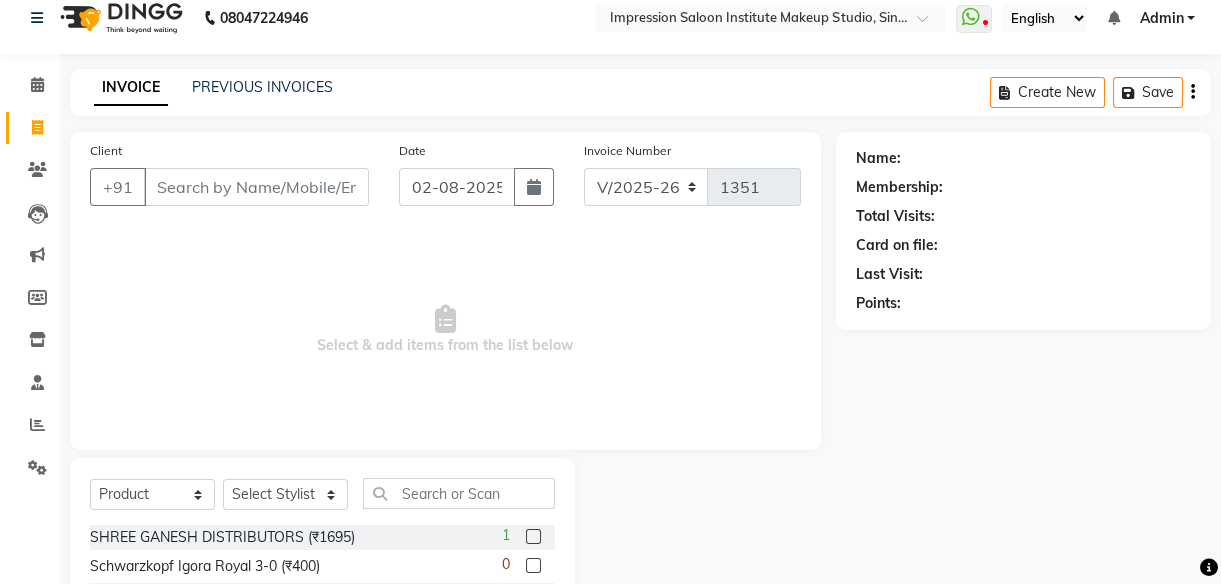 click on "Client" at bounding box center (256, 187) 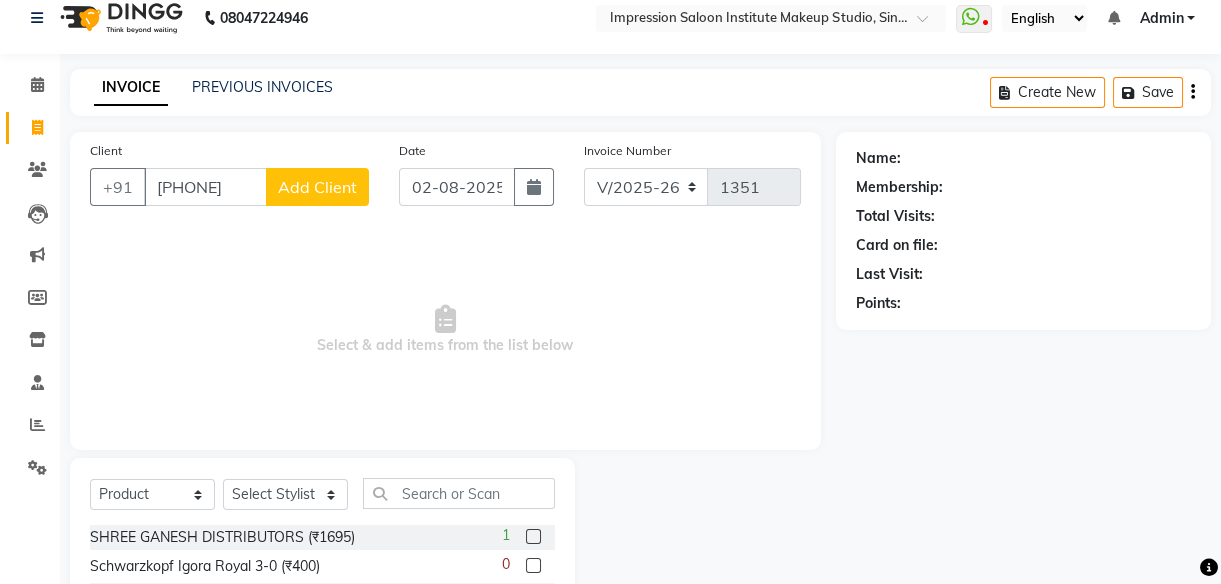 type on "[PHONE]" 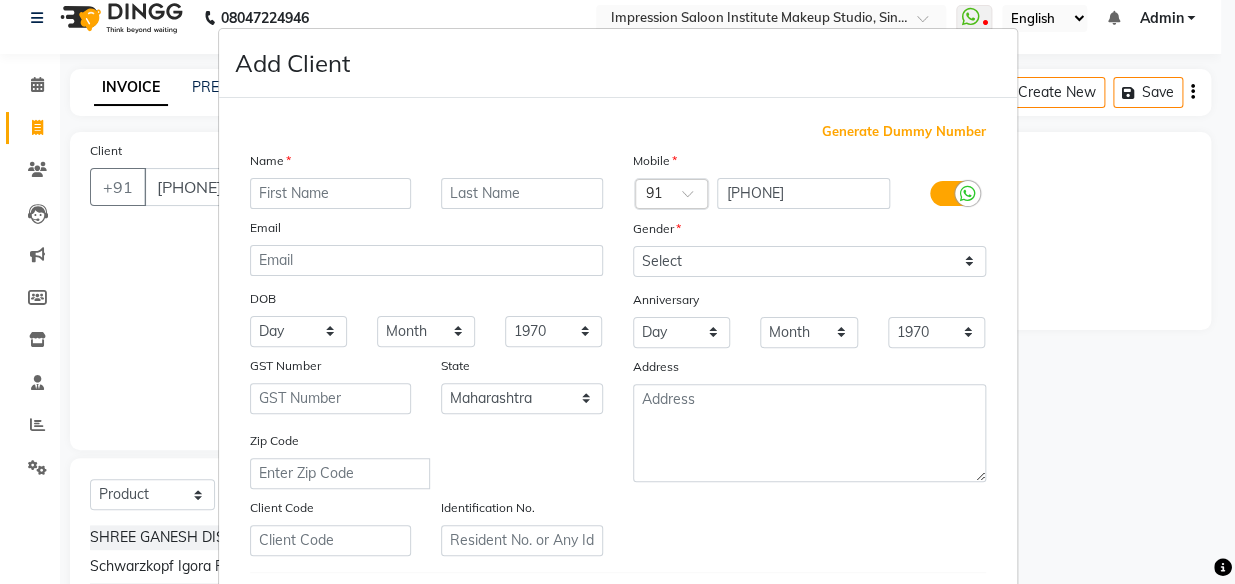 click at bounding box center (331, 193) 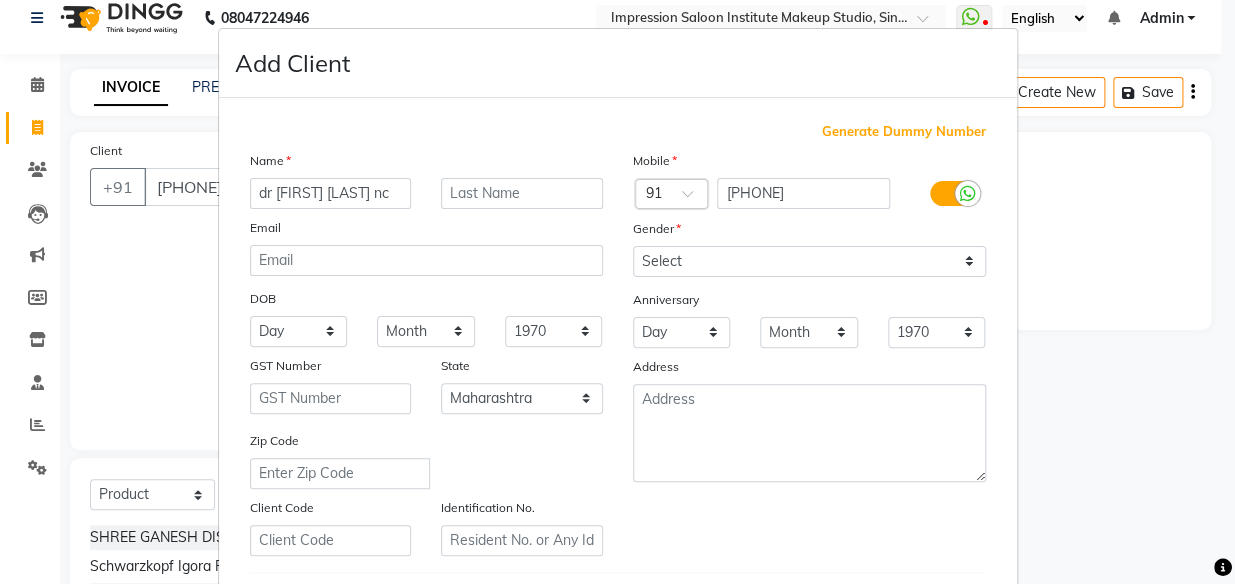 type on "dr [FIRST] [LAST] nc" 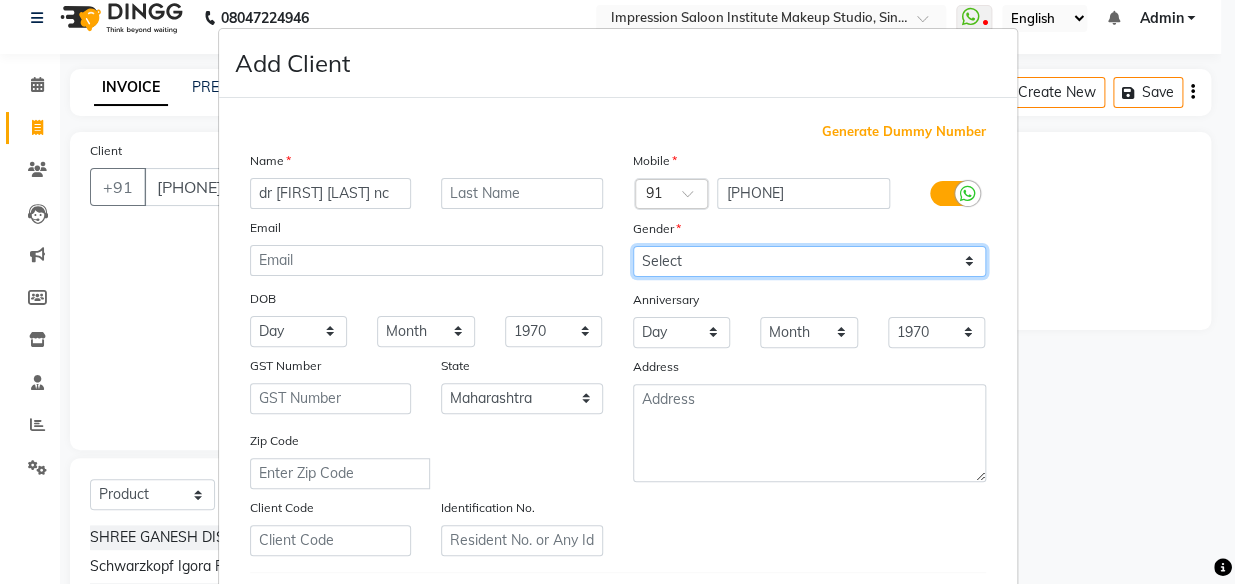click on "Select Male Female Other Prefer Not To Say" at bounding box center [809, 261] 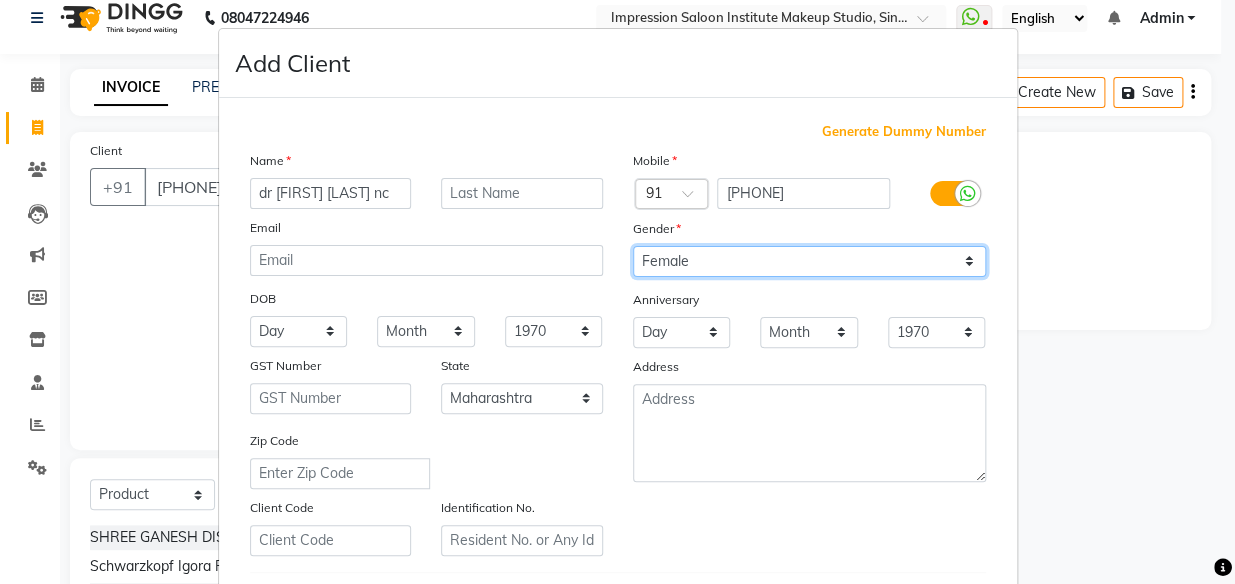 click on "Select Male Female Other Prefer Not To Say" at bounding box center (809, 261) 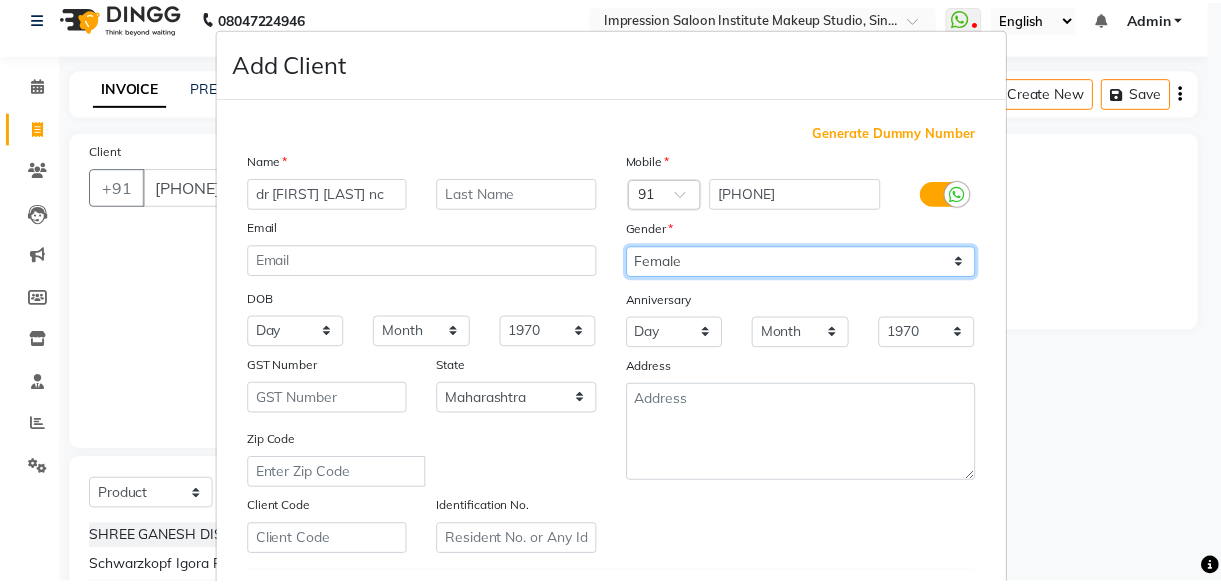 scroll, scrollTop: 345, scrollLeft: 0, axis: vertical 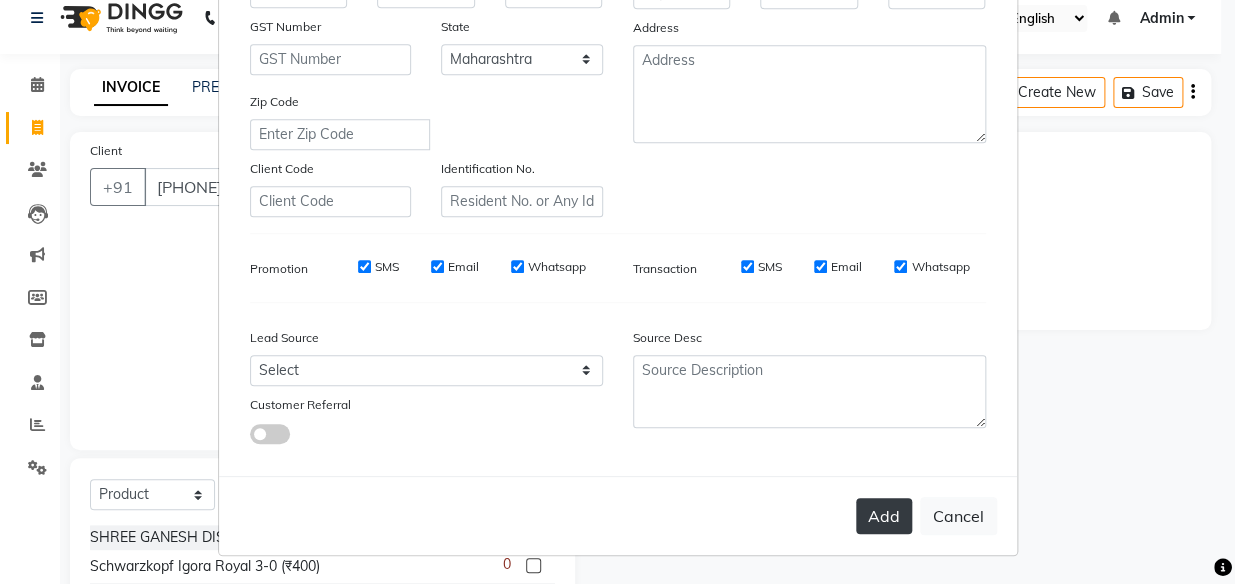 click on "Add" at bounding box center (884, 516) 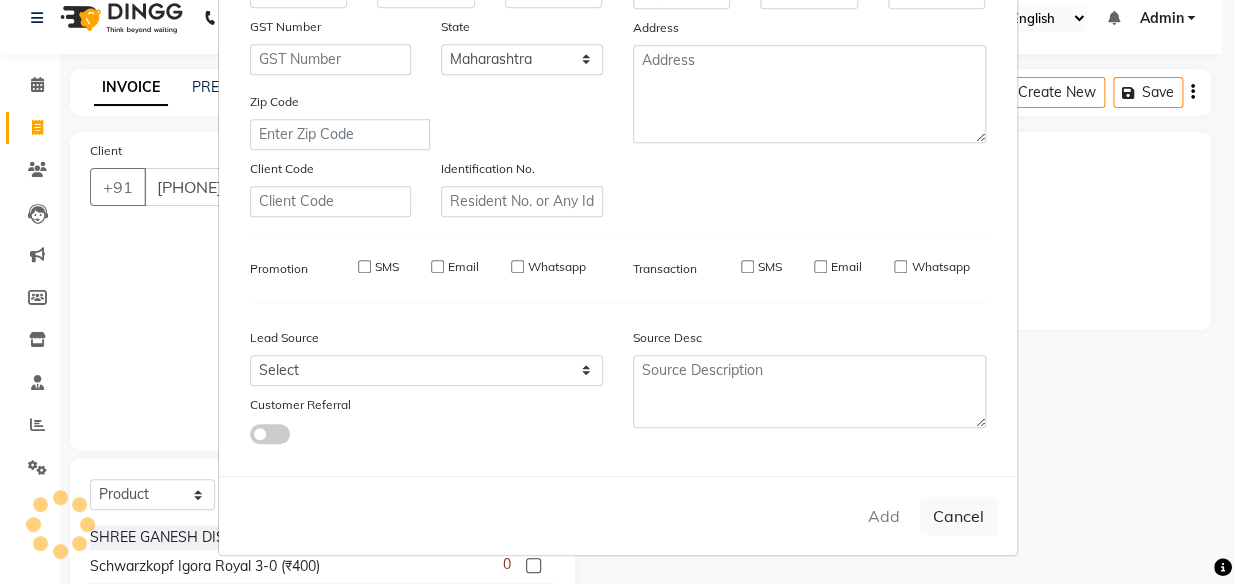 type 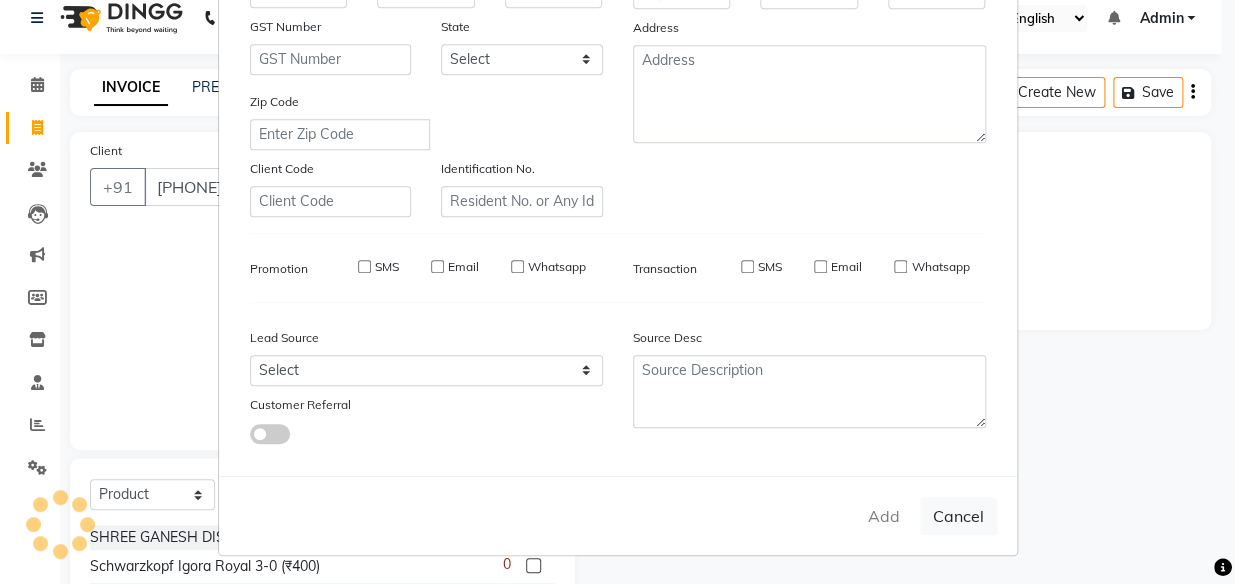 type 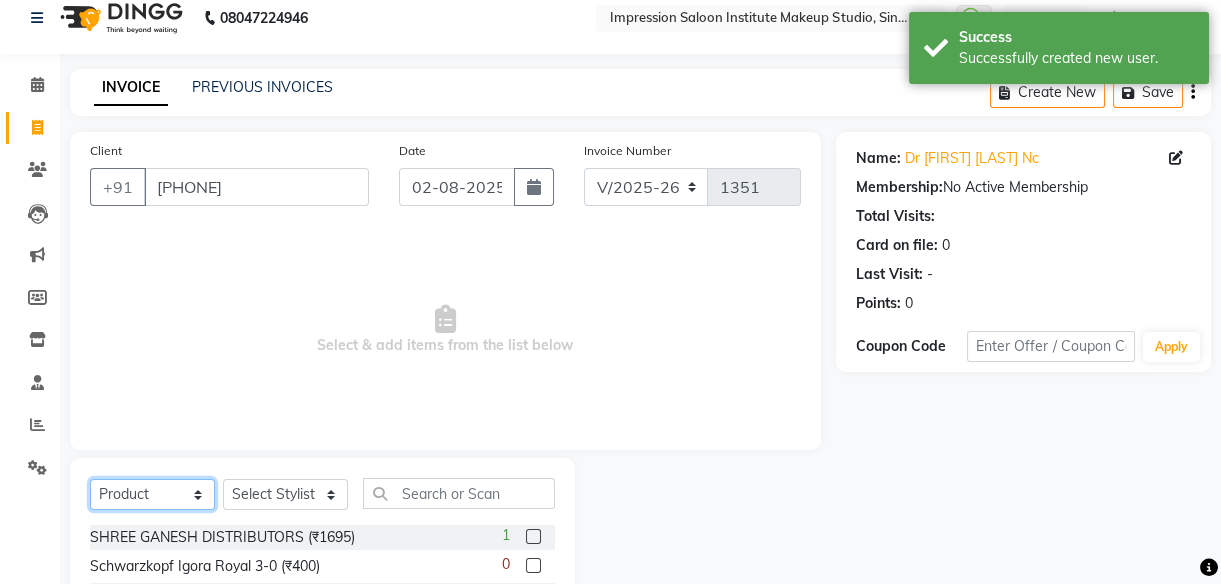 click on "Select  Service  Product  Membership  Package Voucher Prepaid Gift Card" 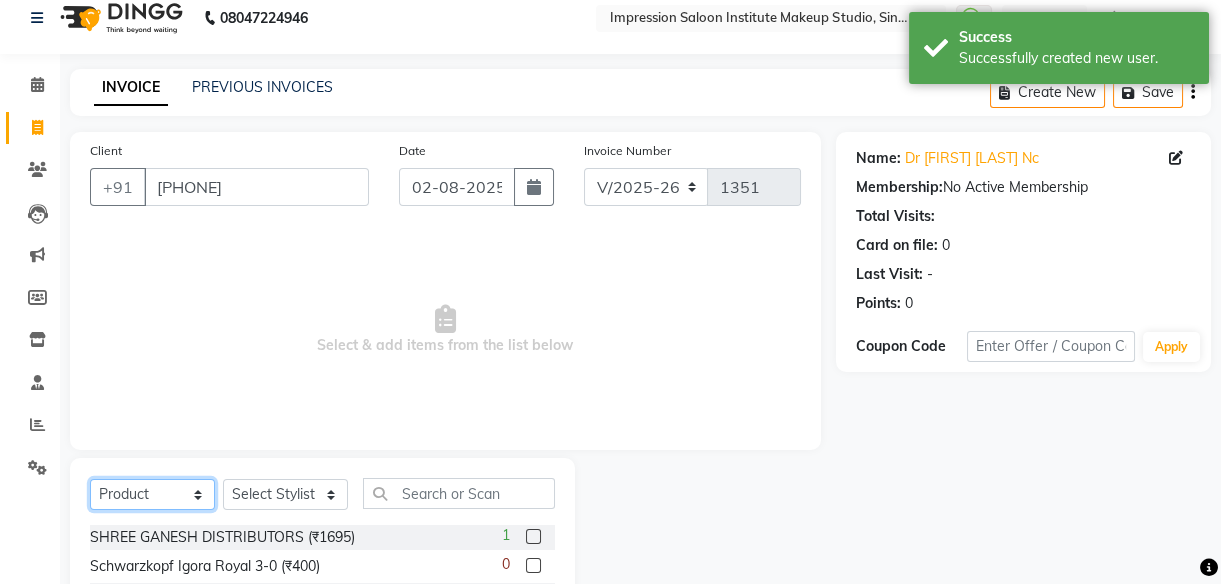 select on "service" 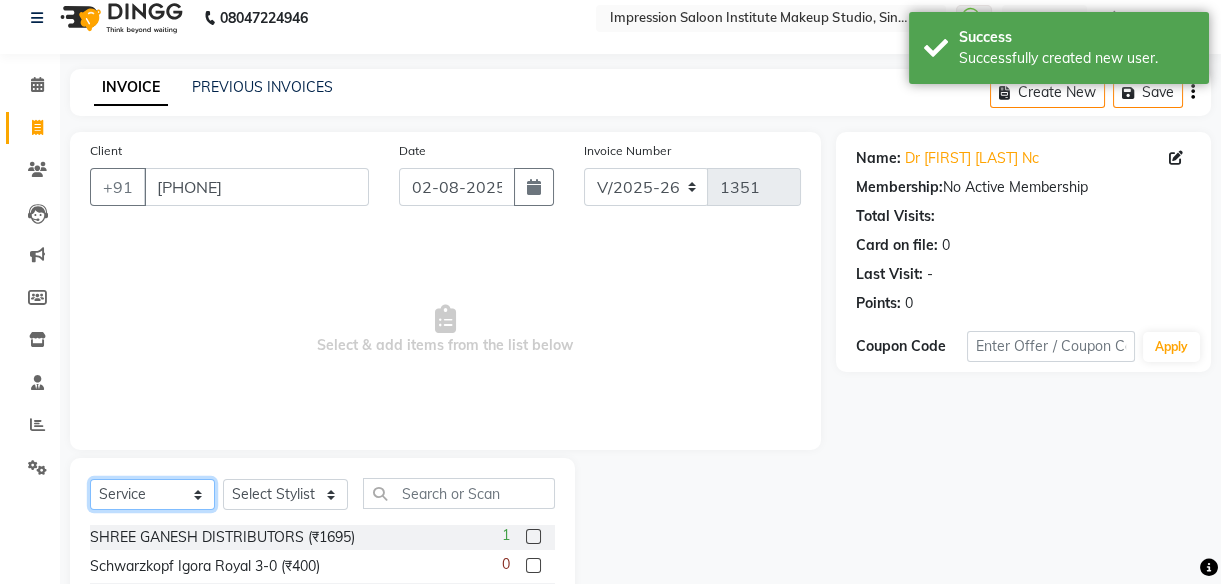 click on "Select  Service  Product  Membership  Package Voucher Prepaid Gift Card" 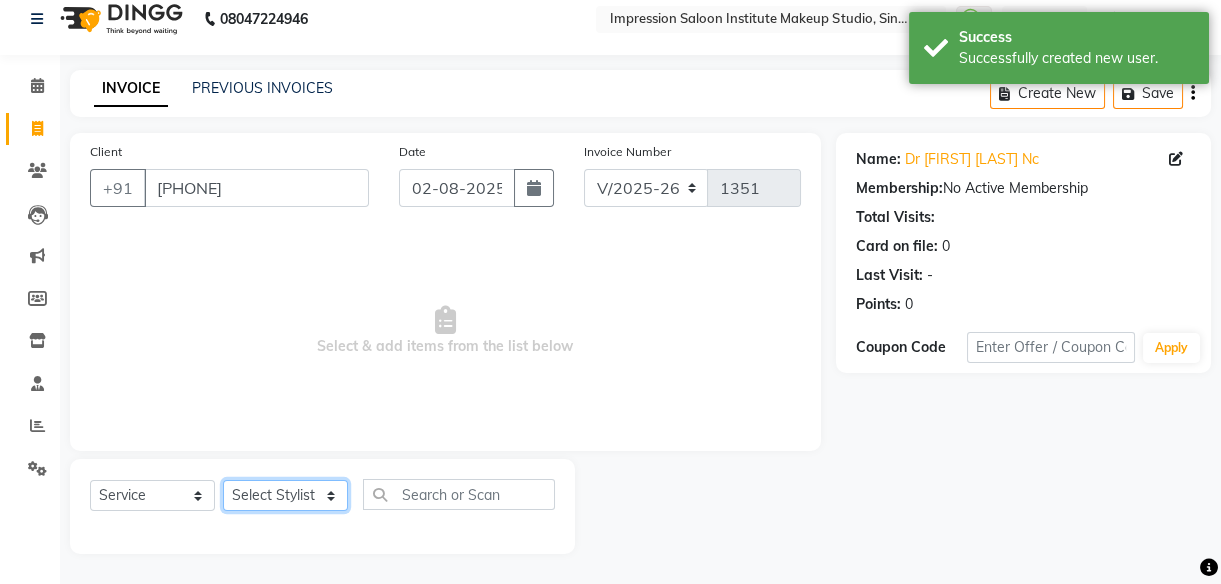 click on "Select Stylist [FIRST] Front Desk [FIRST] [FIRST] [FIRST] [FIRST] [FIRST] [FIRST] [FIRST]" 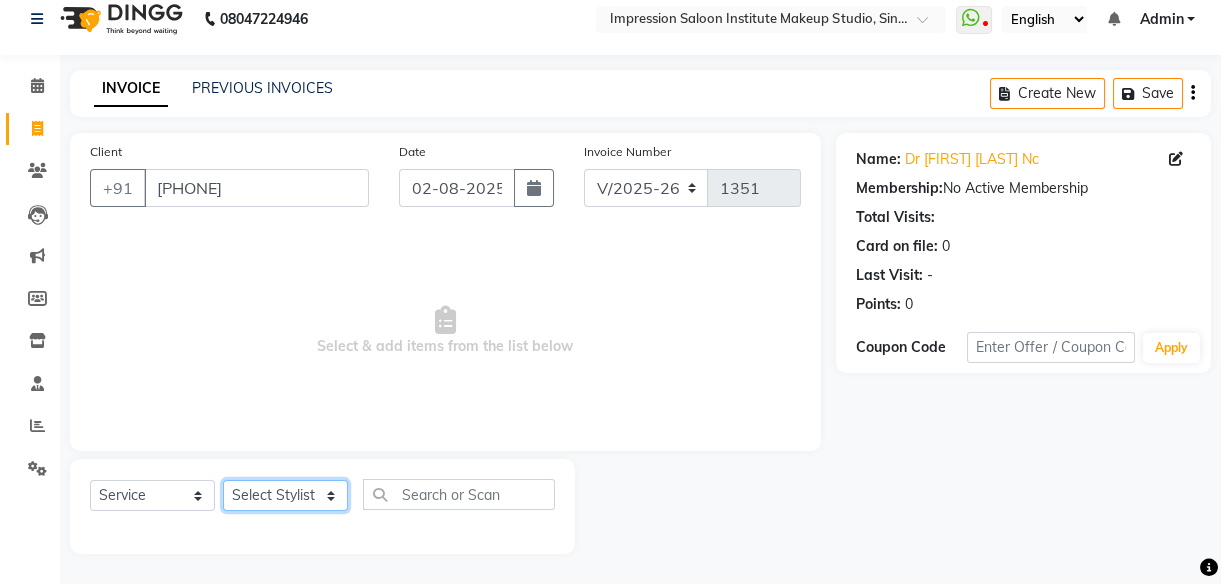 click on "Select Stylist [FIRST] Front Desk [FIRST] [FIRST] [FIRST] [FIRST] [FIRST] [FIRST] [FIRST]" 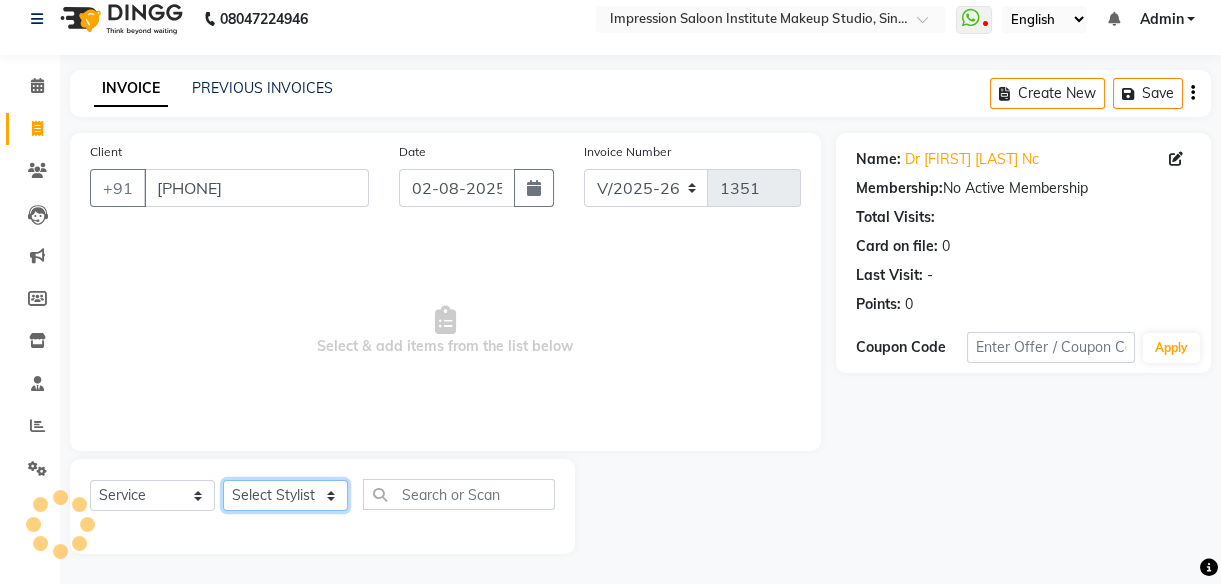 select on "85426" 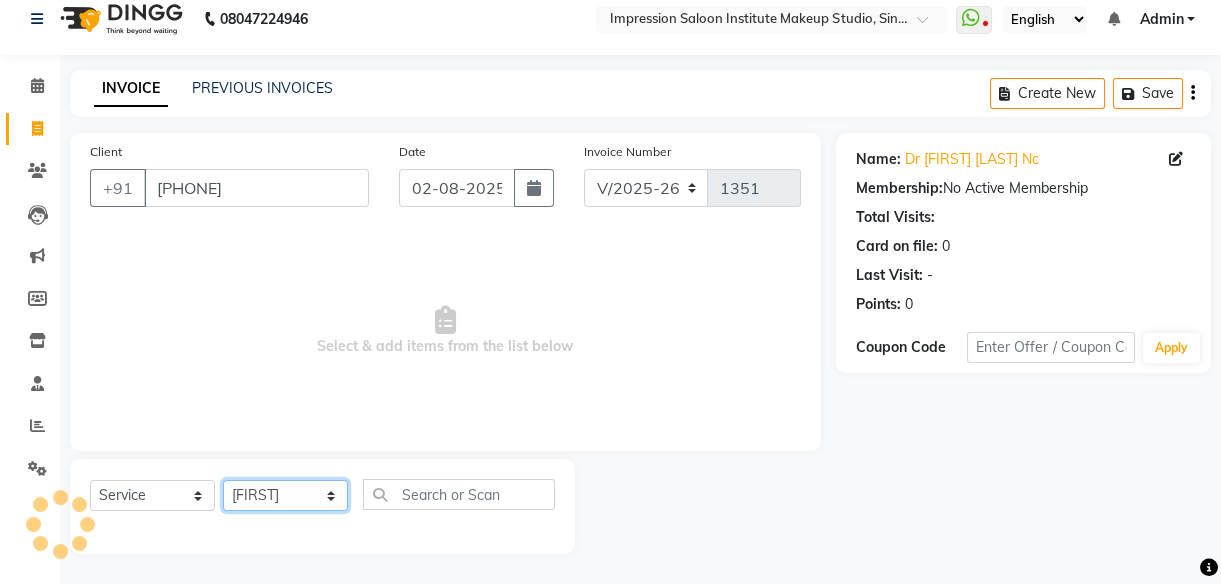 click on "Select Stylist [FIRST] Front Desk [FIRST] [FIRST] [FIRST] [FIRST] [FIRST] [FIRST] [FIRST]" 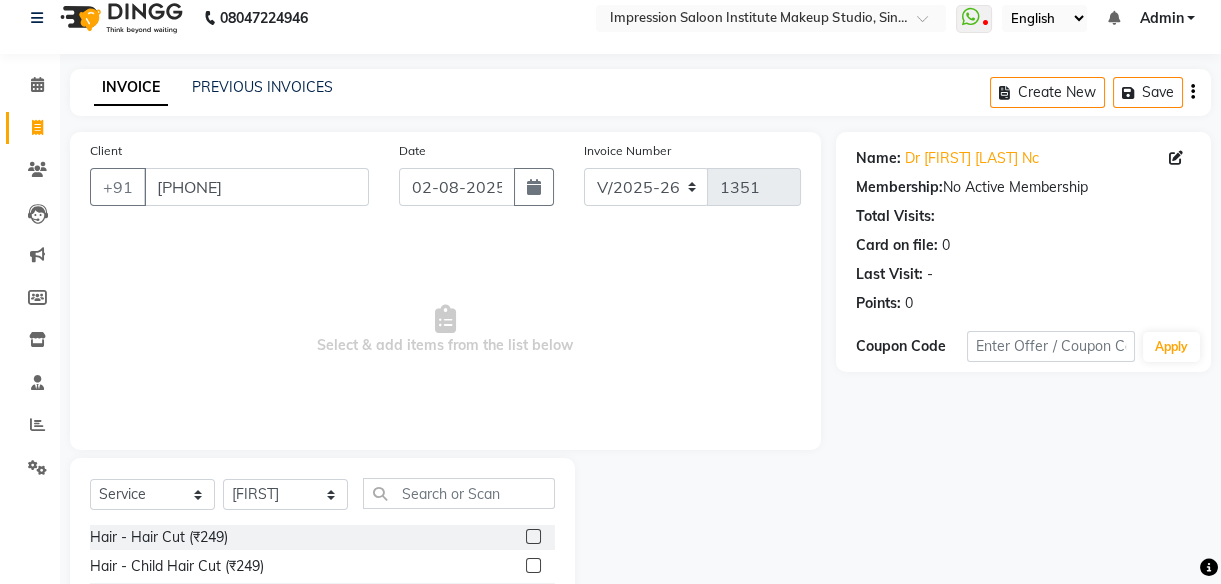 click 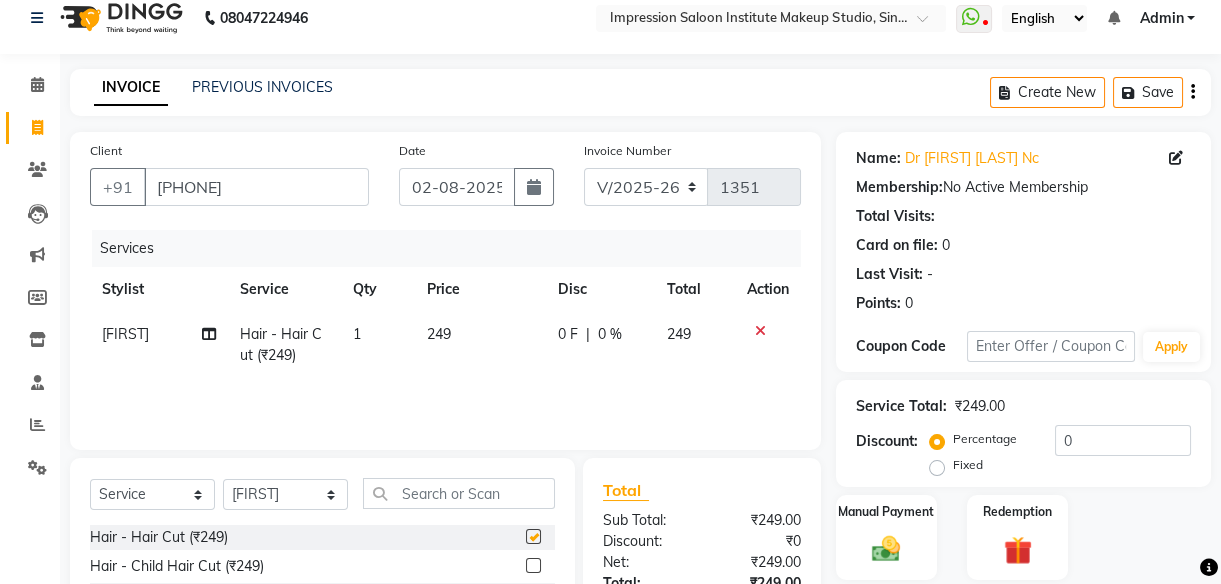 checkbox on "false" 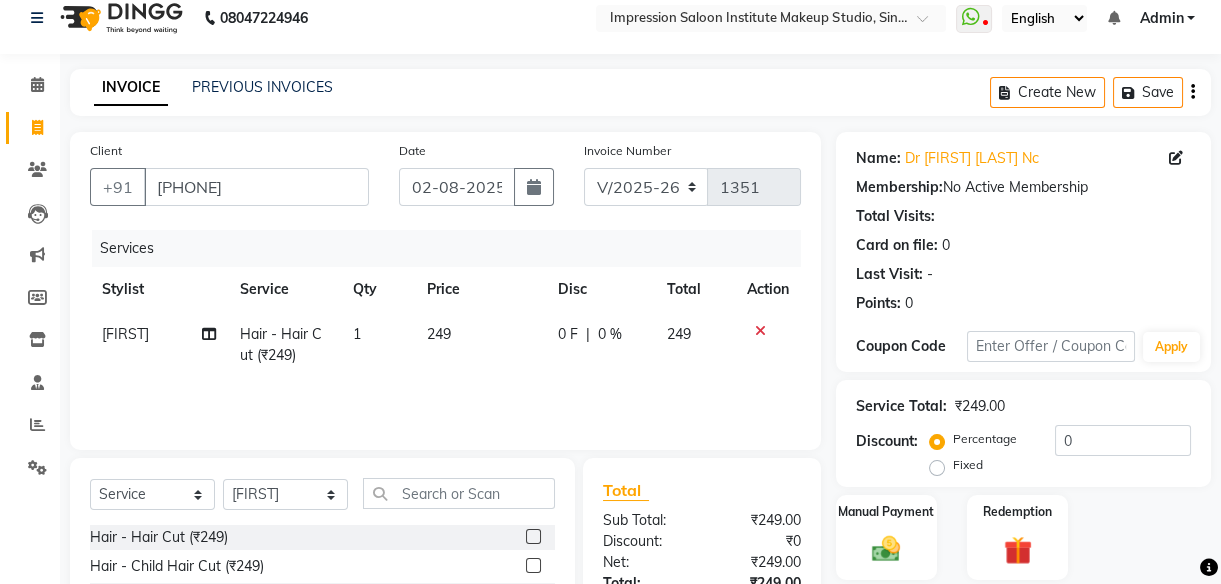 click on "249" 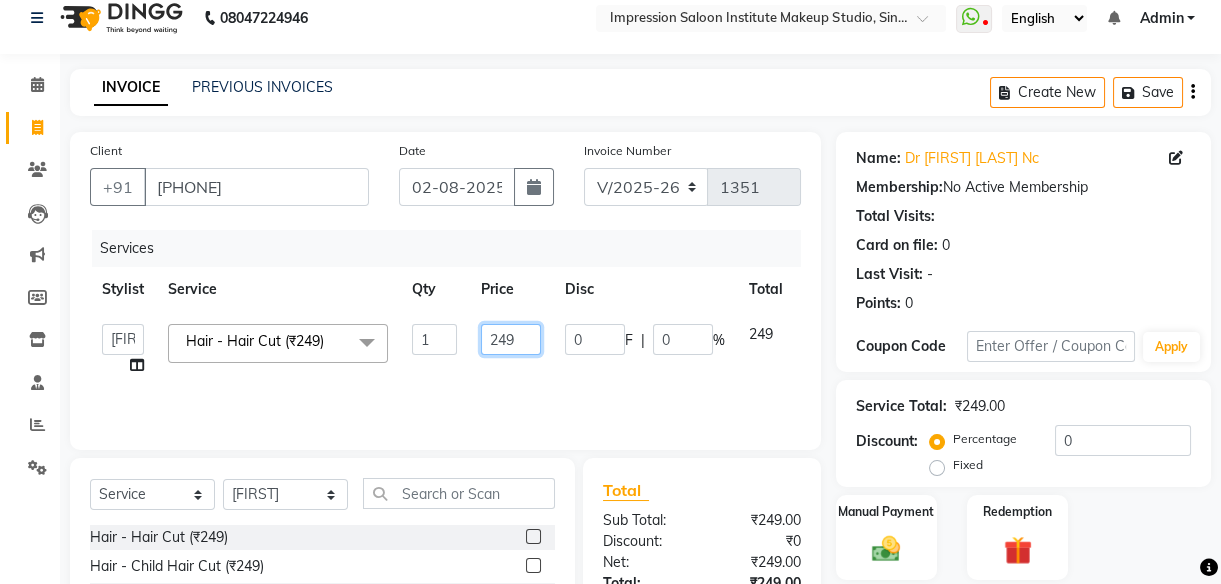 click on "249" 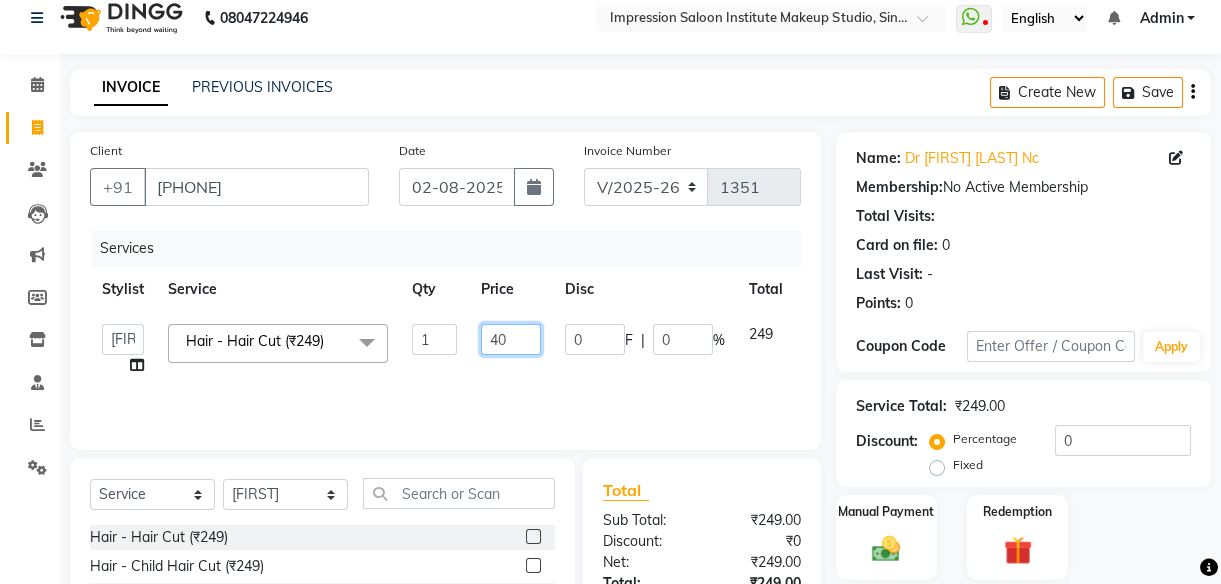 type on "400" 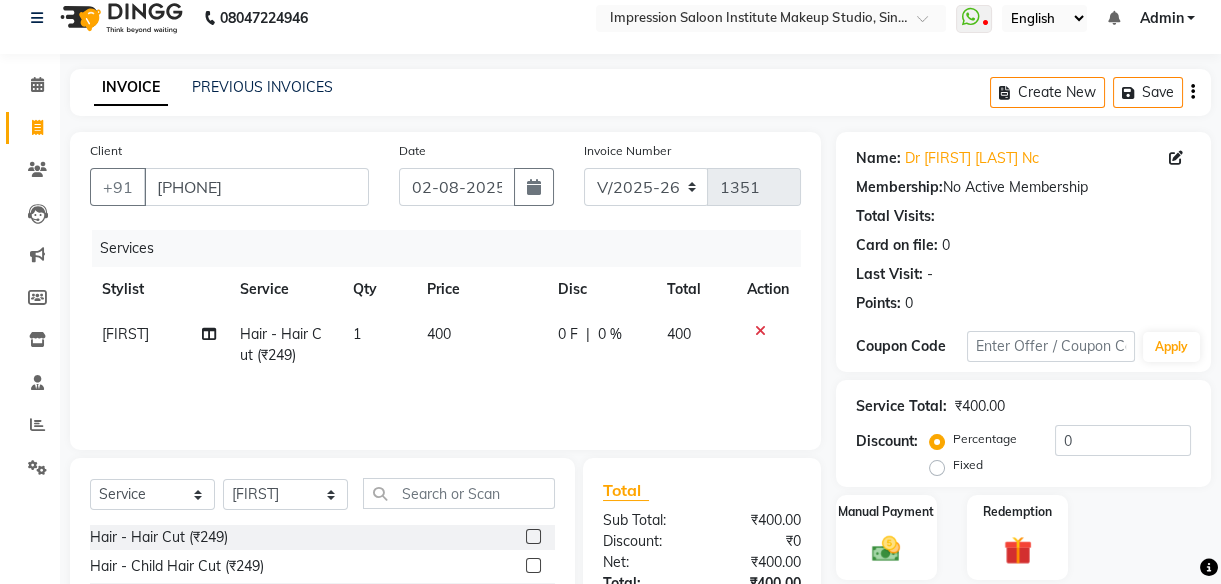 click on "Services Stylist Service Qty Price Disc Total Action [FIRST] [FIRST] - Hair Cut (₹249) 1 400 0 F | 0 % 400" 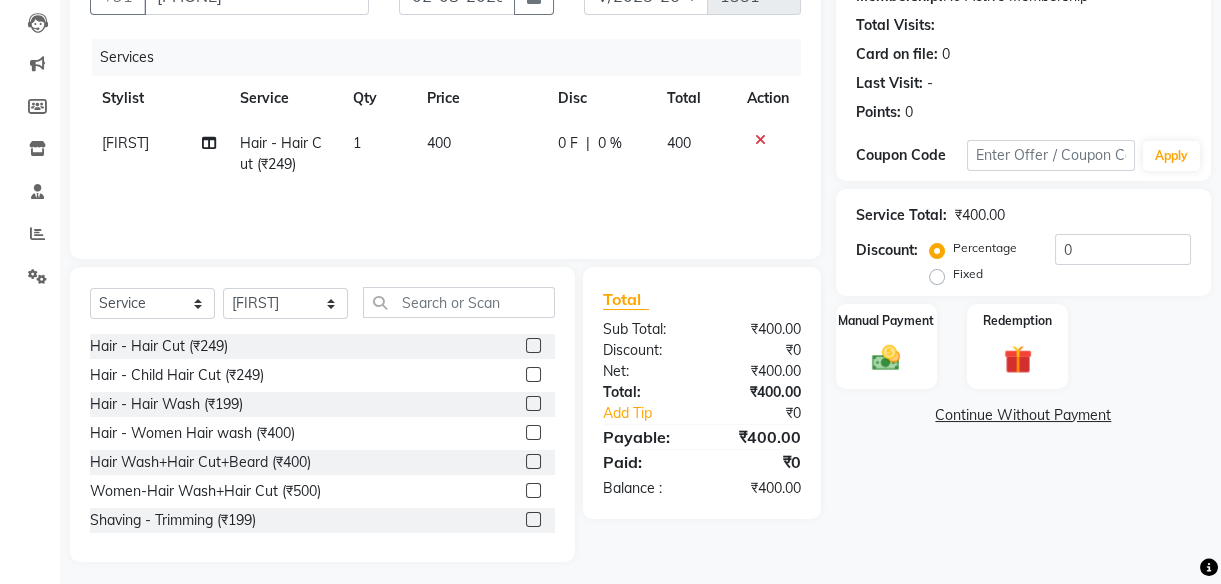 scroll, scrollTop: 218, scrollLeft: 0, axis: vertical 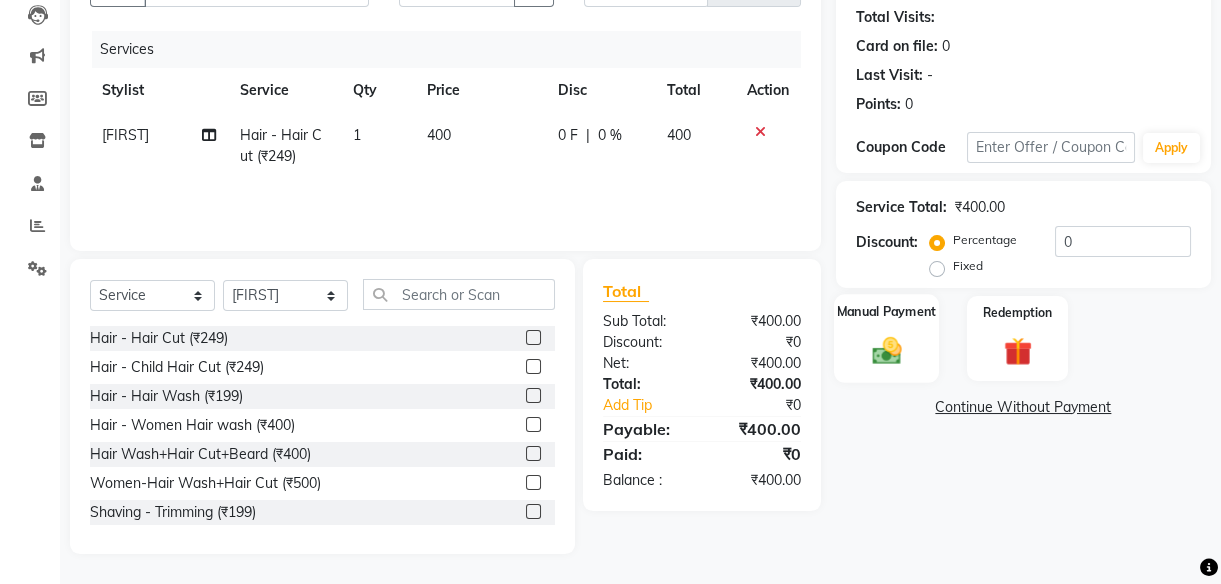 click 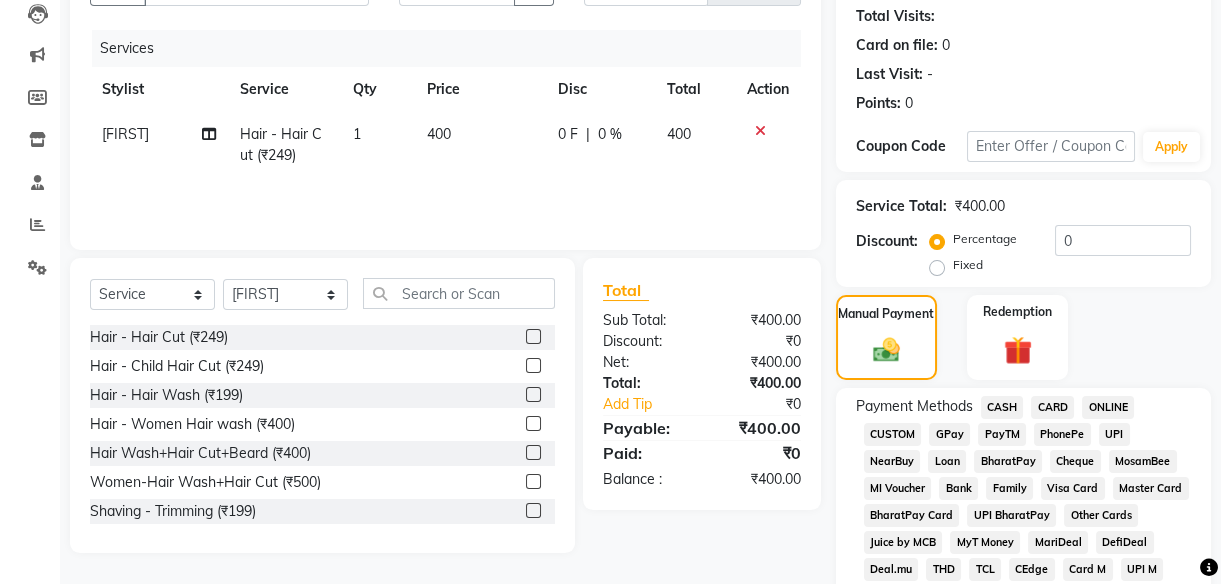 click on "CASH" 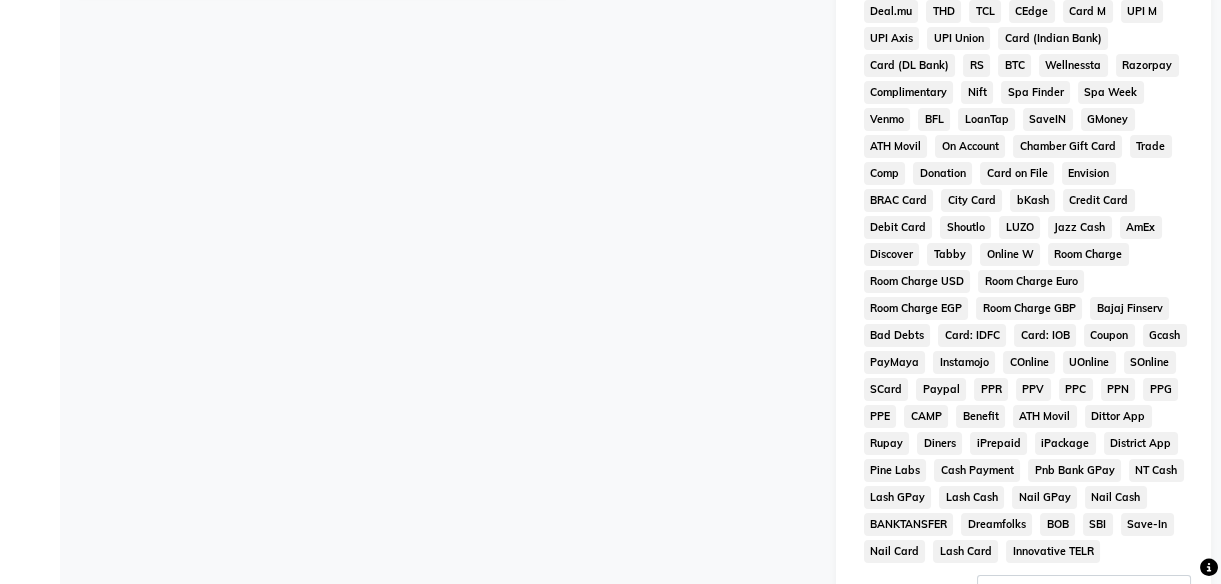 scroll, scrollTop: 1020, scrollLeft: 0, axis: vertical 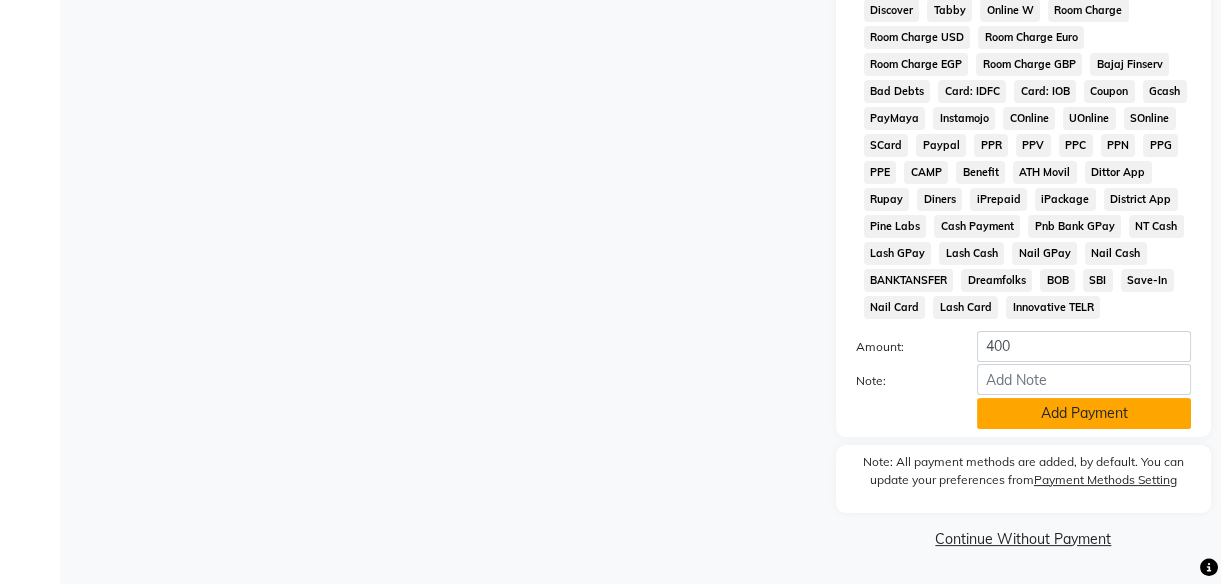click on "Add Payment" 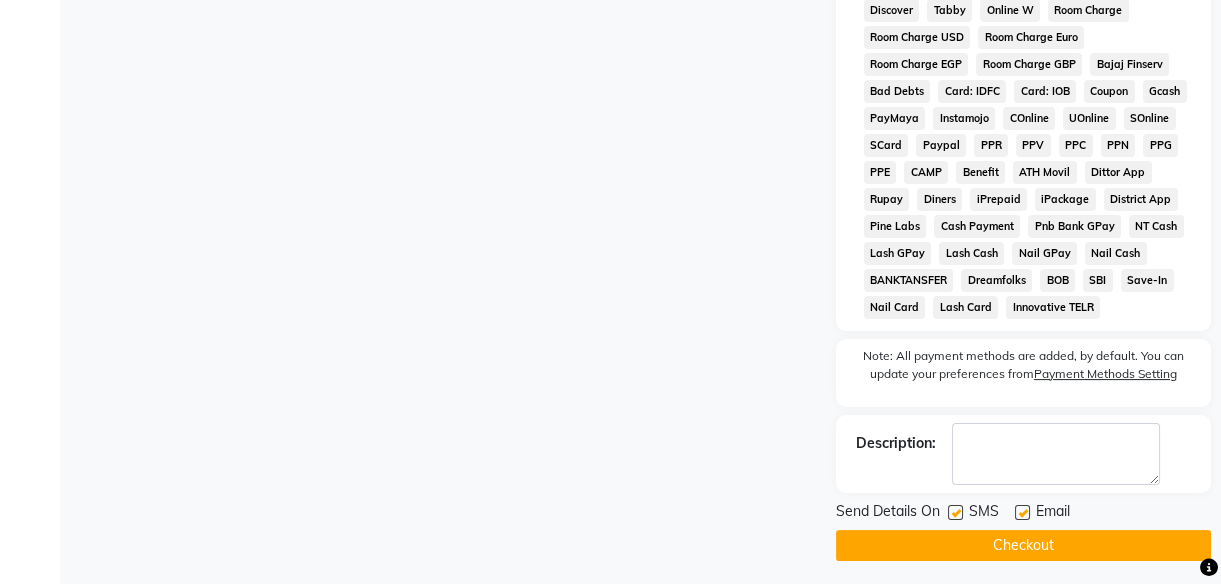 click 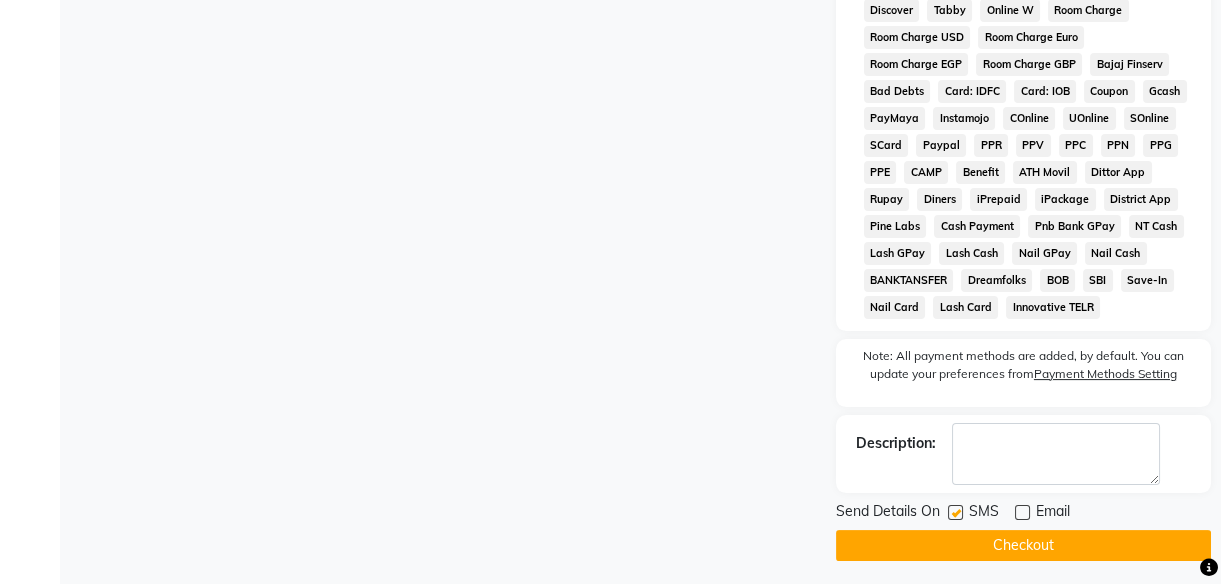 click 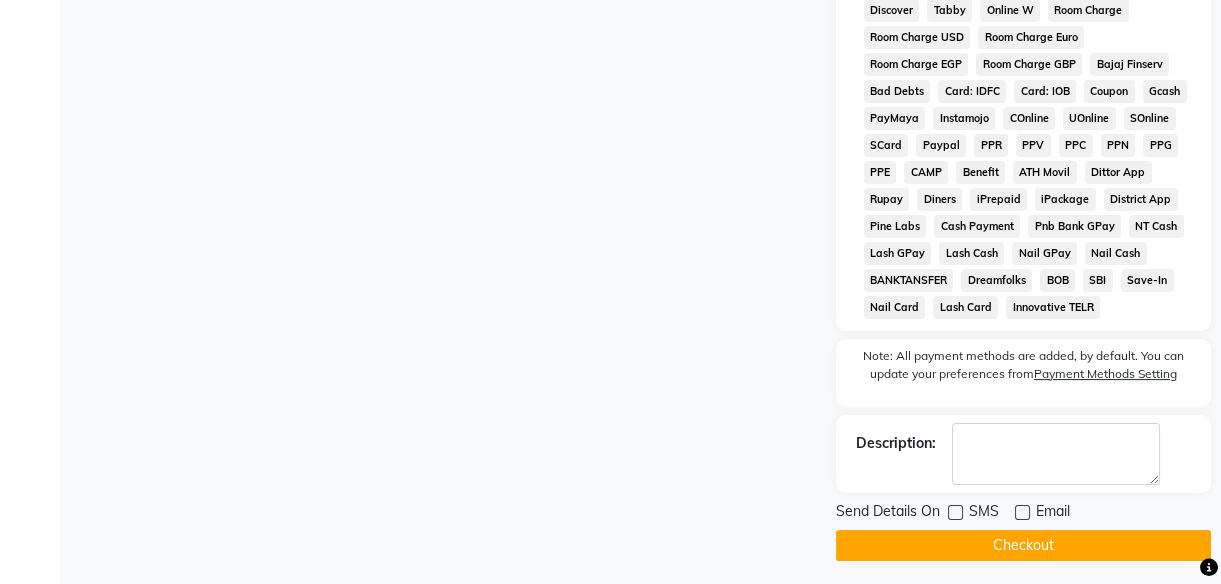 click on "Checkout" 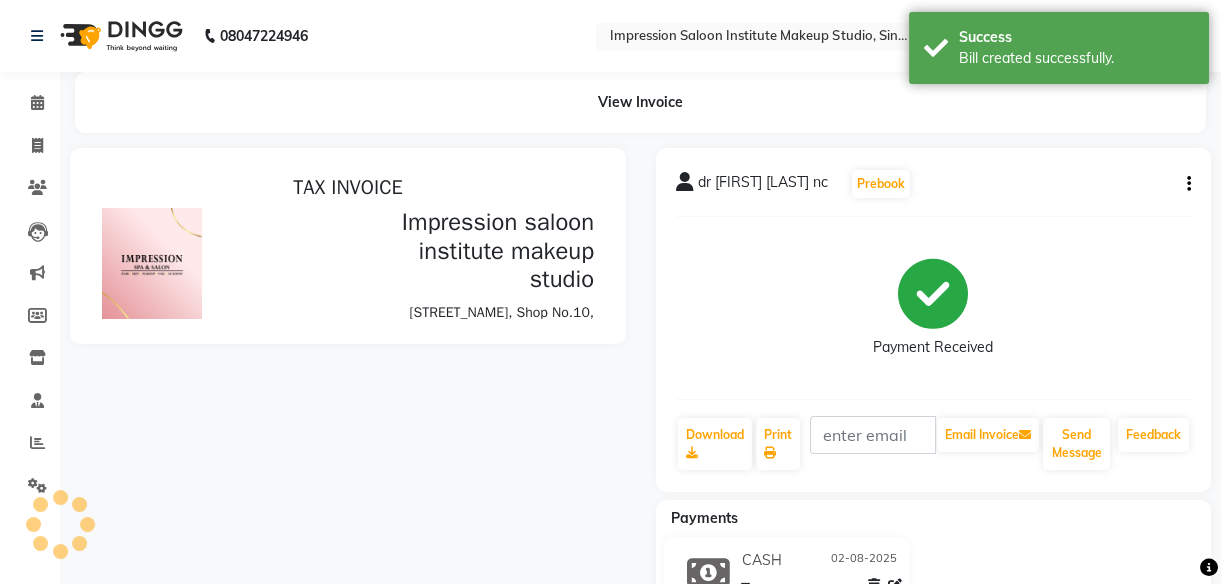 scroll, scrollTop: 0, scrollLeft: 0, axis: both 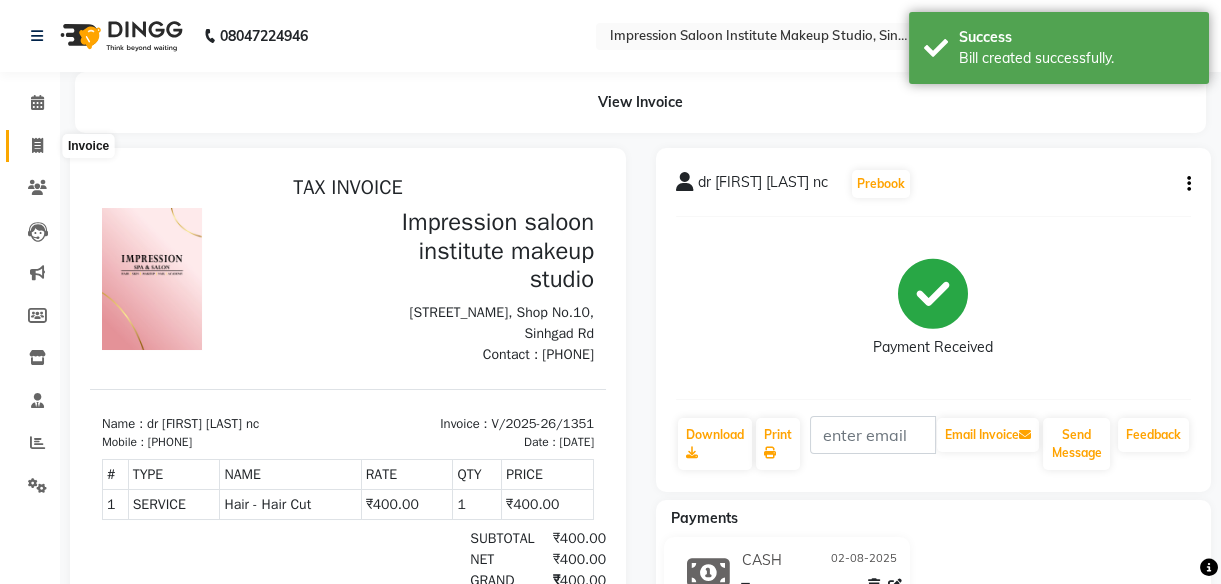 click 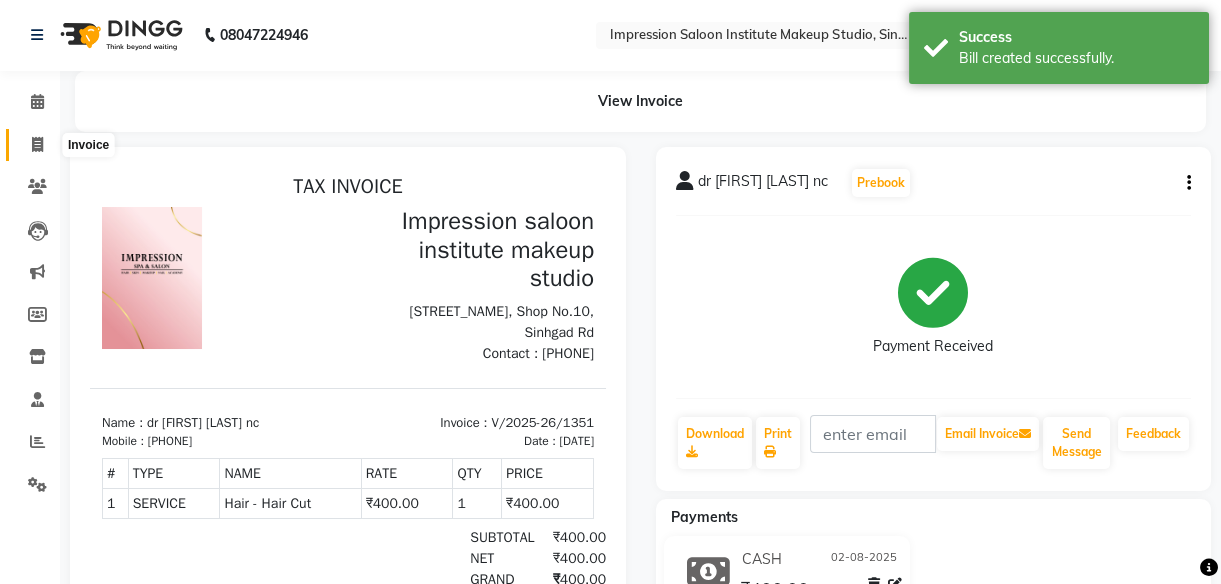 select on "437" 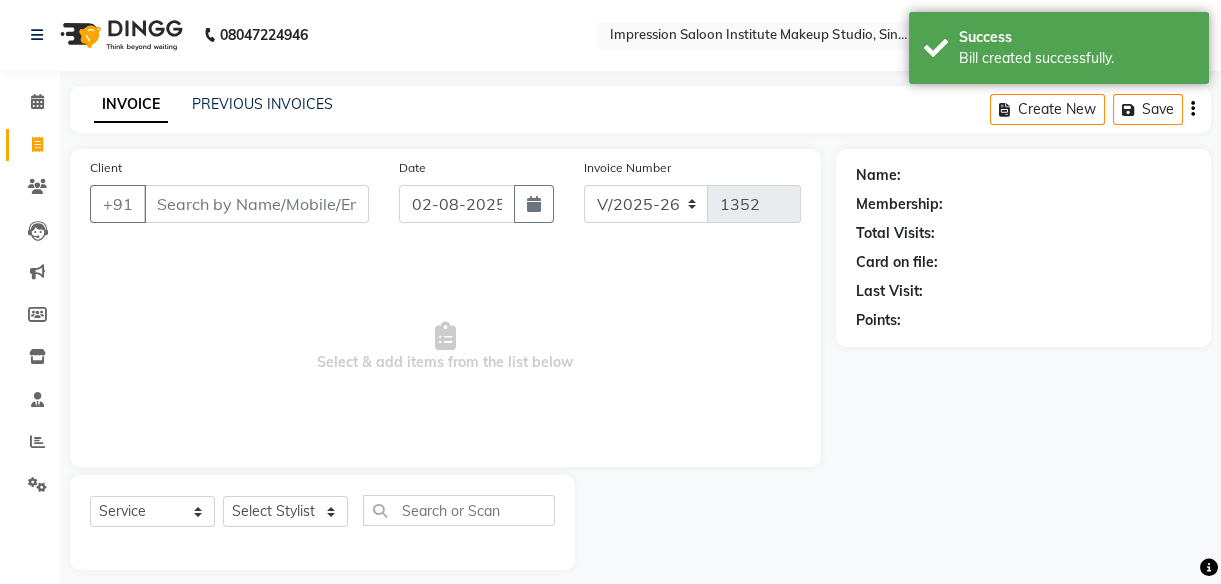 scroll, scrollTop: 18, scrollLeft: 0, axis: vertical 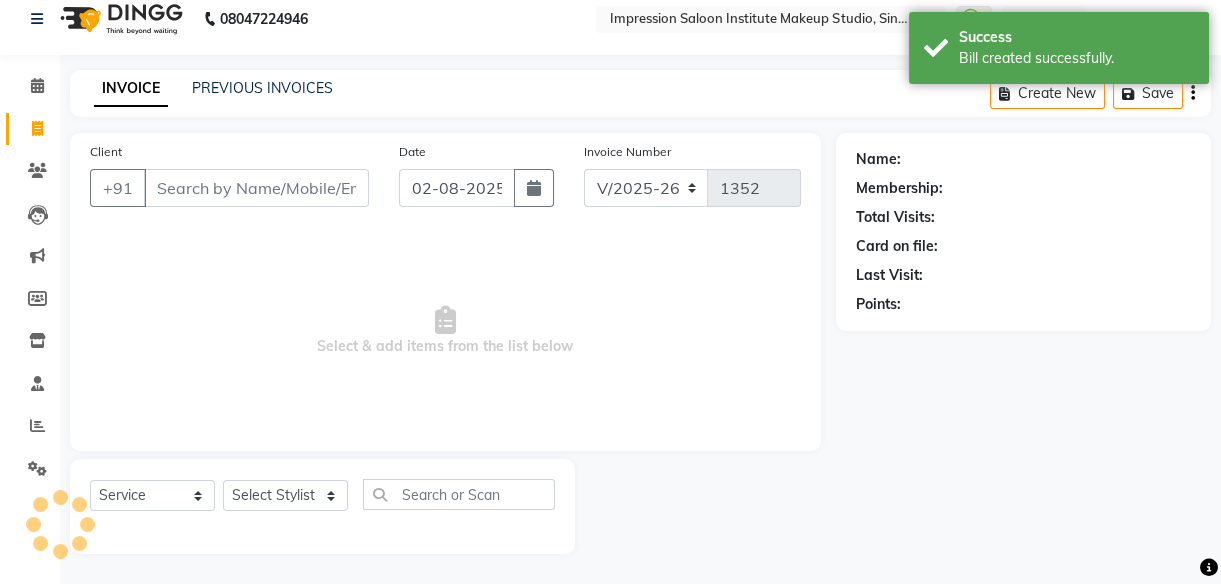 select on "product" 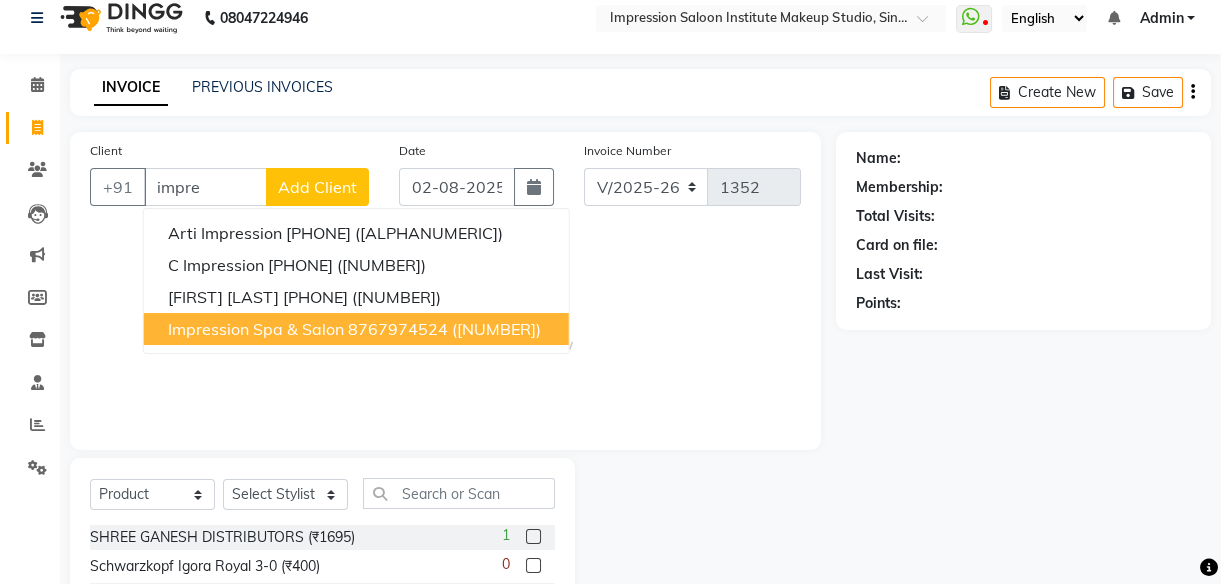 click on "Impression Spa & Salon" at bounding box center (256, 329) 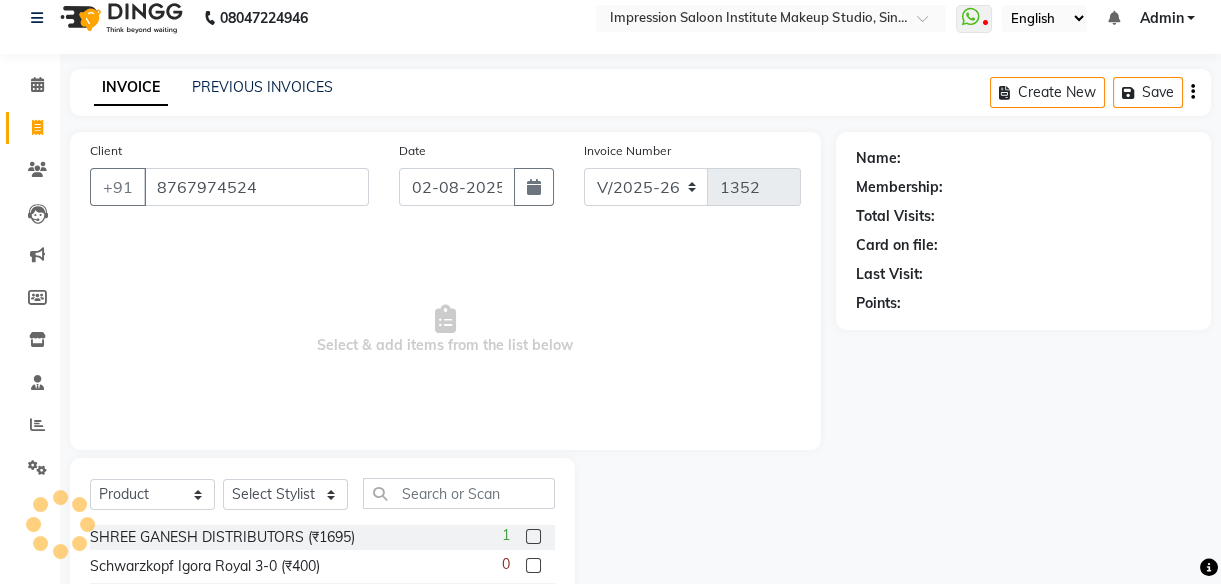 type on "8767974524" 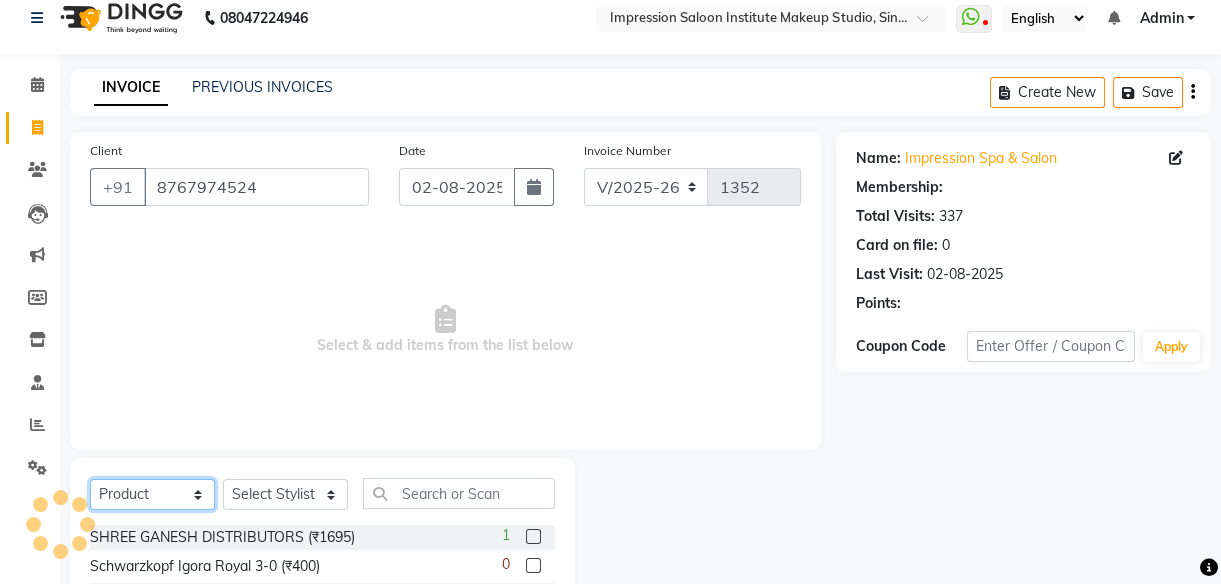select on "2: Object" 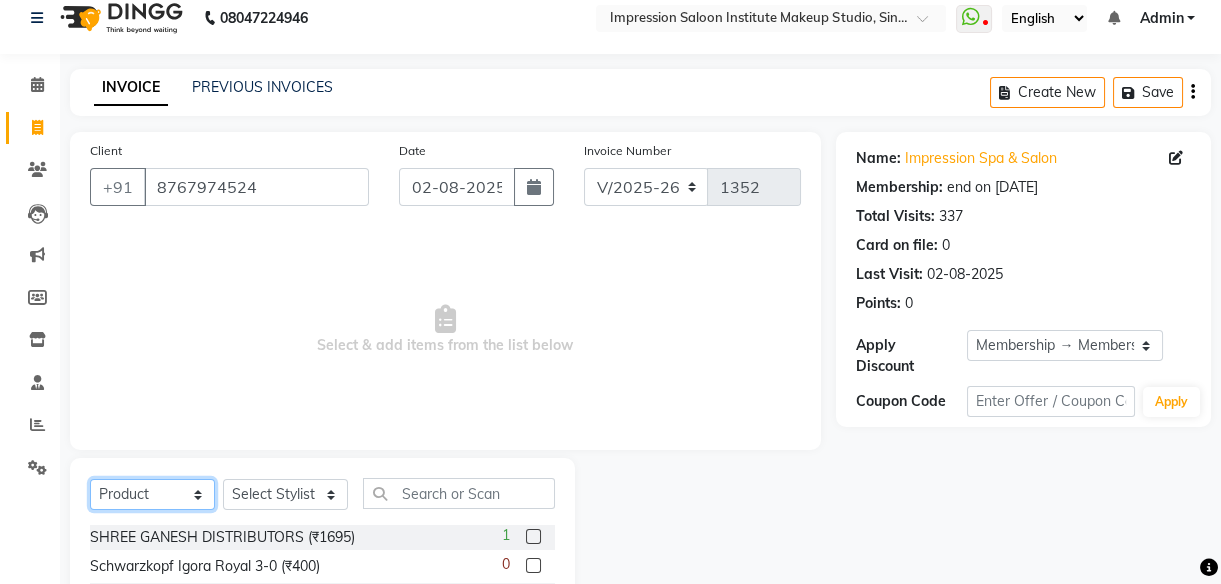 click on "Select  Service  Product  Membership  Package Voucher Prepaid Gift Card" 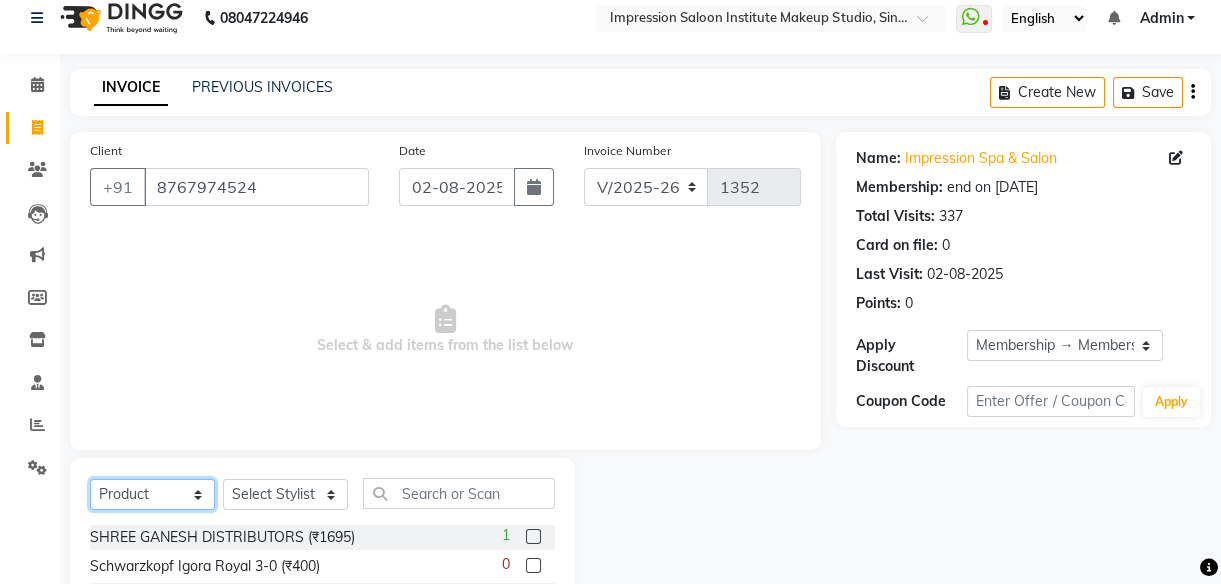 select on "service" 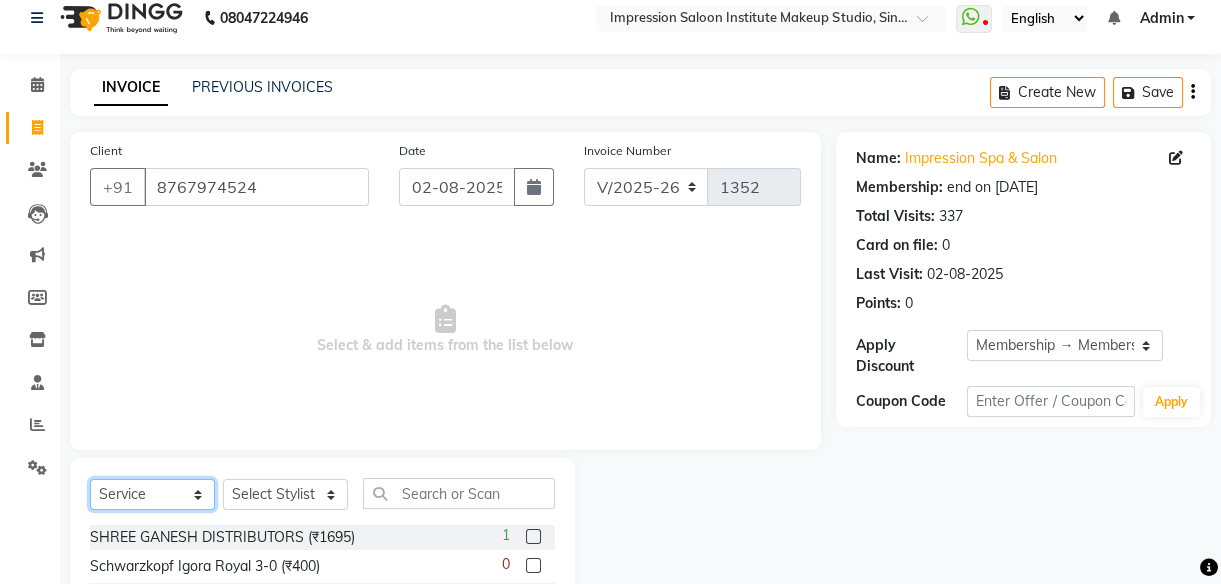 click on "Select  Service  Product  Membership  Package Voucher Prepaid Gift Card" 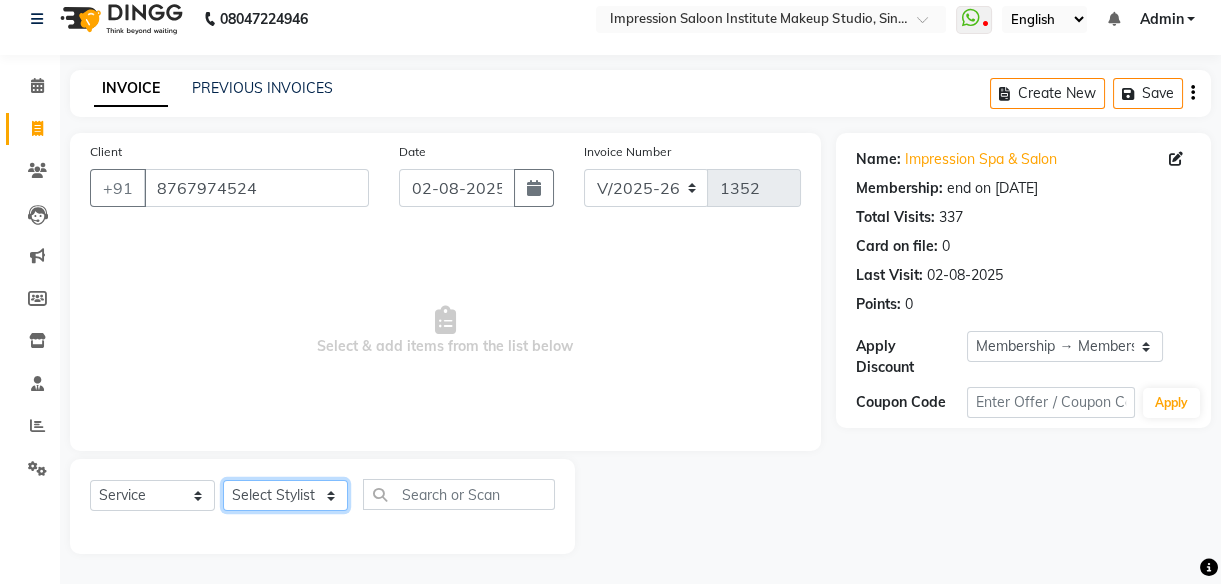 click on "Select Stylist [FIRST] Front Desk [FIRST] [FIRST] [FIRST] [FIRST] [FIRST] [FIRST] [FIRST]" 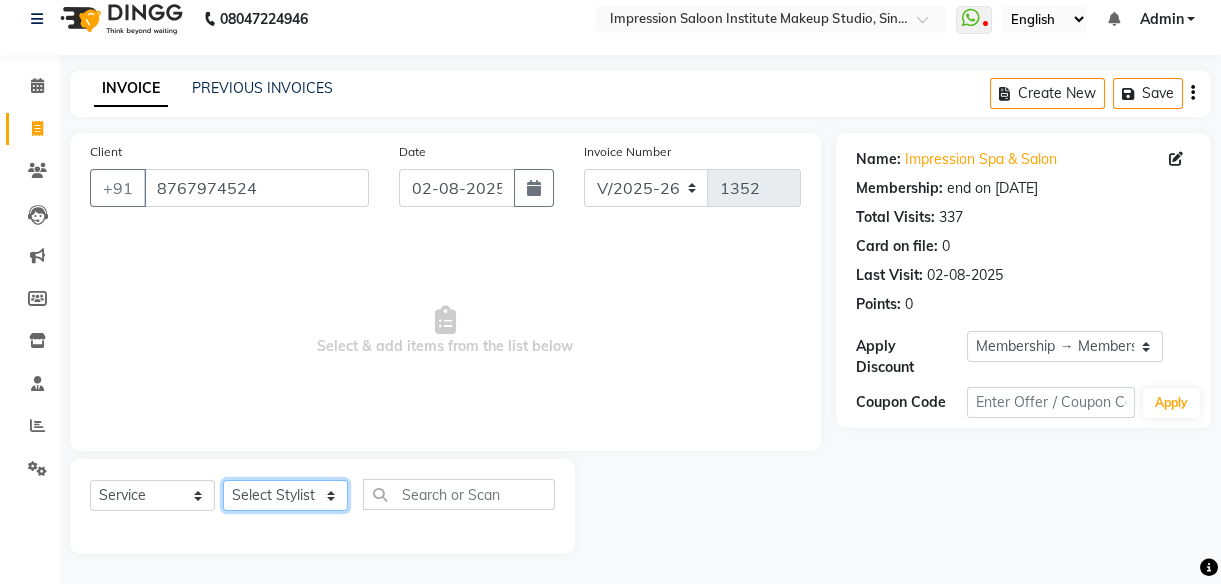 select on "49707" 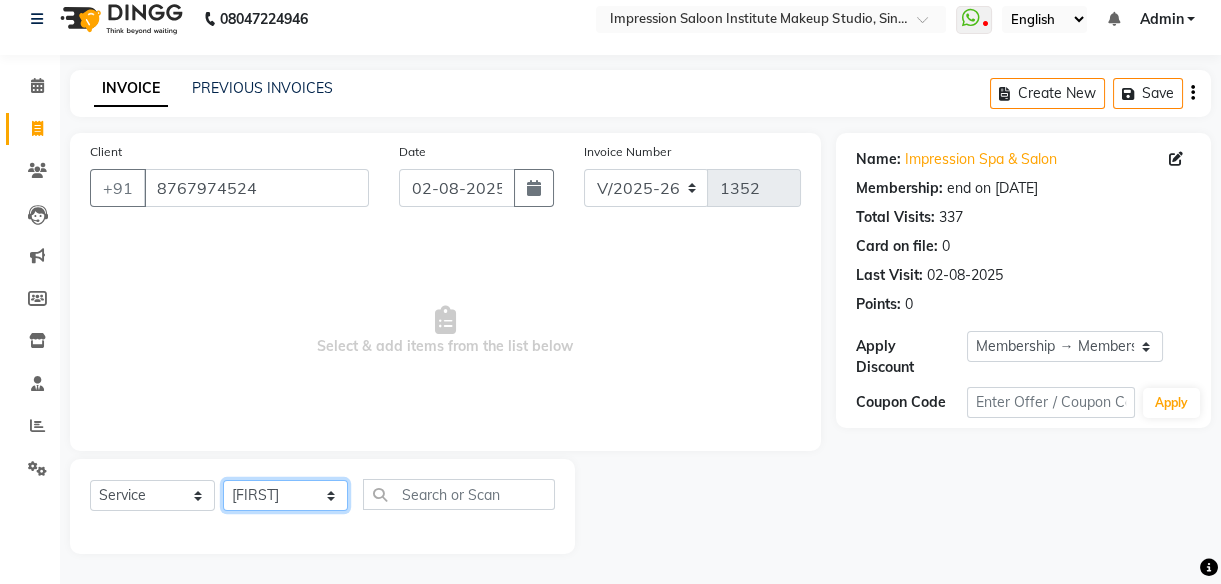click on "Select Stylist [FIRST] Front Desk [FIRST] [FIRST] [FIRST] [FIRST] [FIRST] [FIRST] [FIRST]" 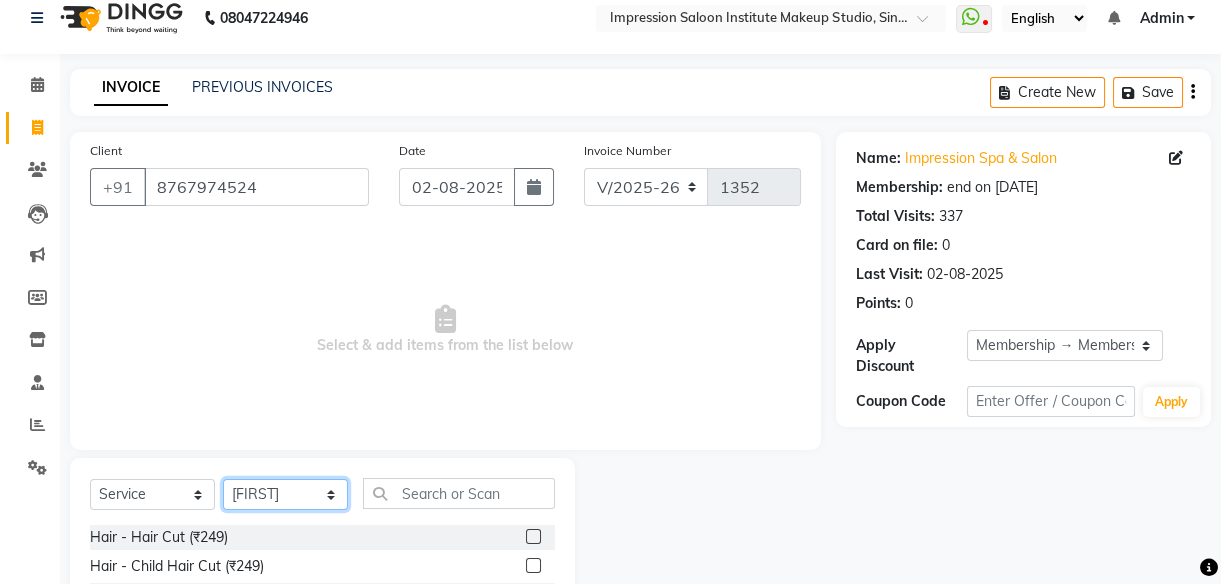 scroll, scrollTop: 0, scrollLeft: 0, axis: both 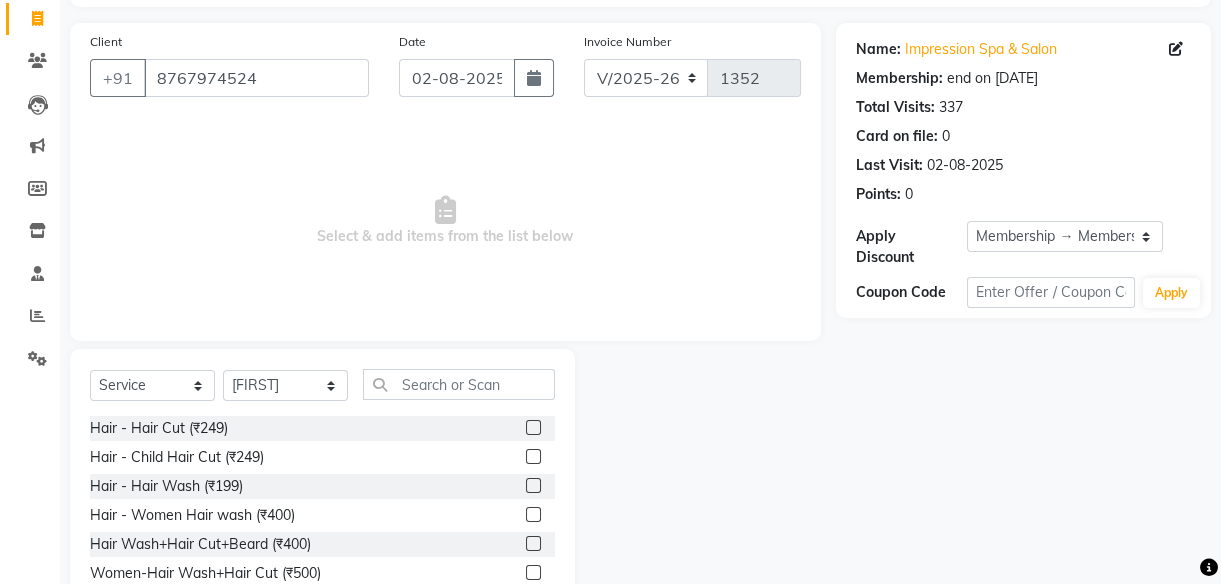 click 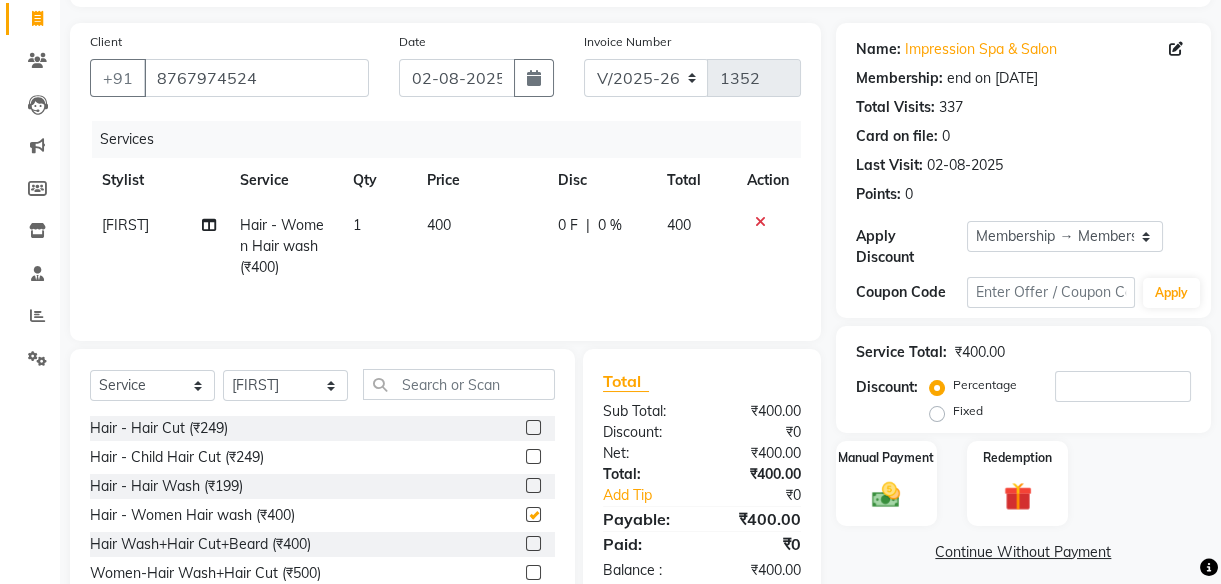checkbox on "false" 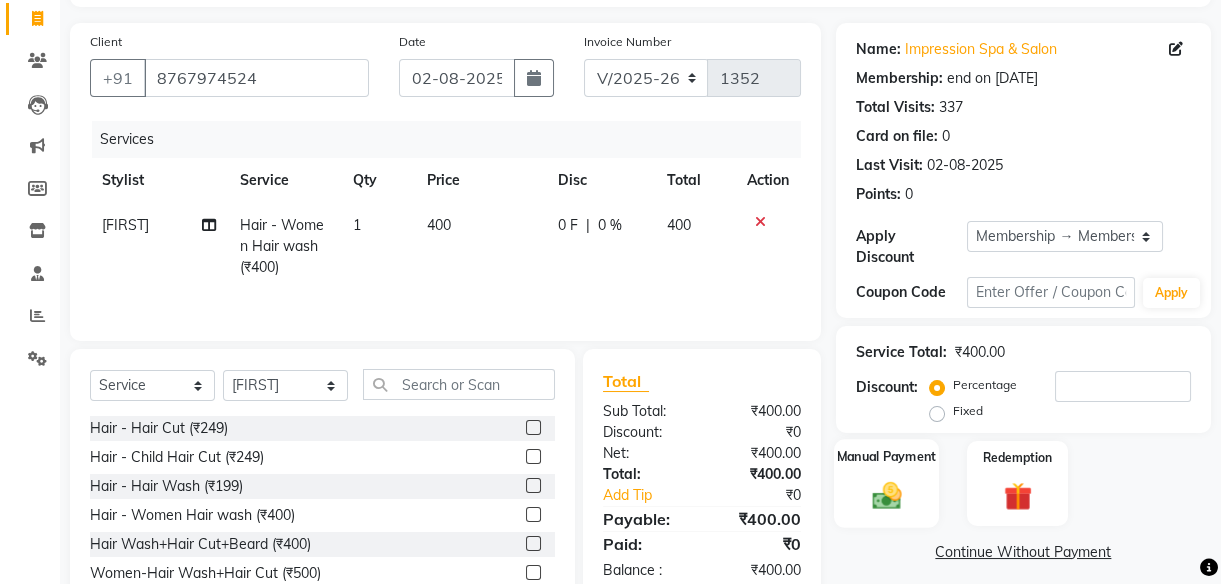 click on "Manual Payment" 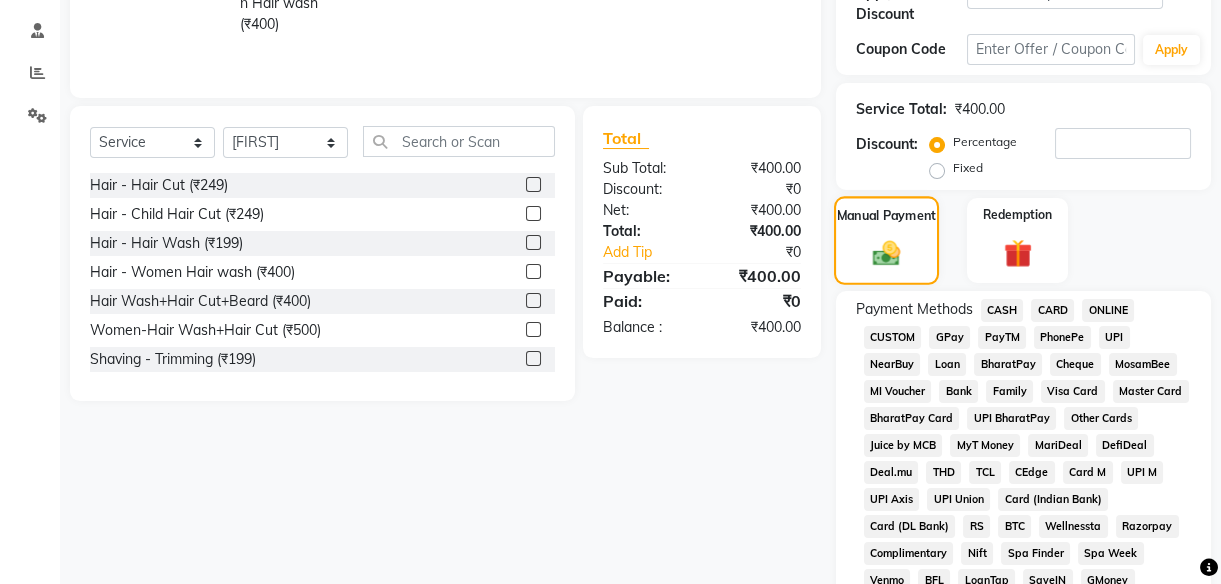 scroll, scrollTop: 370, scrollLeft: 0, axis: vertical 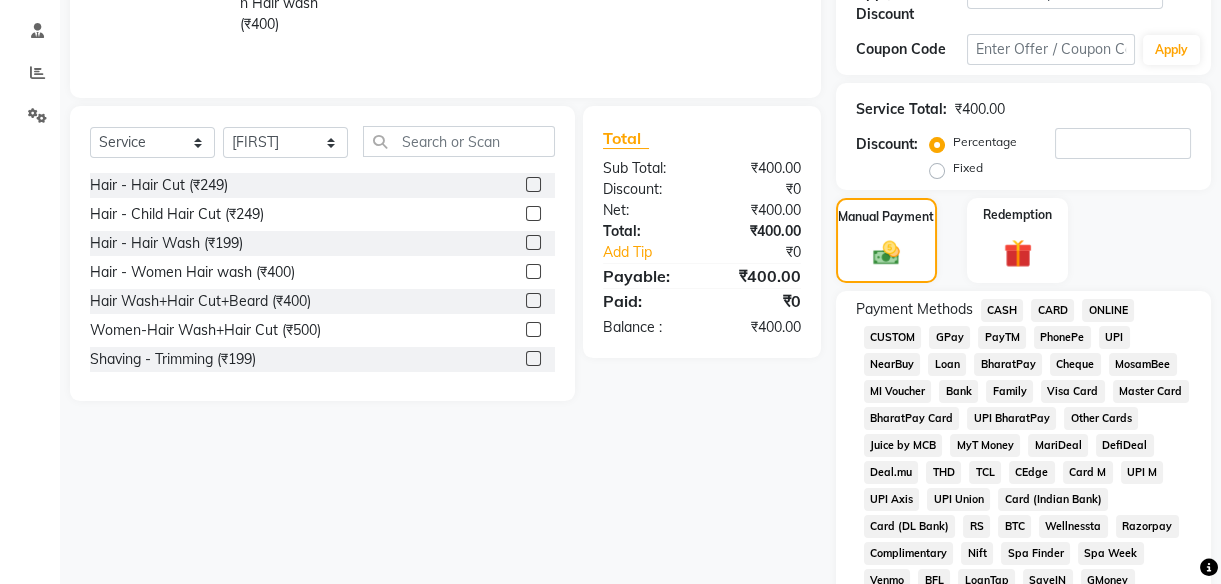 click on "CASH" 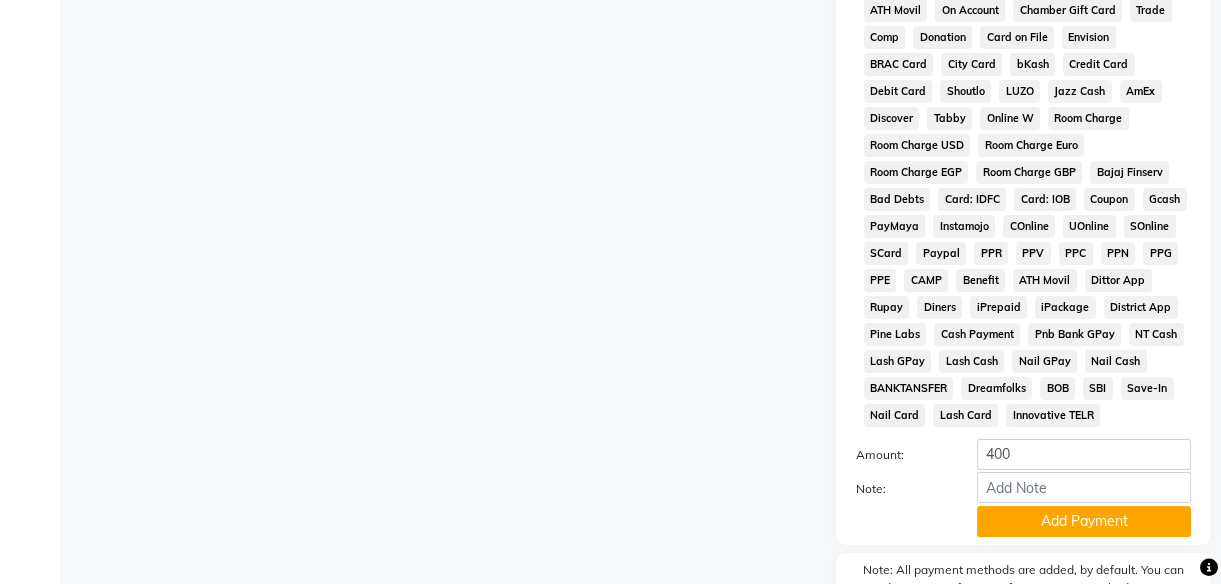 scroll, scrollTop: 1074, scrollLeft: 0, axis: vertical 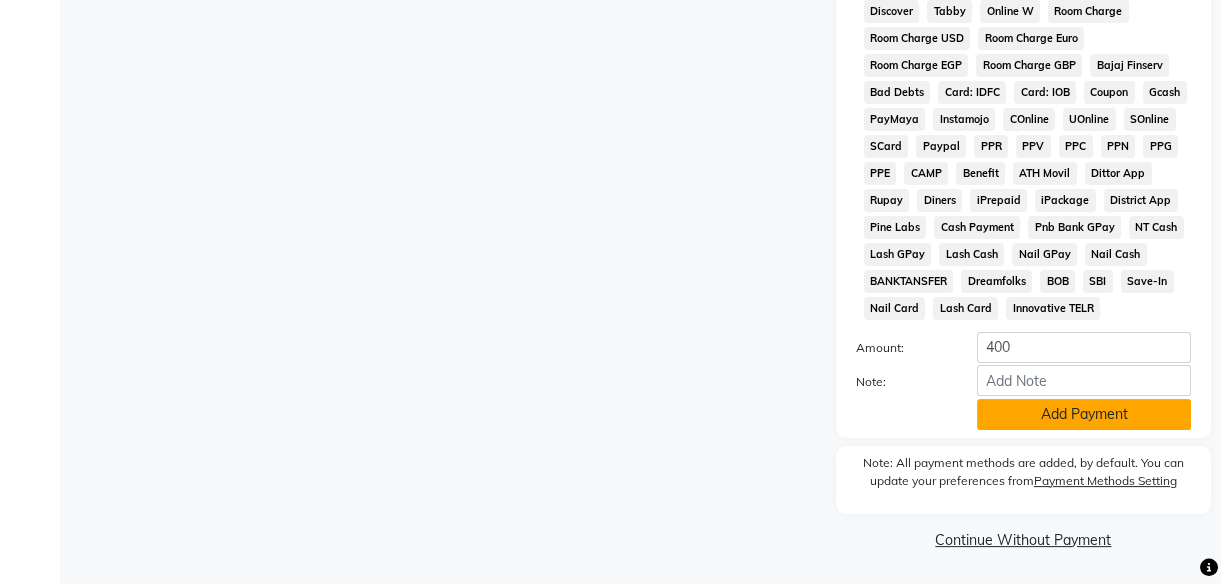 click on "Add Payment" 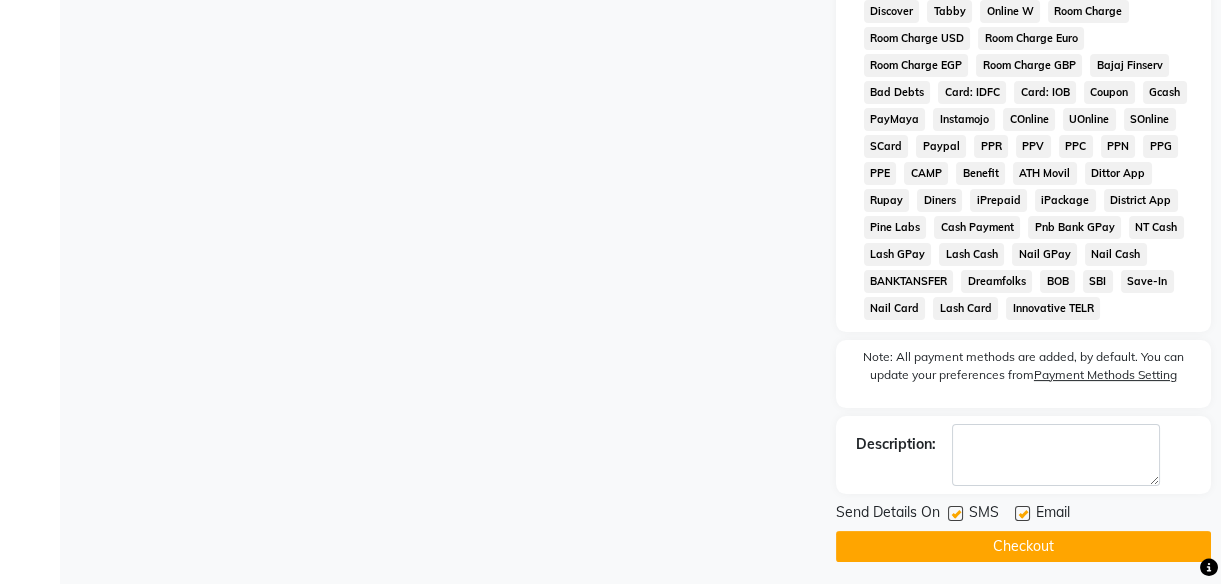 click 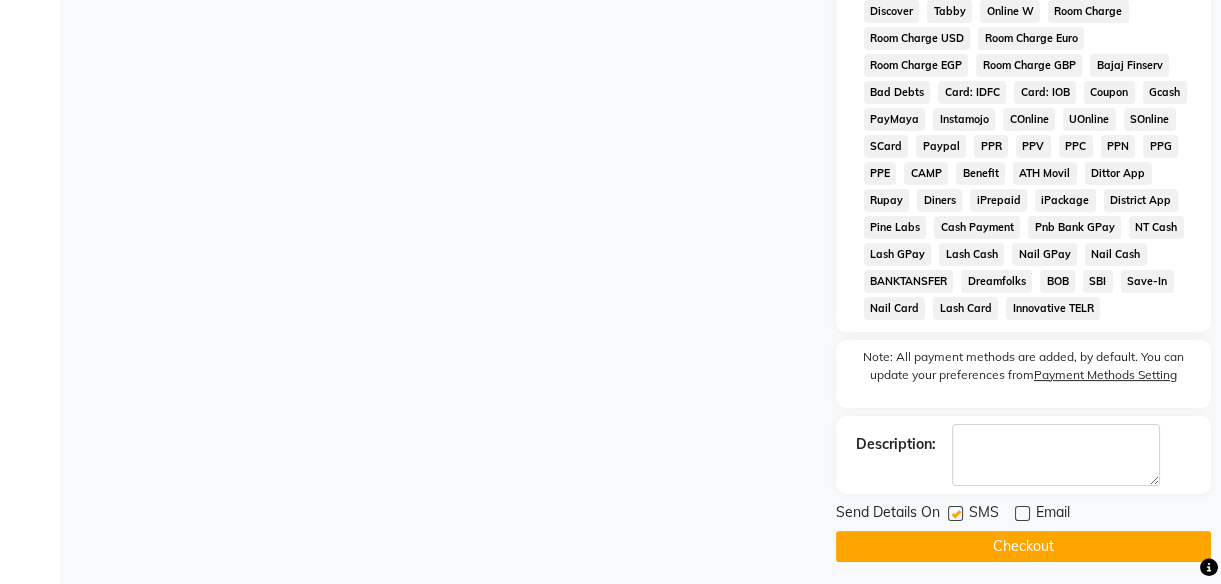 click 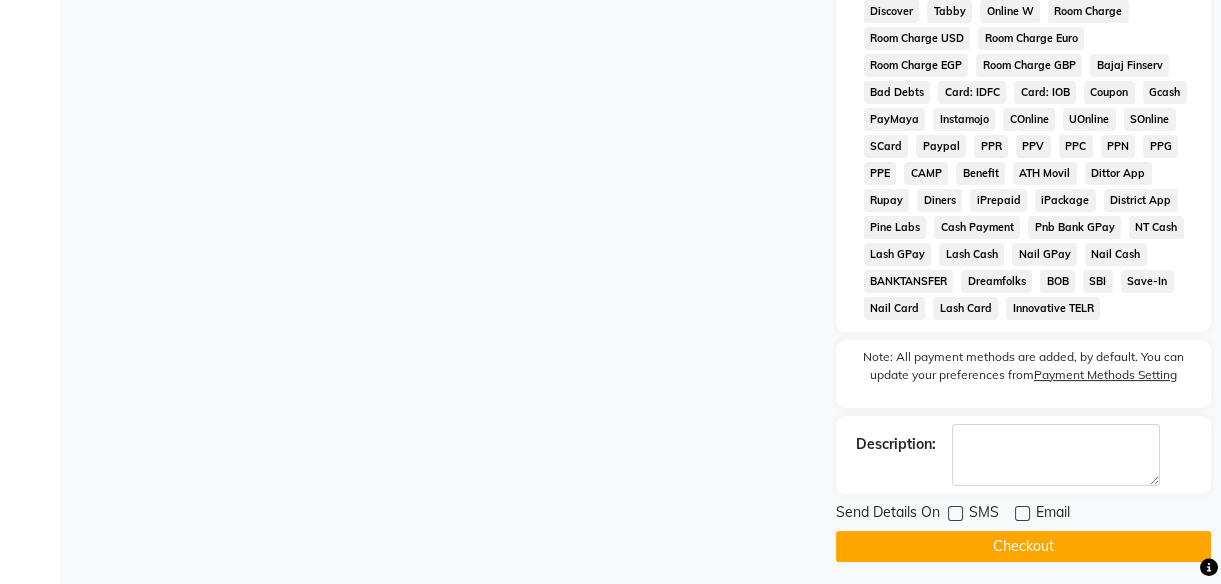 click on "INVOICE PREVIOUS INVOICES Create New Save Client +91 [PHONE] Date 02-08-2025 Invoice Number V/2025 V/2025-26 1352 Services Stylist Service Qty Price Disc Total Action rushi Hair - Women Hair wash (₹400) 1 400 0 F | 0 % 400 Select Service Product Membership Package Voucher Prepaid Gift Card Select Stylist [FIRST] Front Desk [FIRST] [FIRST] [FIRST] [FIRST] [FIRST] [FIRST] [FIRST] Hair - Hair Cut (₹249) Hair - Child Hair Cut (₹249) Hair - Hair Wash (₹199) Hair - Women Hair wash (₹400) Hair Wash+Hair Cut+Beard (₹400) Women-Hair Wash+Hair Cut (₹500) Shaving - Trimming (₹199) Shaving - Regular Shaving (₹225) Shaving - Beard Styling (₹299) Colour - Beard Colour (₹449) Colour - Majirel (Short) (₹799) Colour - Majirel (₹1099) Colour - Inoa (₹1299) Colour - Schwarzkopf (₹1399) Colour - Highlights (₹1699) Spa - Loreal (Short) (₹699) Spa - Loreal Spa (₹1199) Spa - Dandruff + Treatment (₹1399) Spa - Hairfall Treatment (₹1399) Keratin - Short (₹2999)" 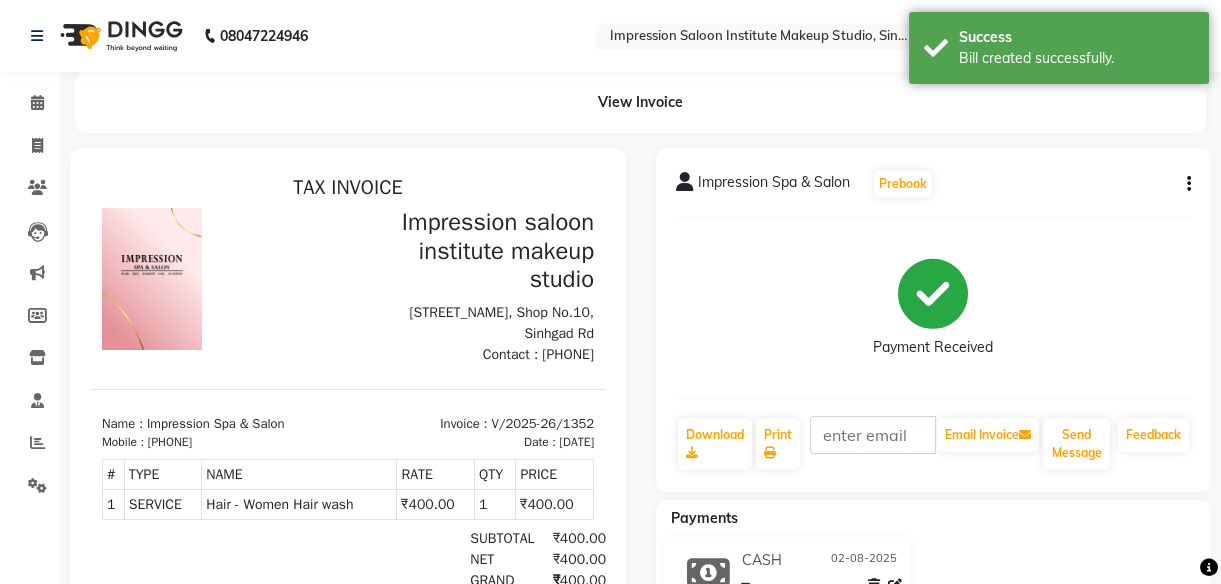 scroll, scrollTop: 0, scrollLeft: 0, axis: both 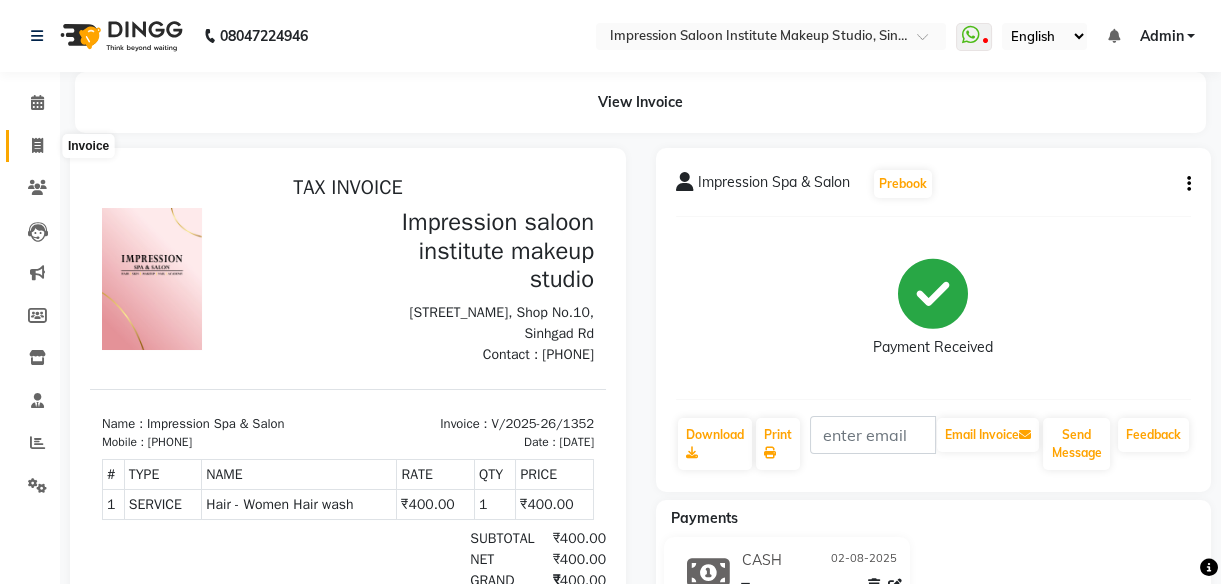 click 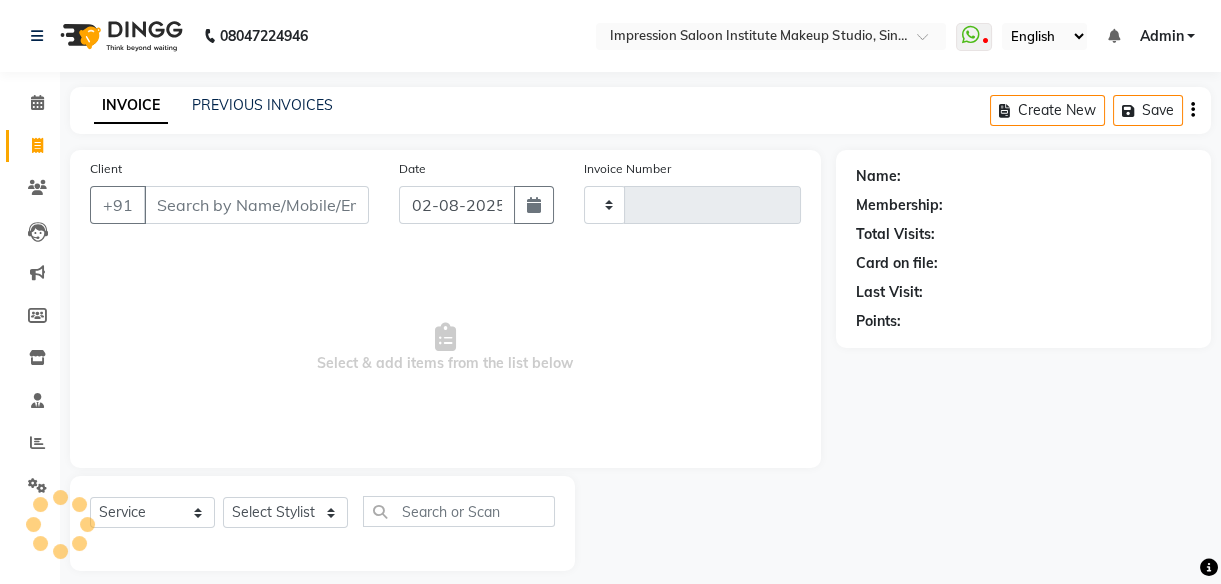 type on "1353" 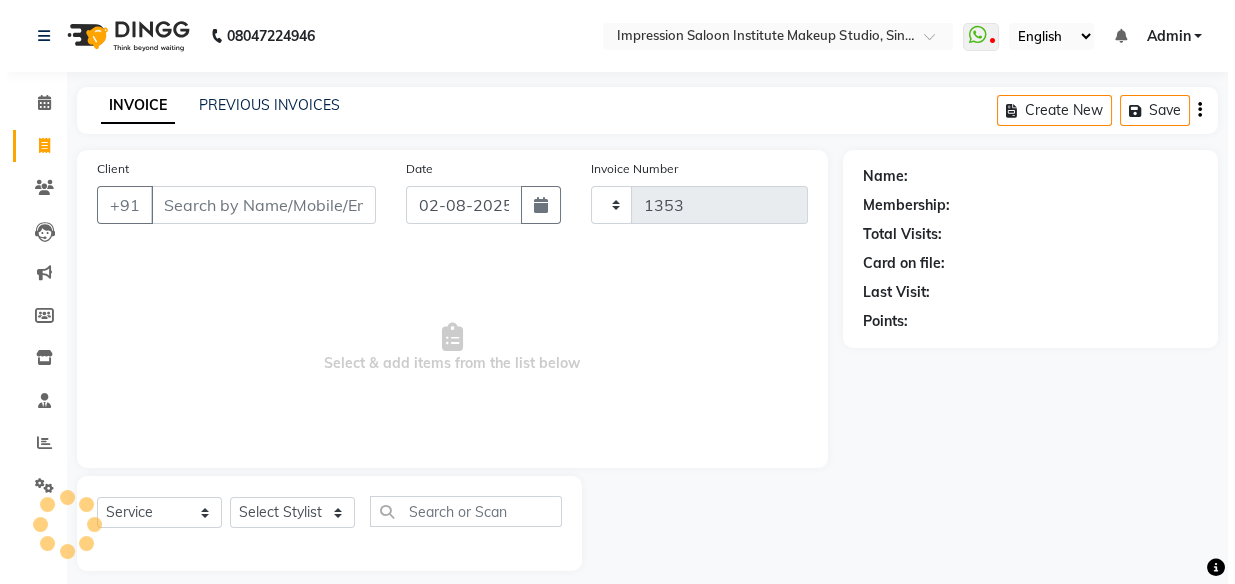 scroll, scrollTop: 18, scrollLeft: 0, axis: vertical 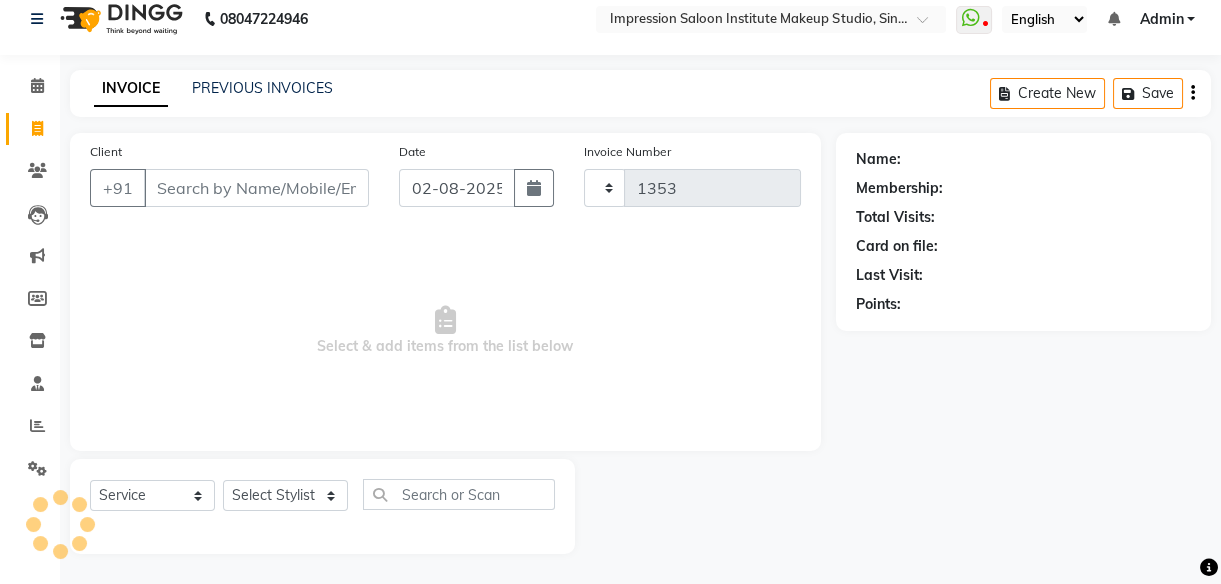 select on "437" 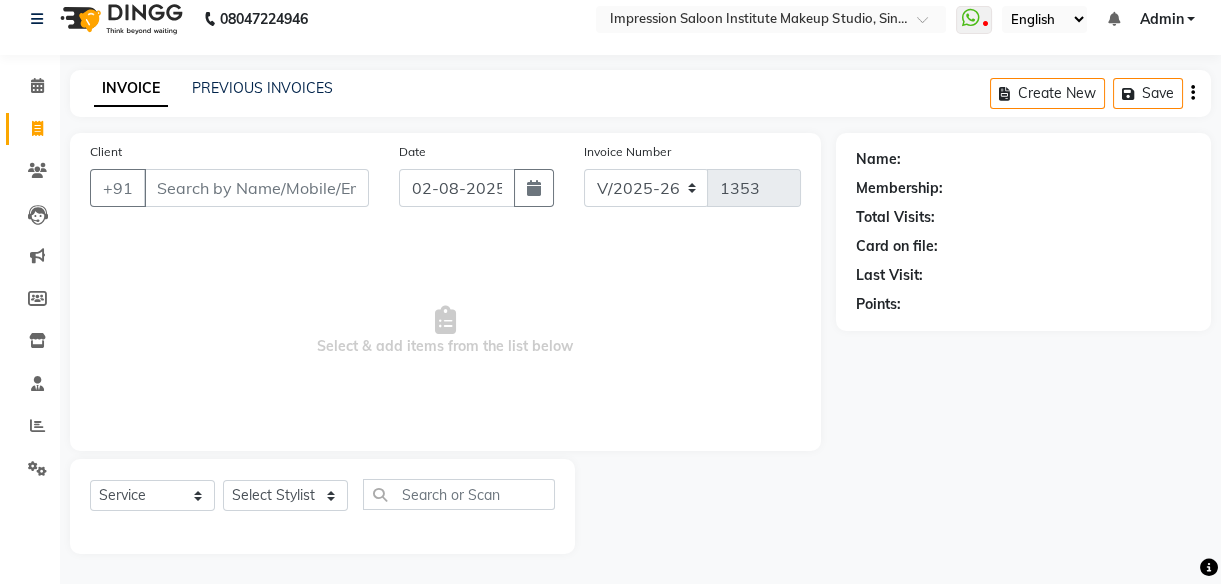 select on "product" 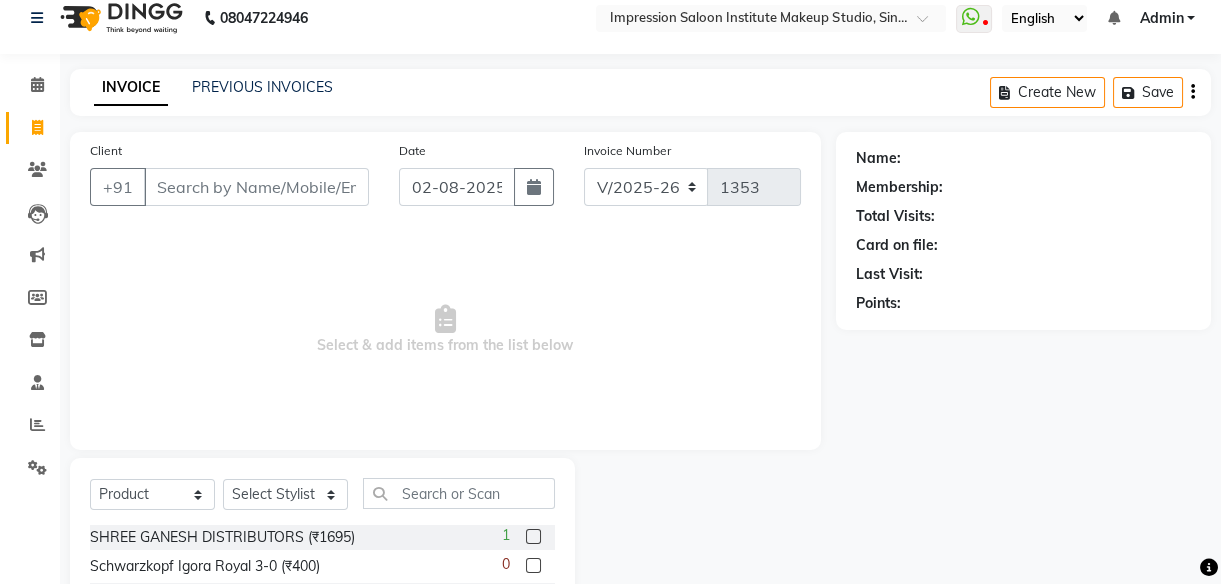 click on "Client" at bounding box center [256, 187] 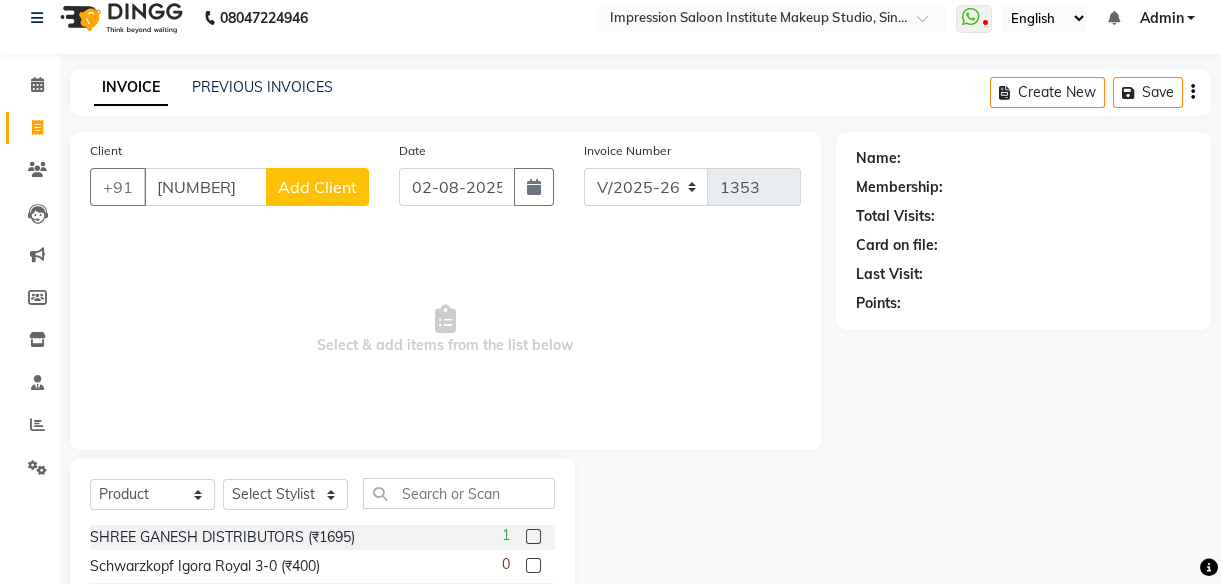 type on "[NUMBER]" 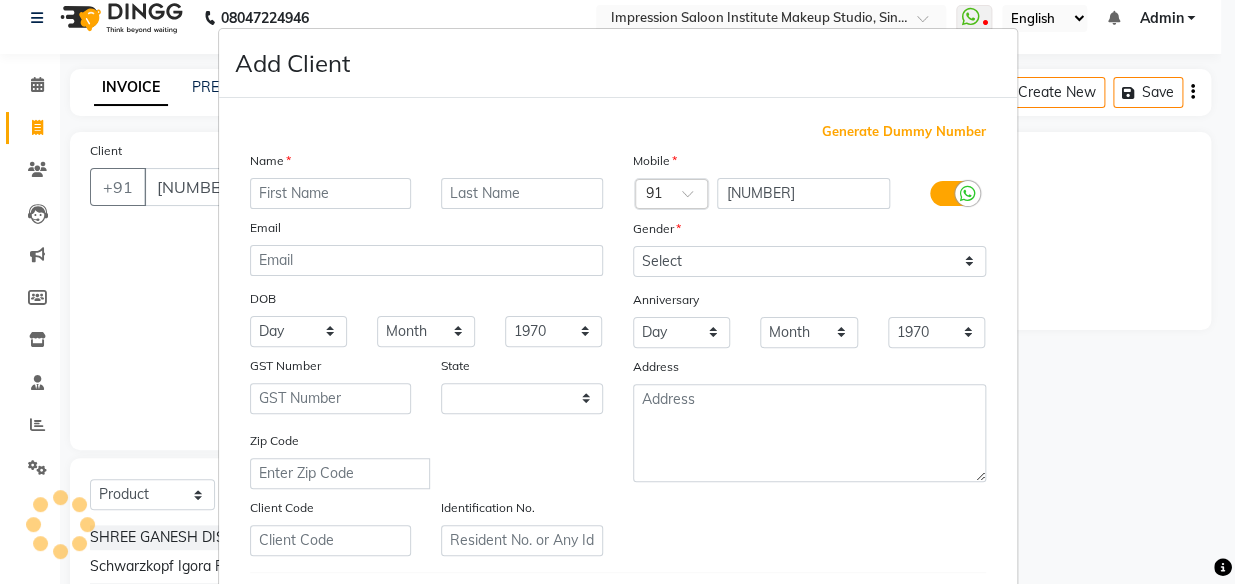 select on "22" 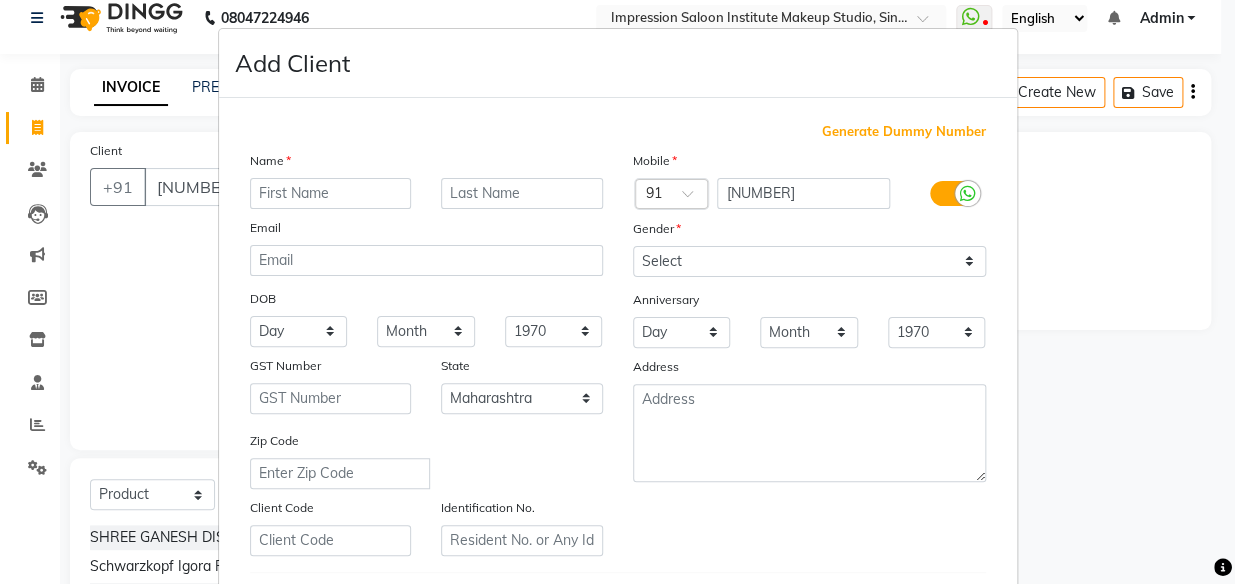click at bounding box center [331, 193] 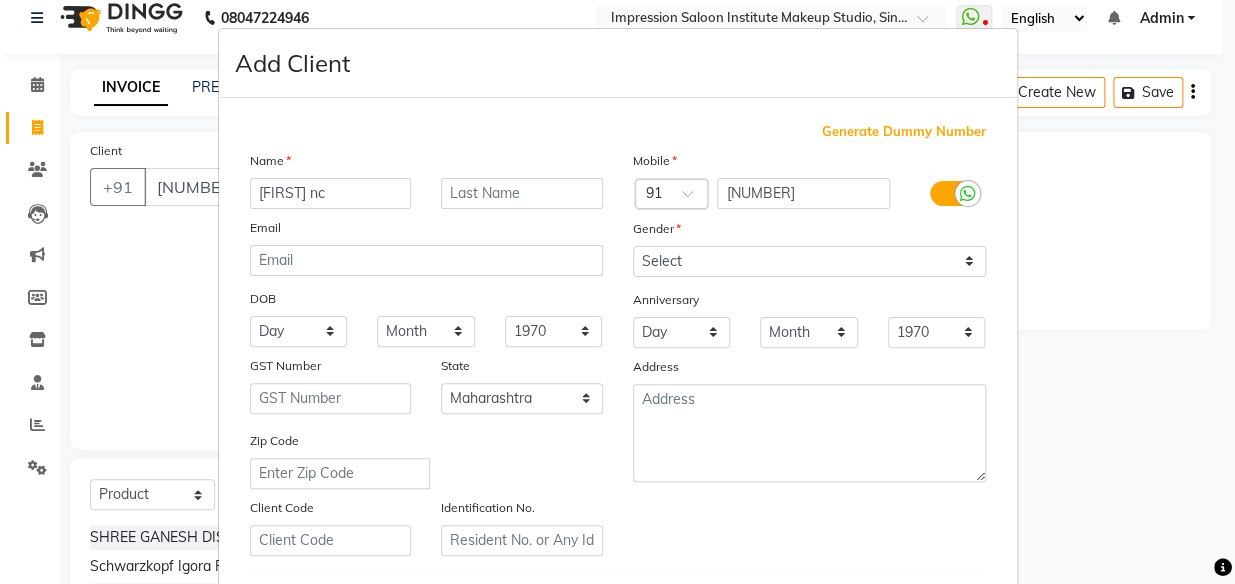type on "[FIRST] nc" 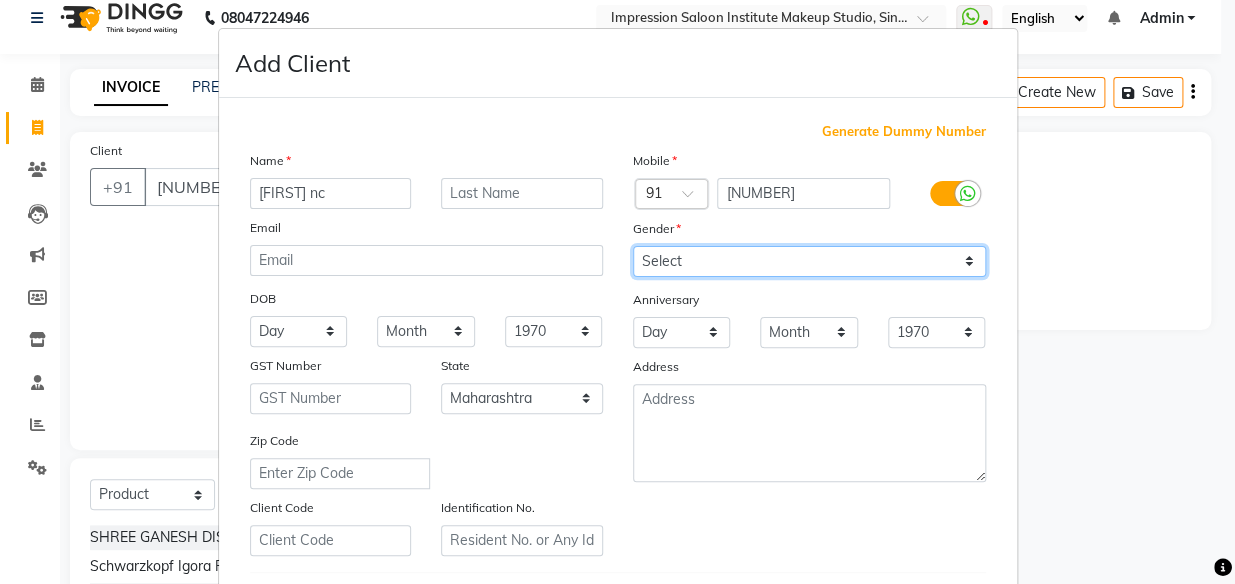 click on "Select Male Female Other Prefer Not To Say" at bounding box center (809, 261) 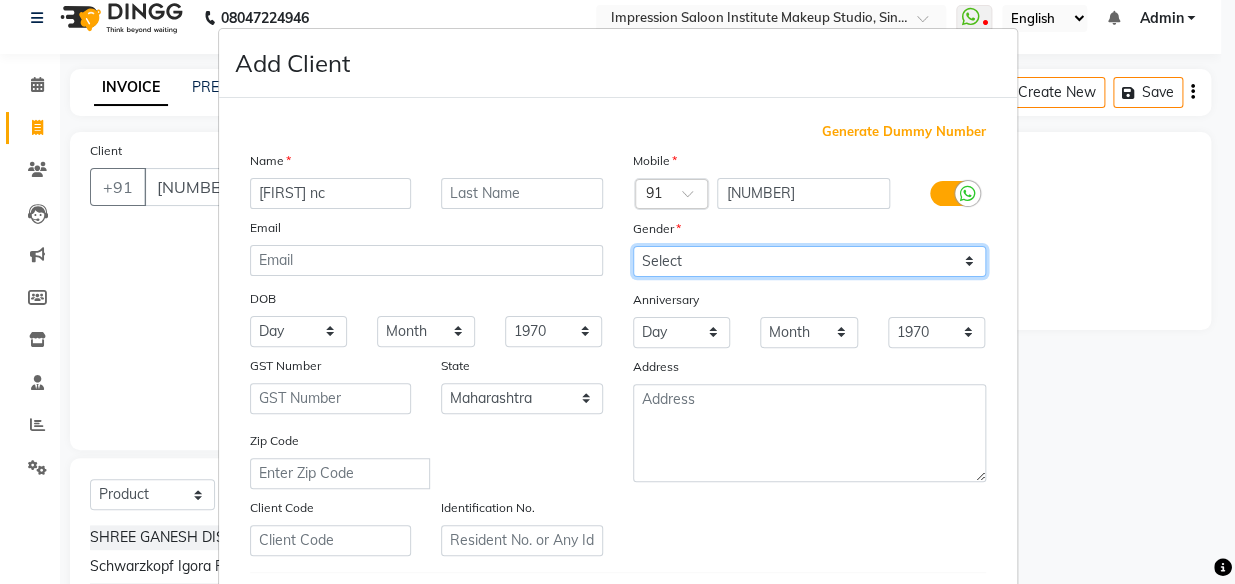 select on "female" 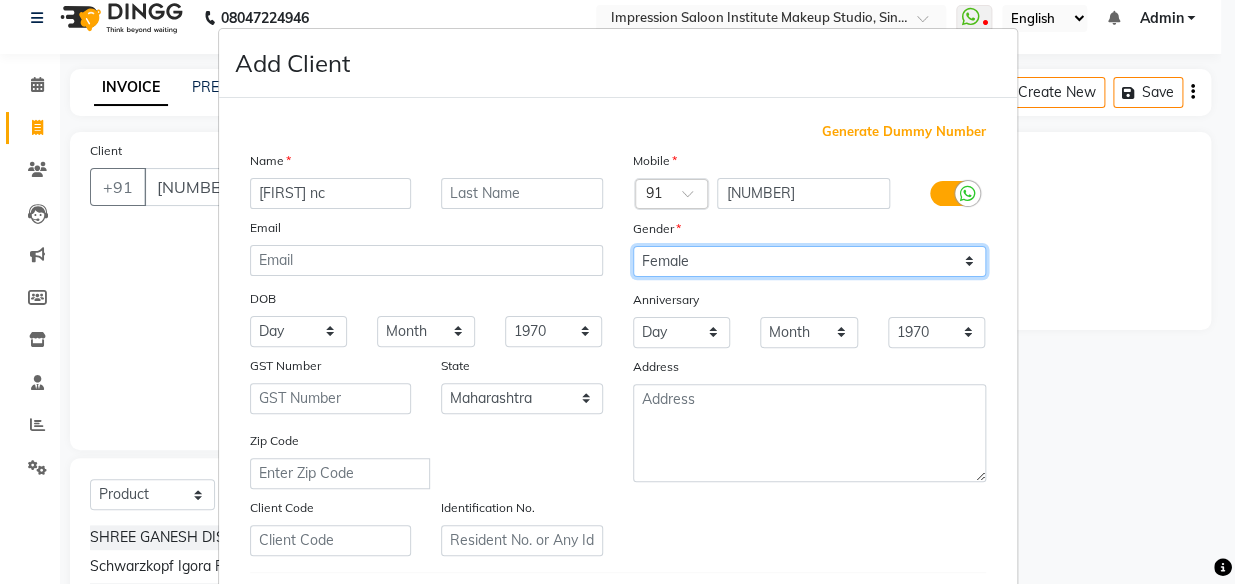click on "Select Male Female Other Prefer Not To Say" at bounding box center (809, 261) 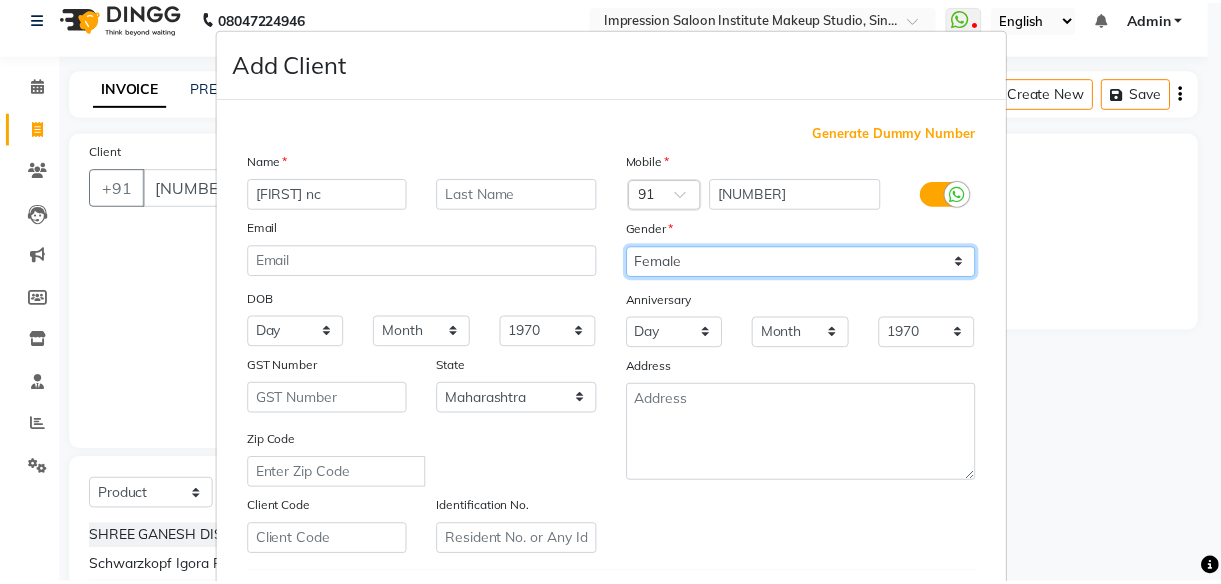 scroll, scrollTop: 345, scrollLeft: 0, axis: vertical 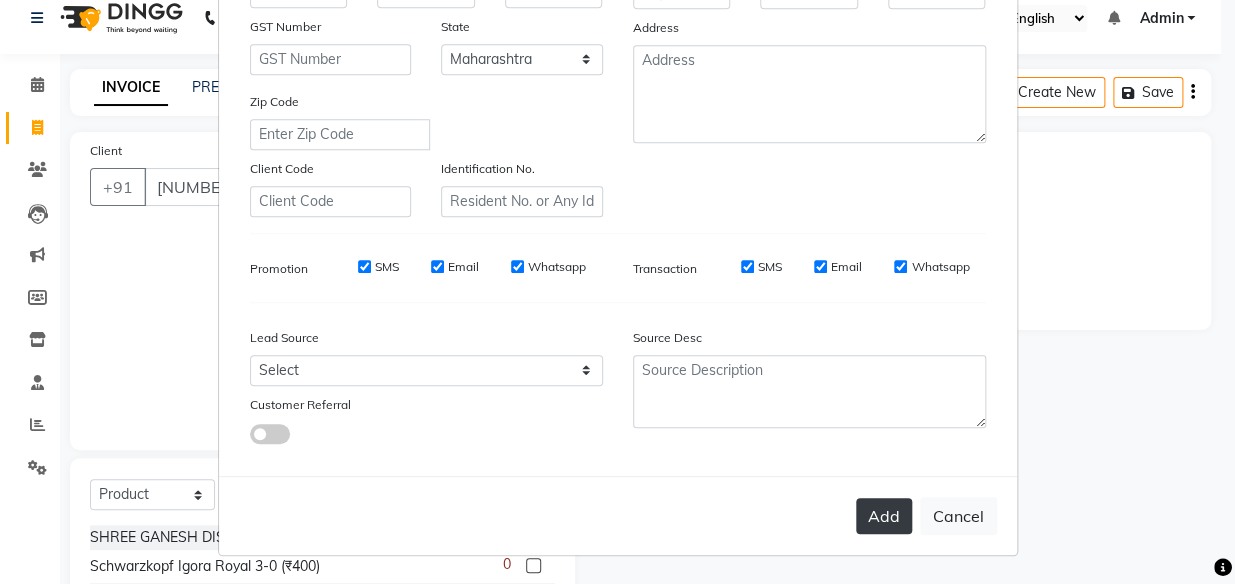 click on "Add" at bounding box center (884, 516) 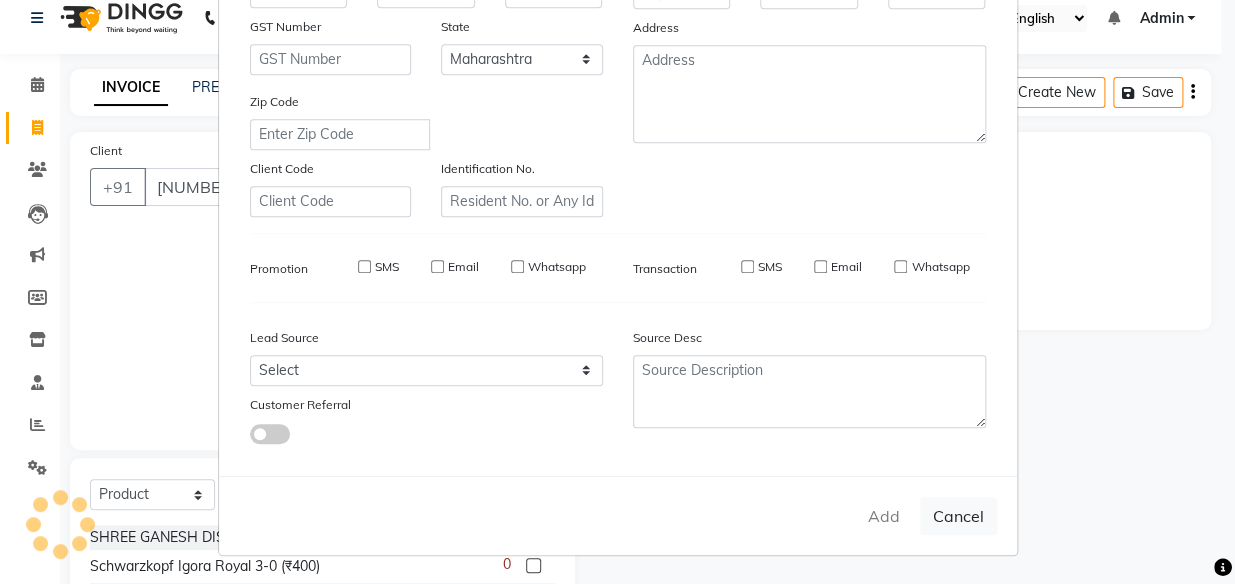 type 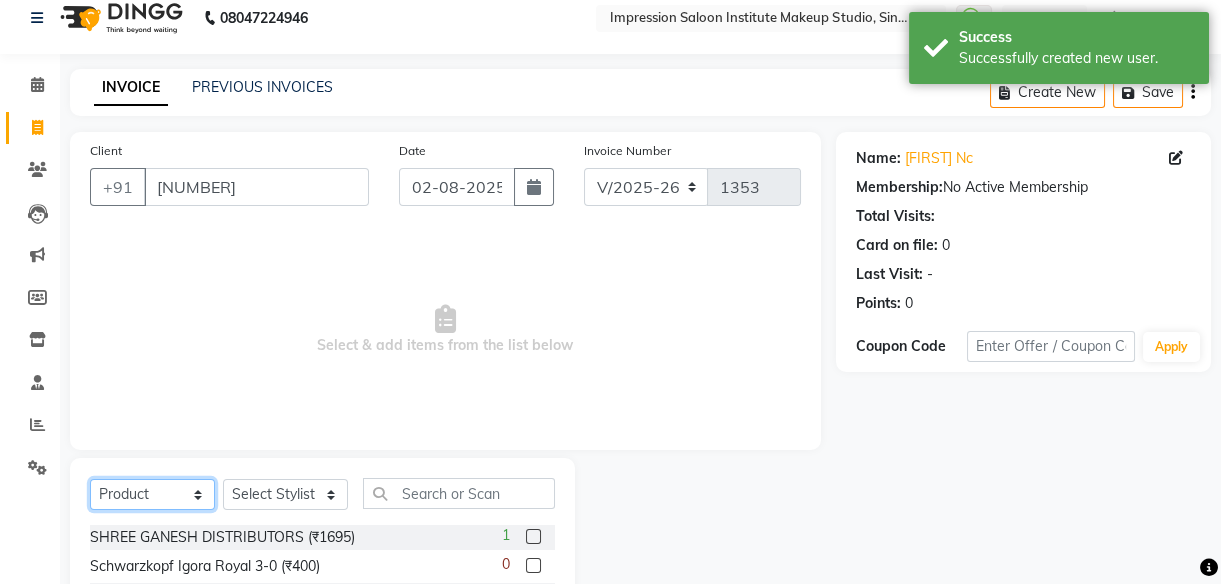 click on "Select  Service  Product  Membership  Package Voucher Prepaid Gift Card" 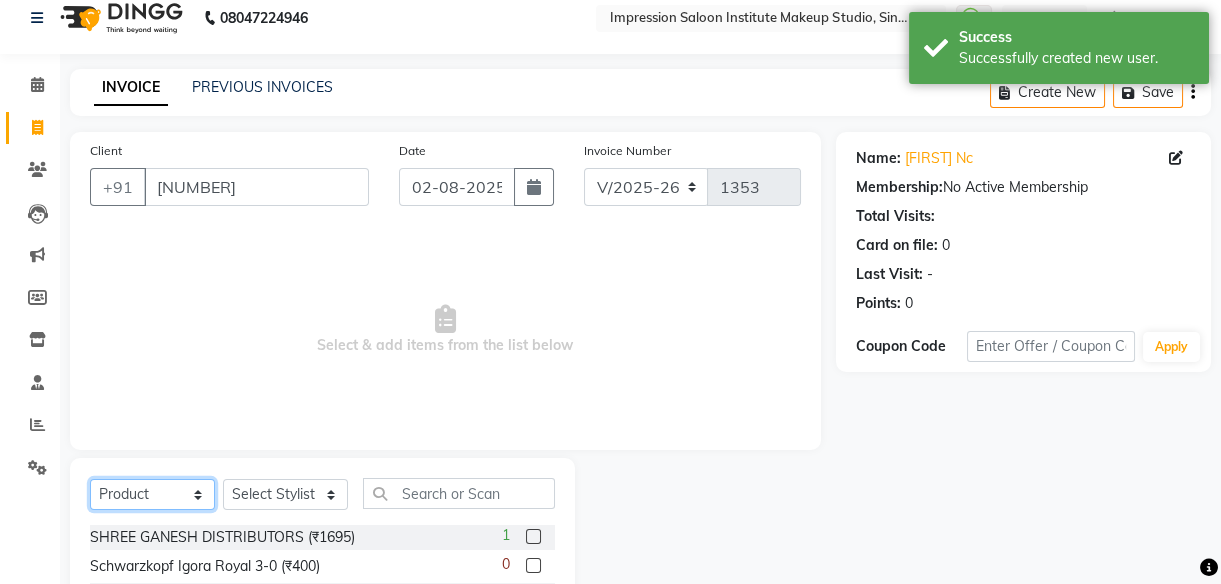 select on "service" 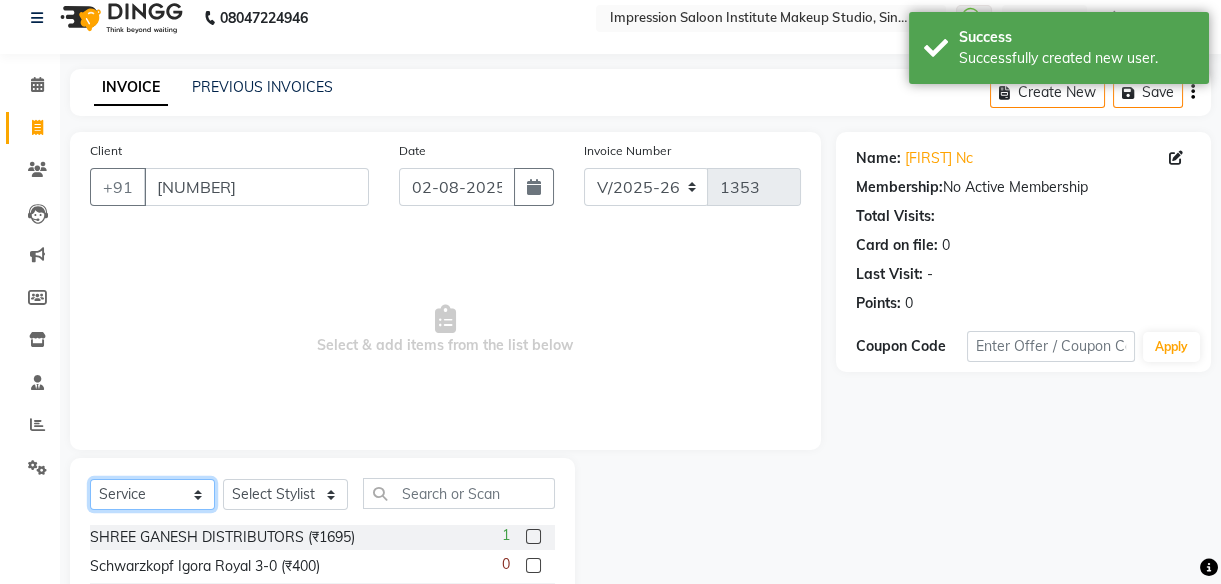click on "Select  Service  Product  Membership  Package Voucher Prepaid Gift Card" 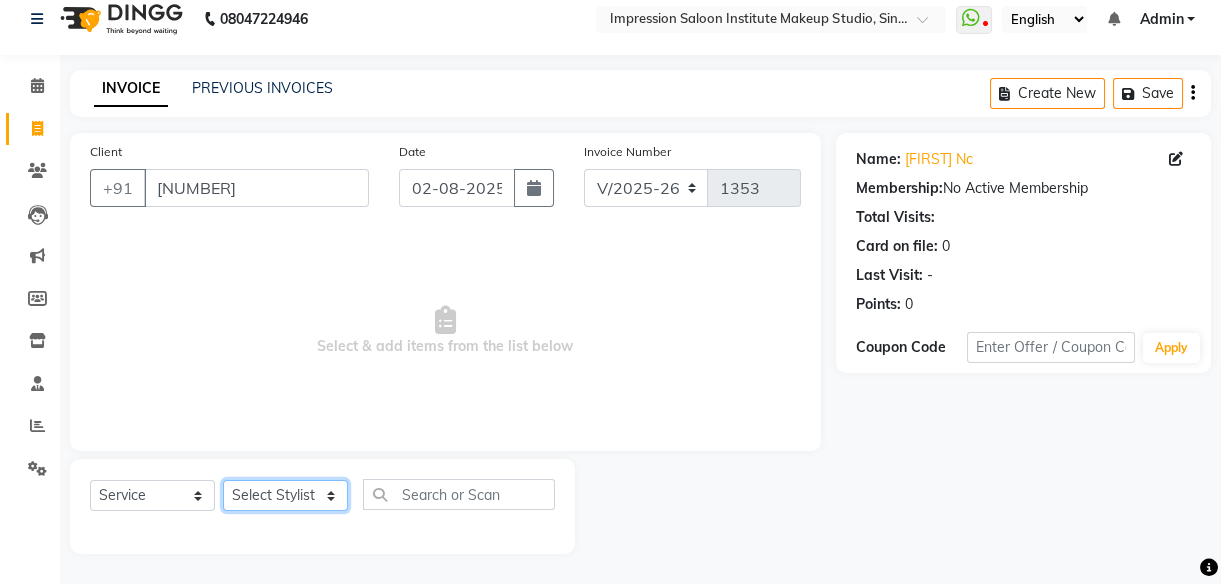 click on "Select Stylist [FIRST] Front Desk [FIRST] [FIRST] [FIRST] [FIRST] [FIRST] [FIRST] [FIRST]" 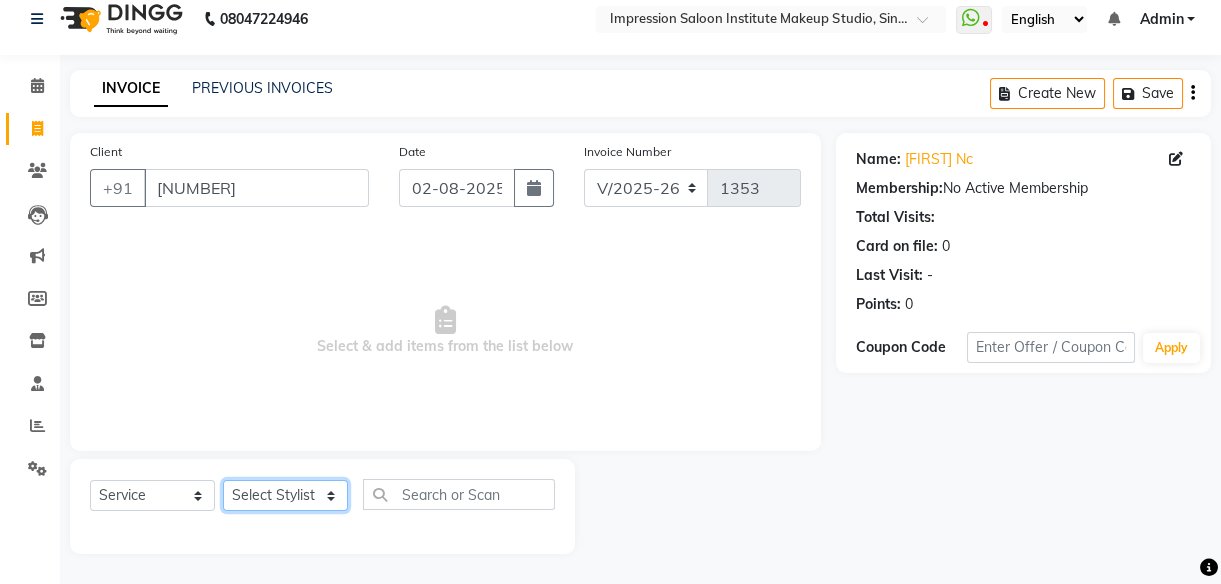 select on "85426" 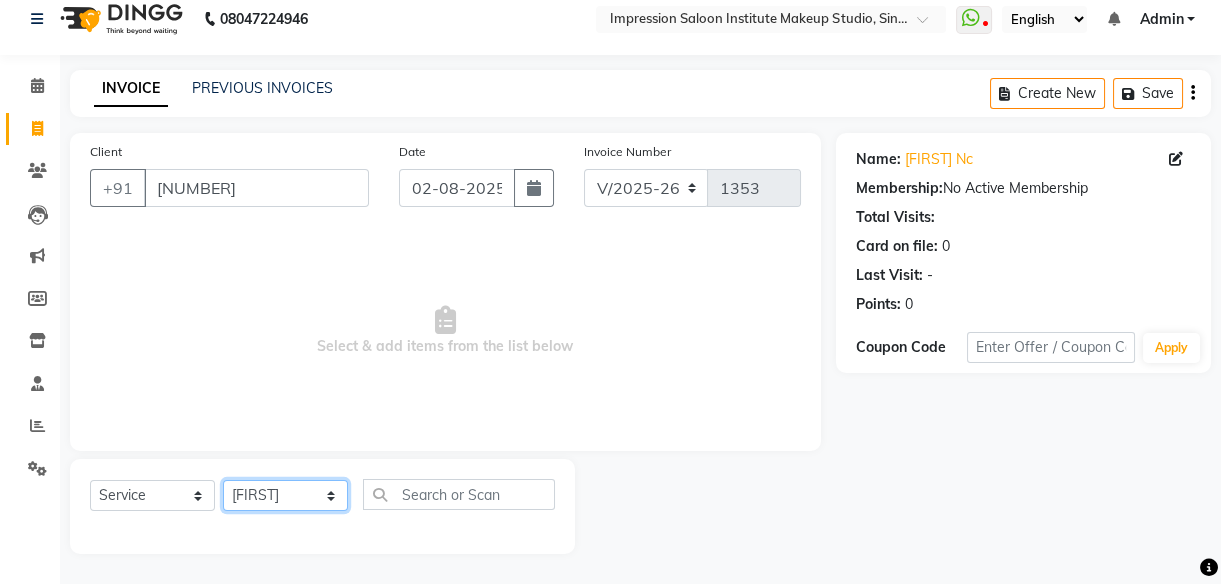 click on "Select Stylist [FIRST] Front Desk [FIRST] [FIRST] [FIRST] [FIRST] [FIRST] [FIRST] [FIRST]" 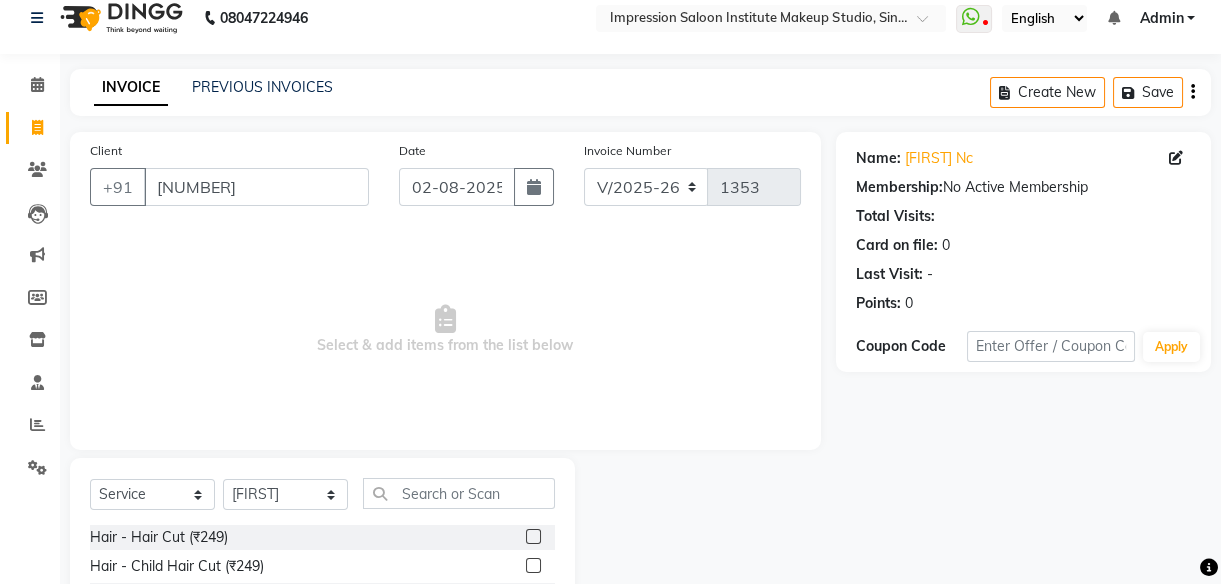 click 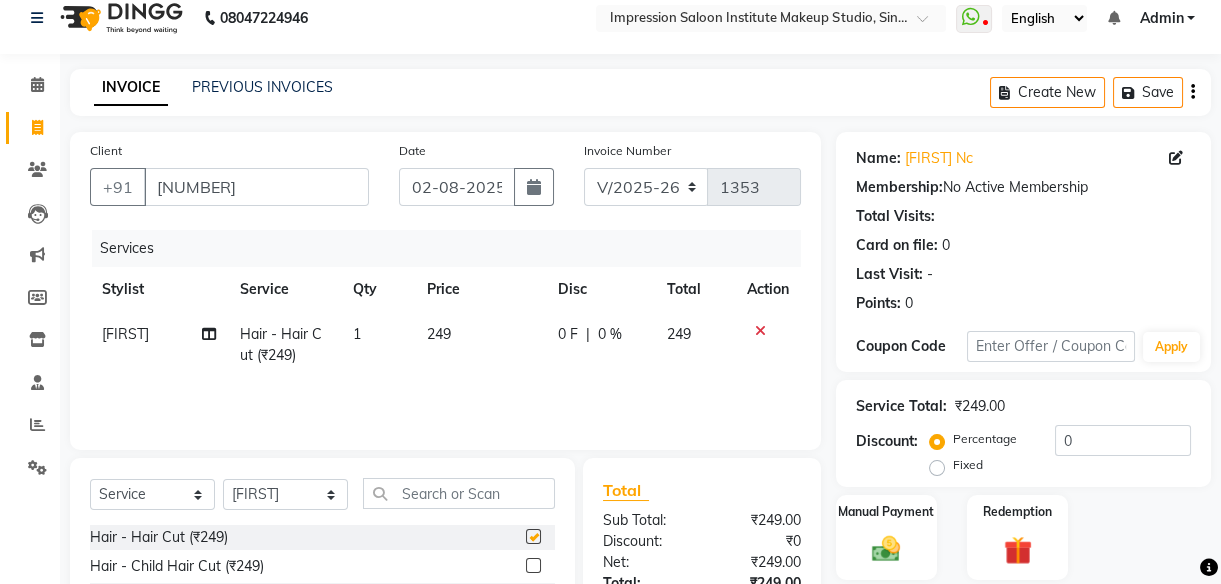 checkbox on "false" 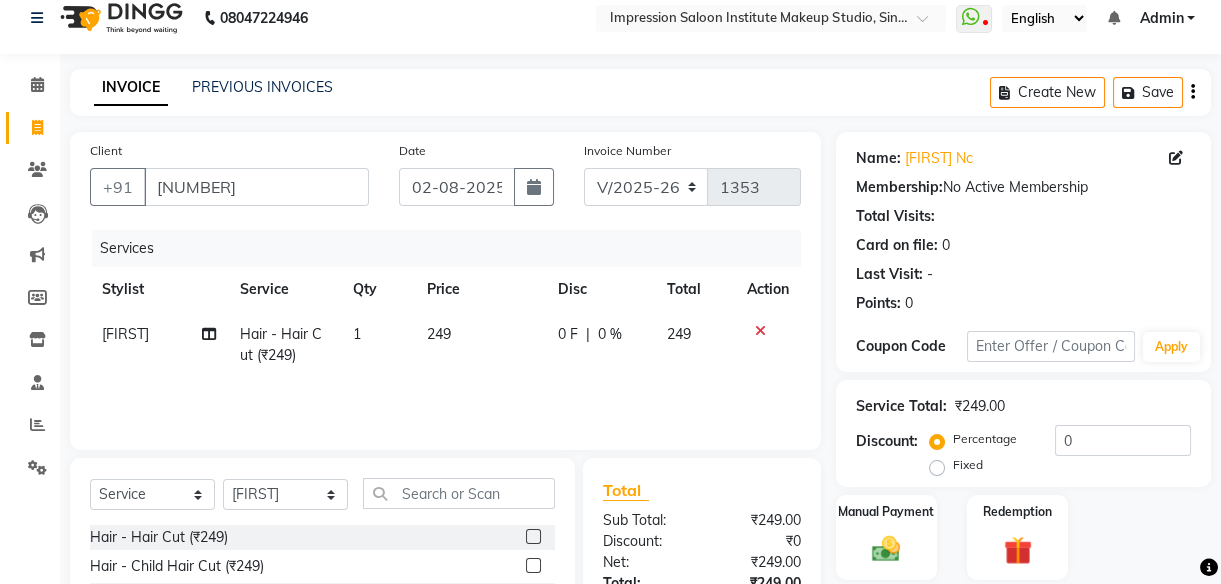 click on "249" 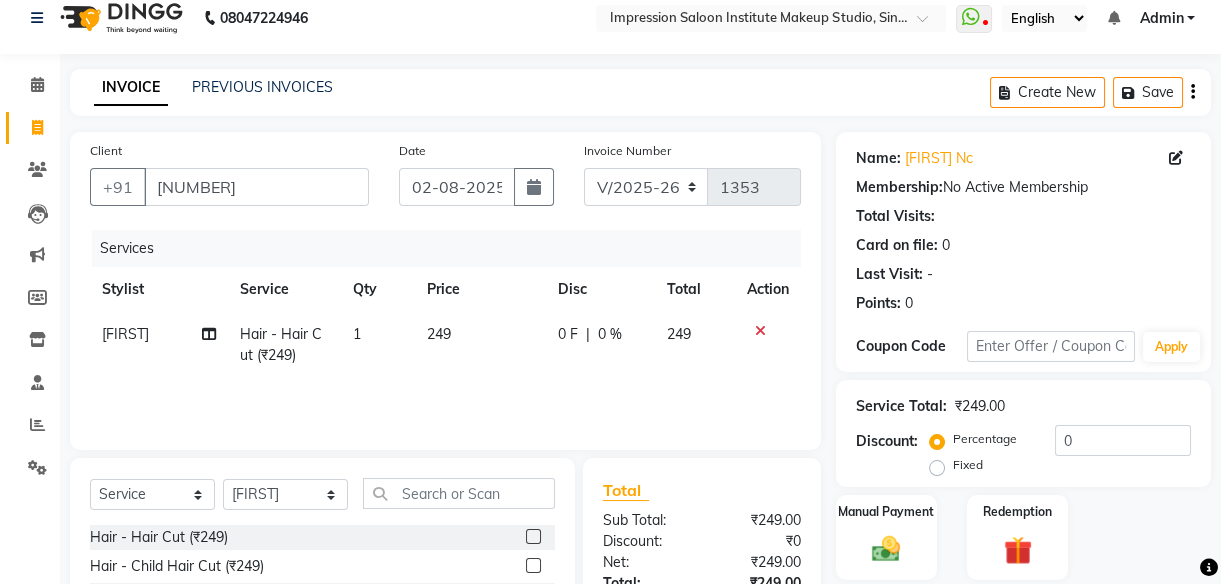 select on "85426" 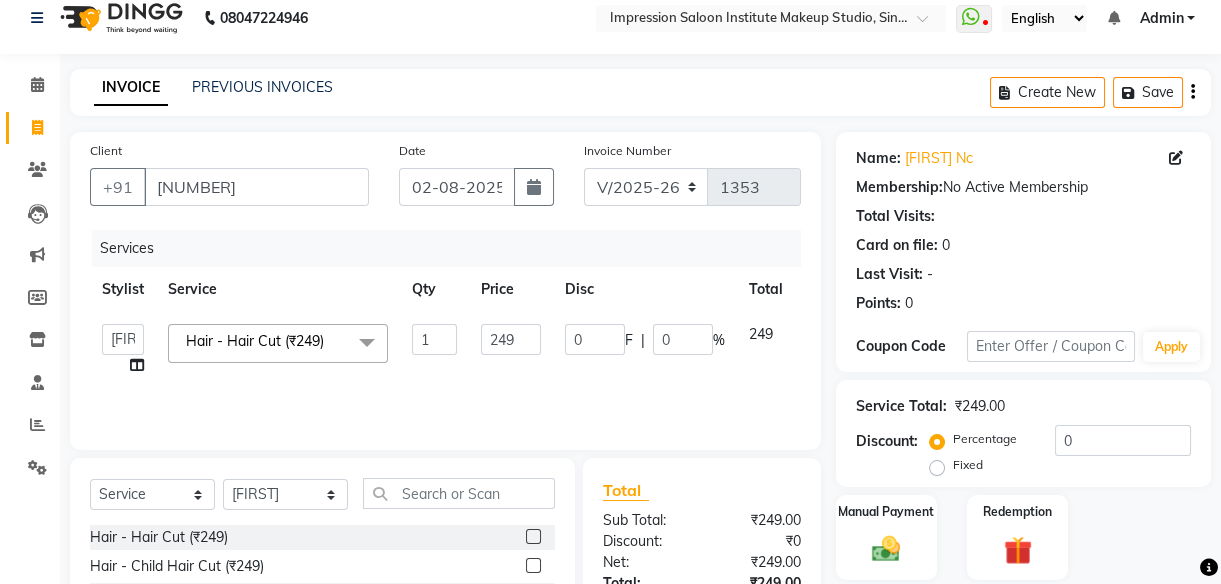 click on "249" 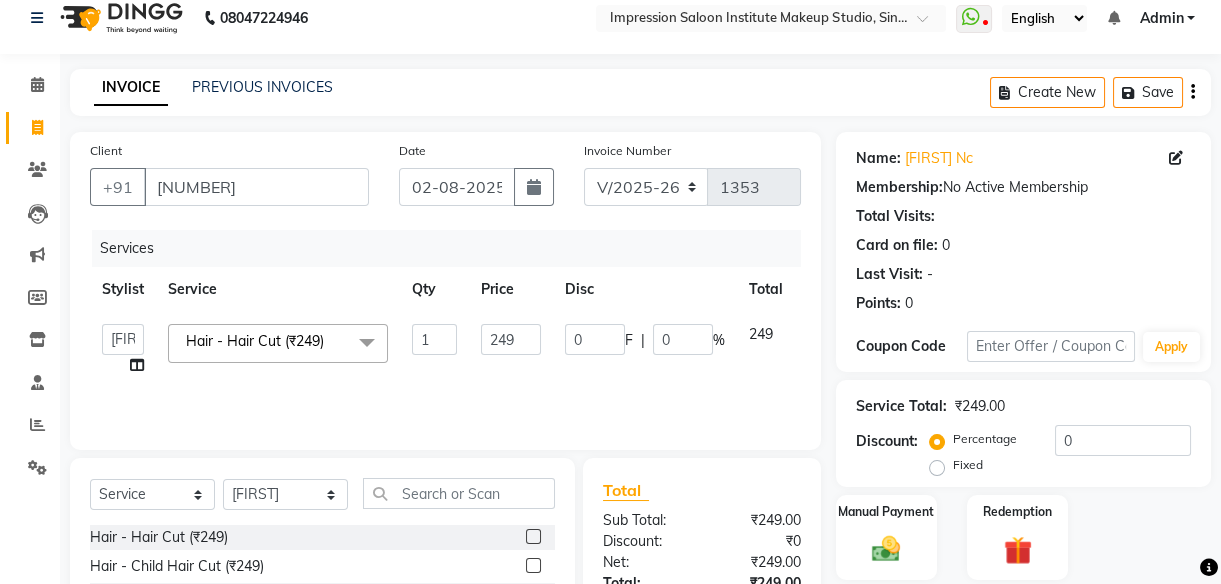 click on "249" 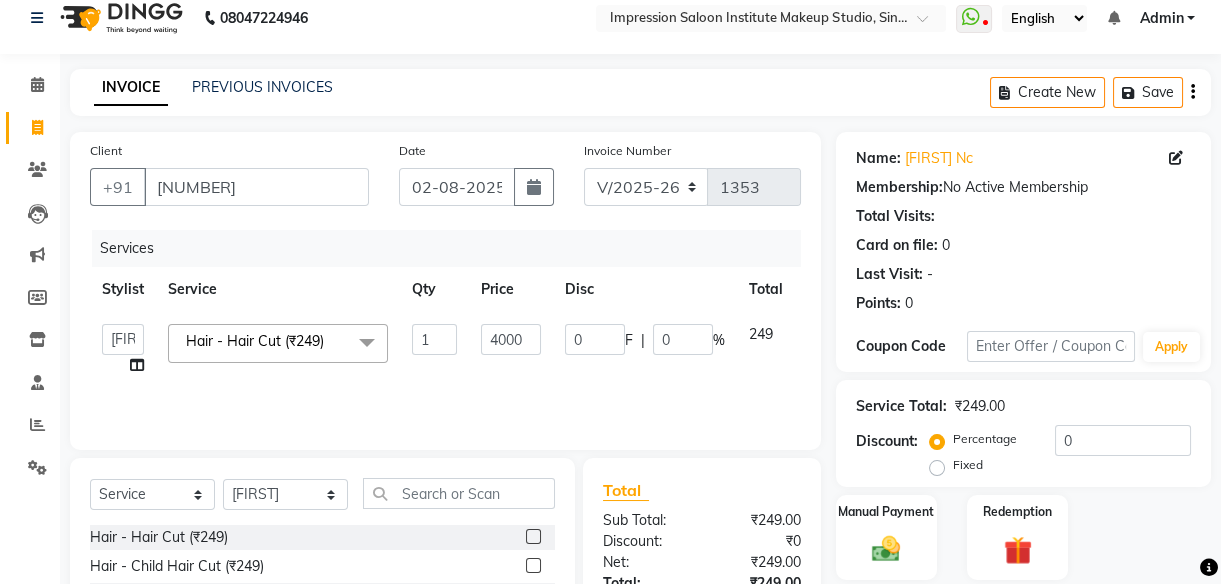 type on "400" 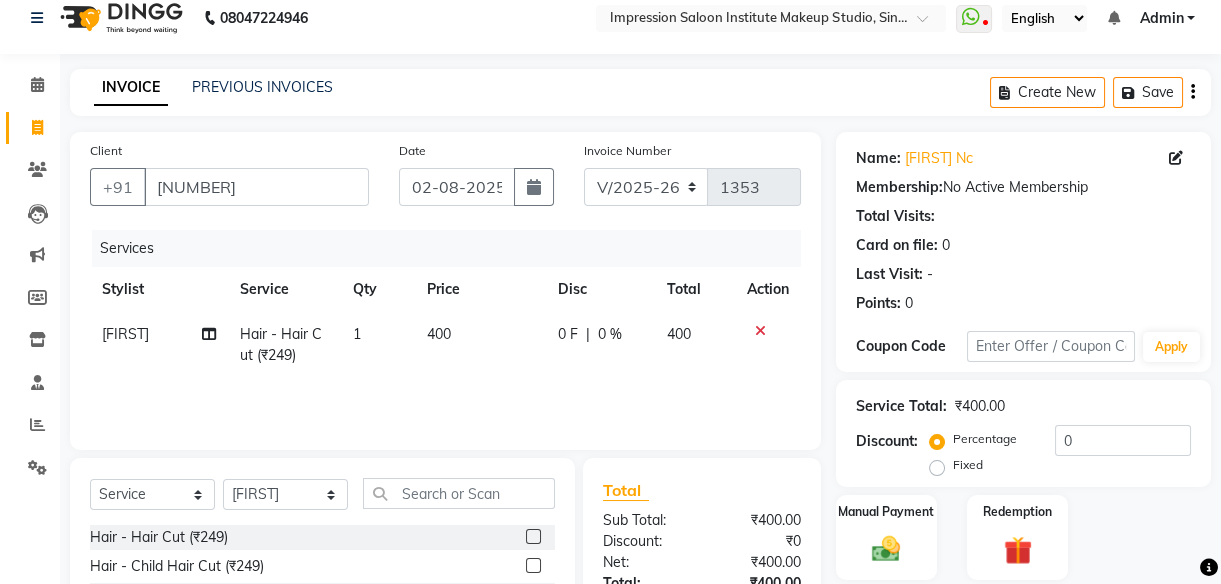 click on "Services Stylist Service Qty Price Disc Total Action [FIRST] [FIRST] - Hair Cut (₹249) 1 400 0 F | 0 % 400" 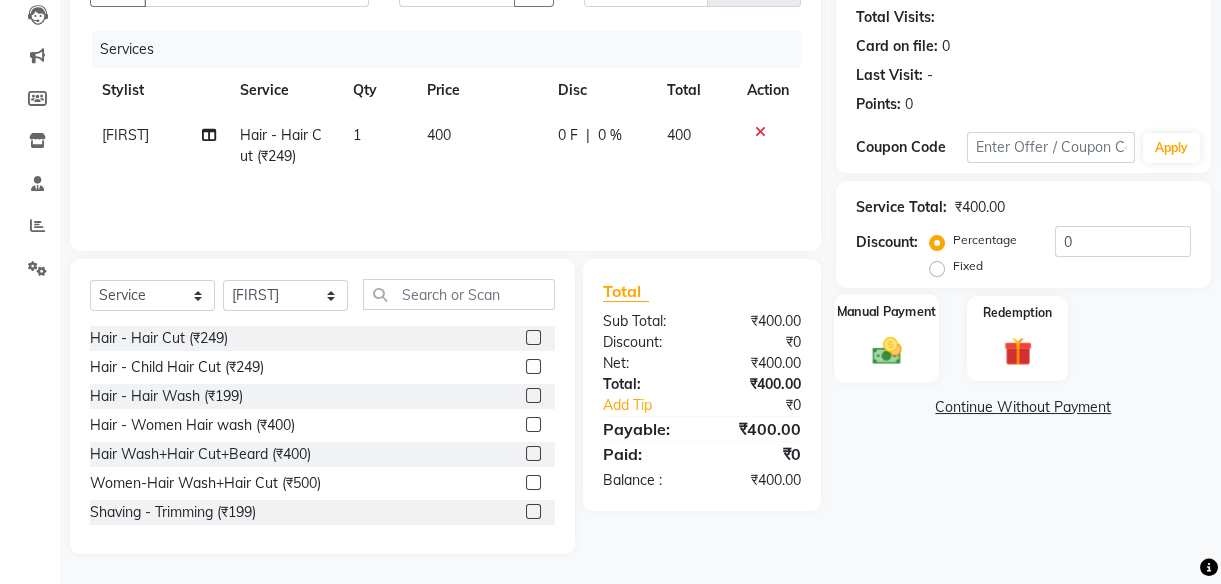 click 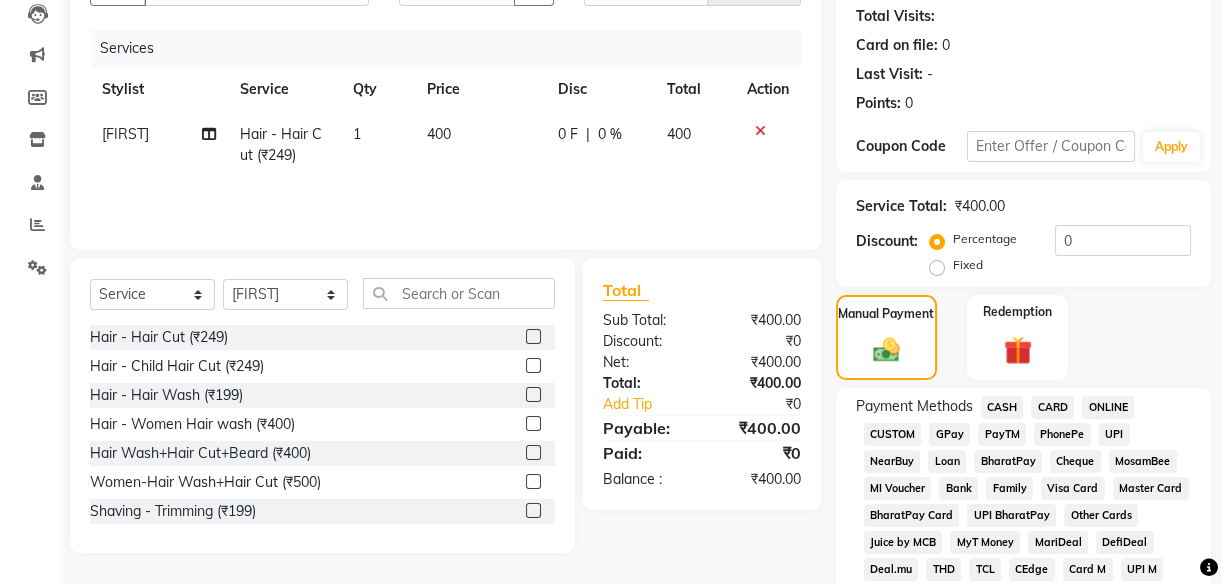 click on "UPI" 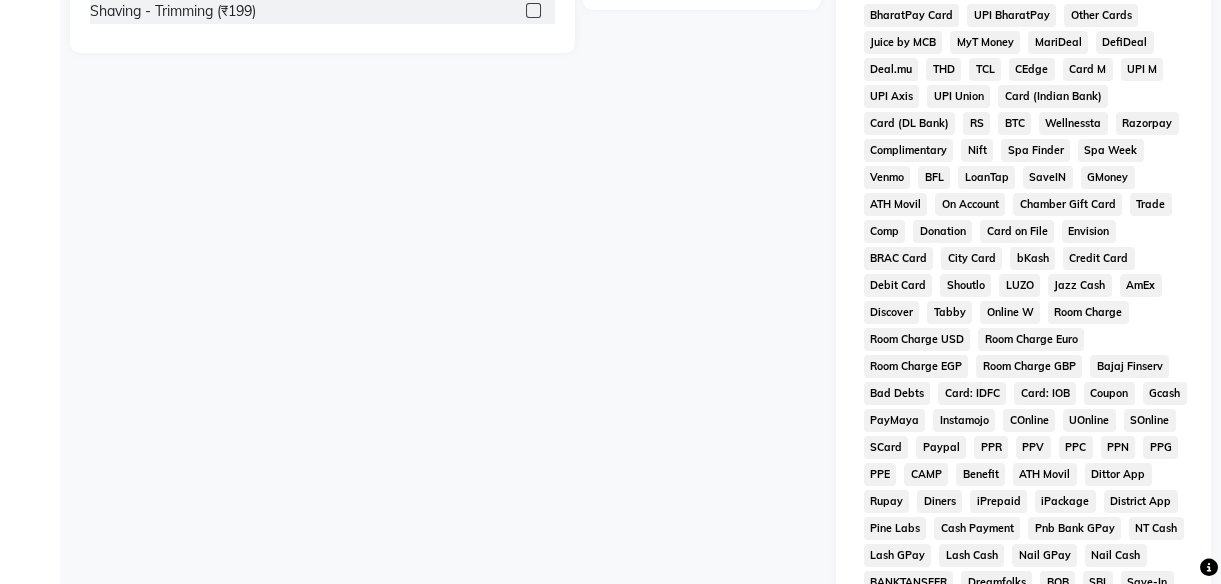 scroll, scrollTop: 1020, scrollLeft: 0, axis: vertical 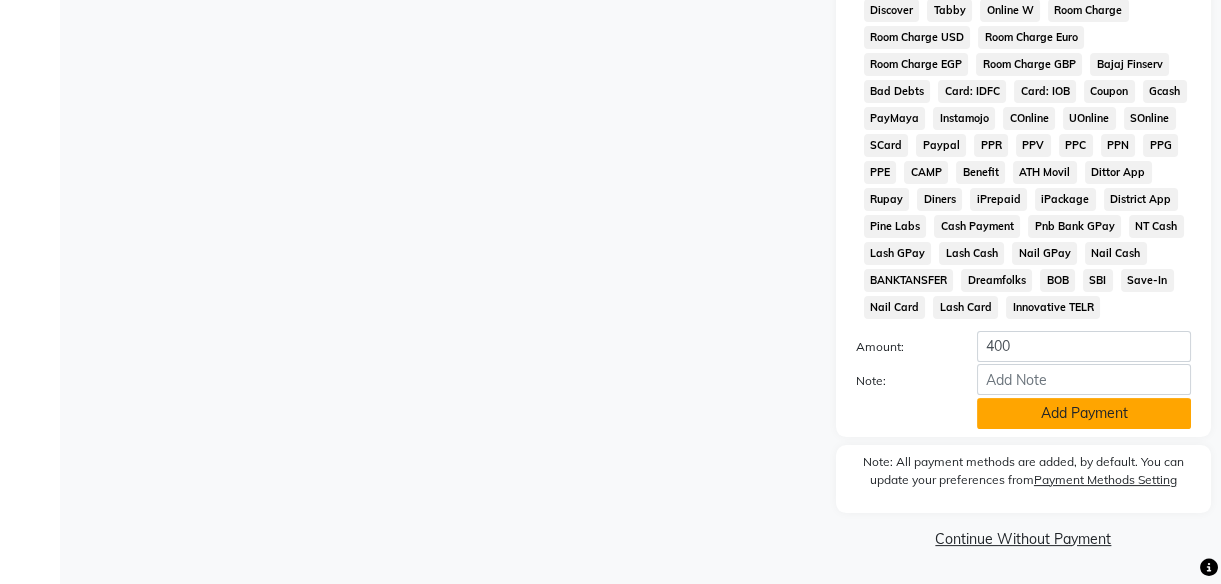 click on "Add Payment" 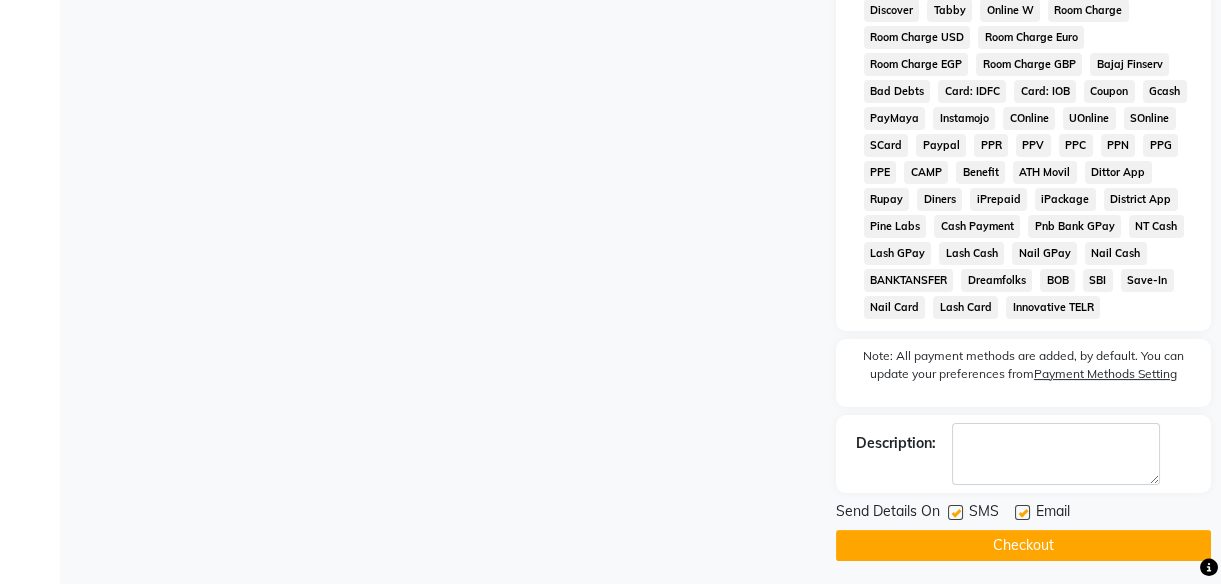 click 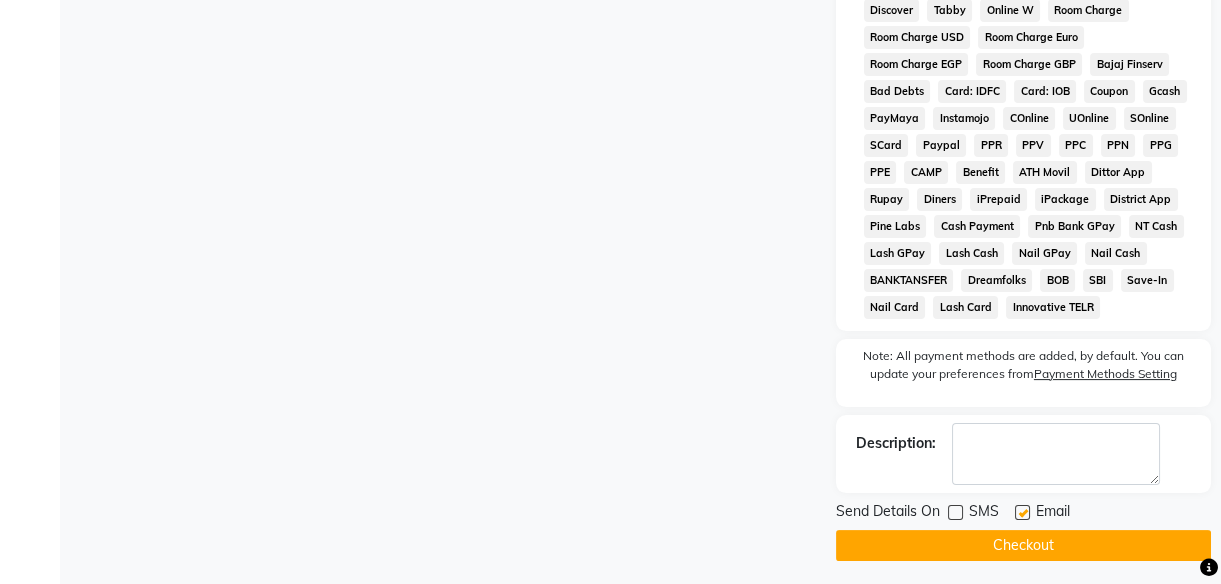 click 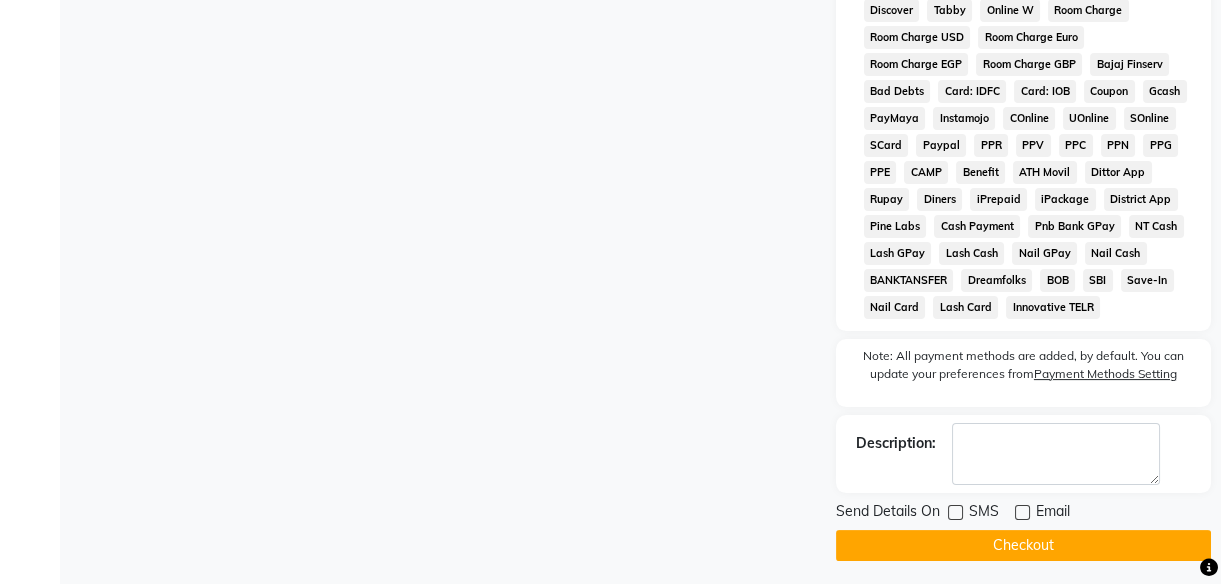 click on "Checkout" 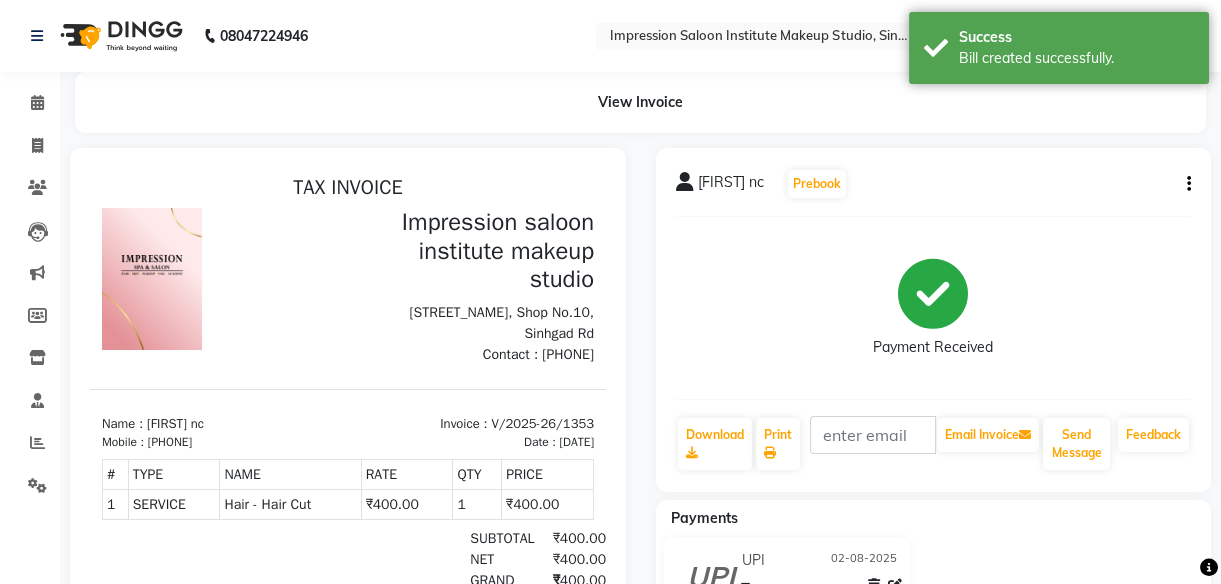 scroll, scrollTop: 0, scrollLeft: 0, axis: both 